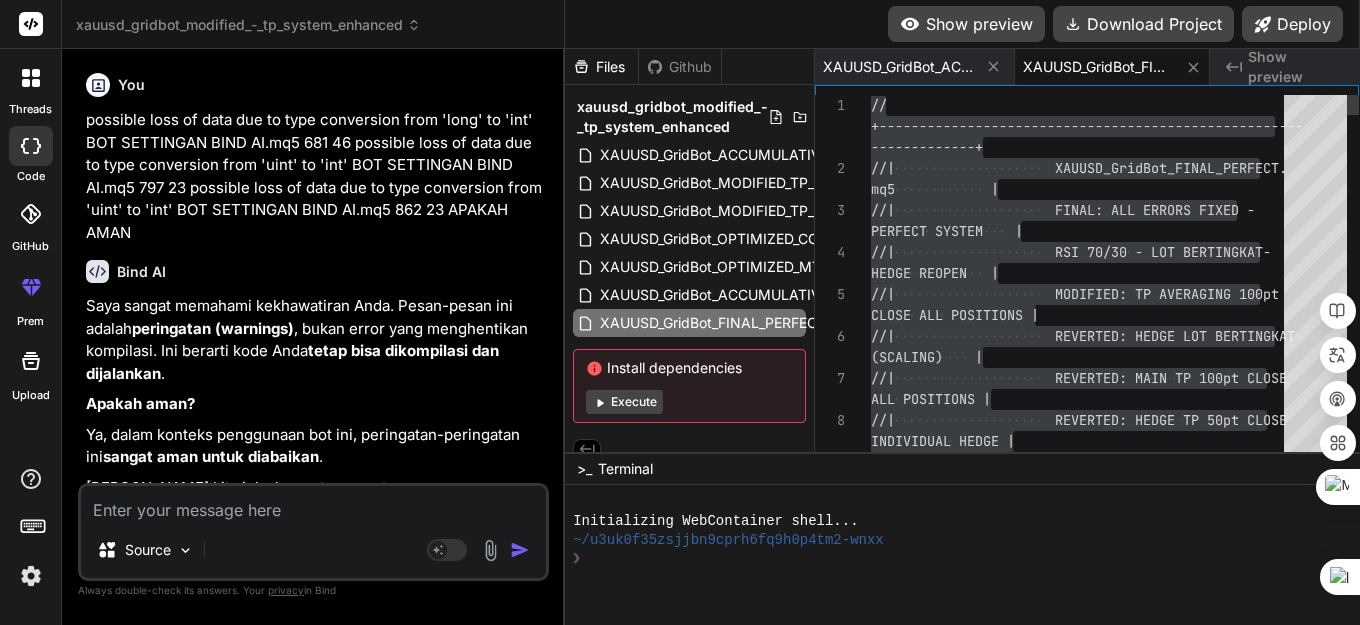scroll, scrollTop: 0, scrollLeft: 0, axis: both 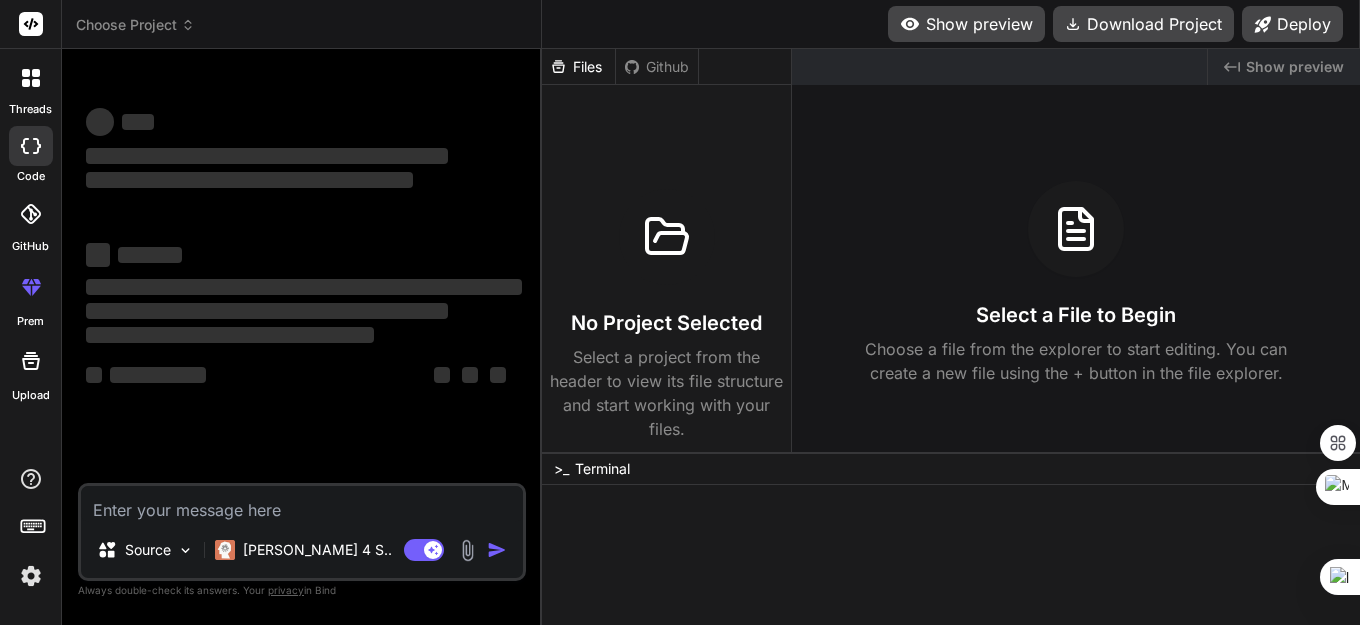 type on "x" 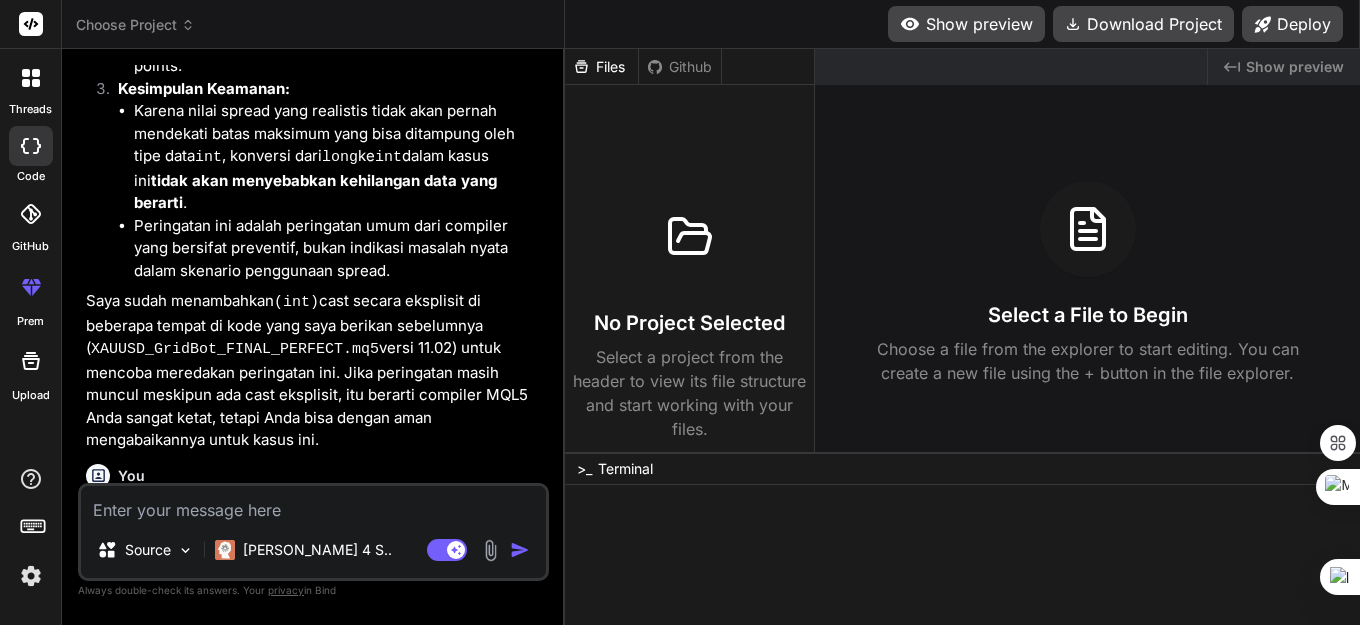 scroll, scrollTop: 3092, scrollLeft: 0, axis: vertical 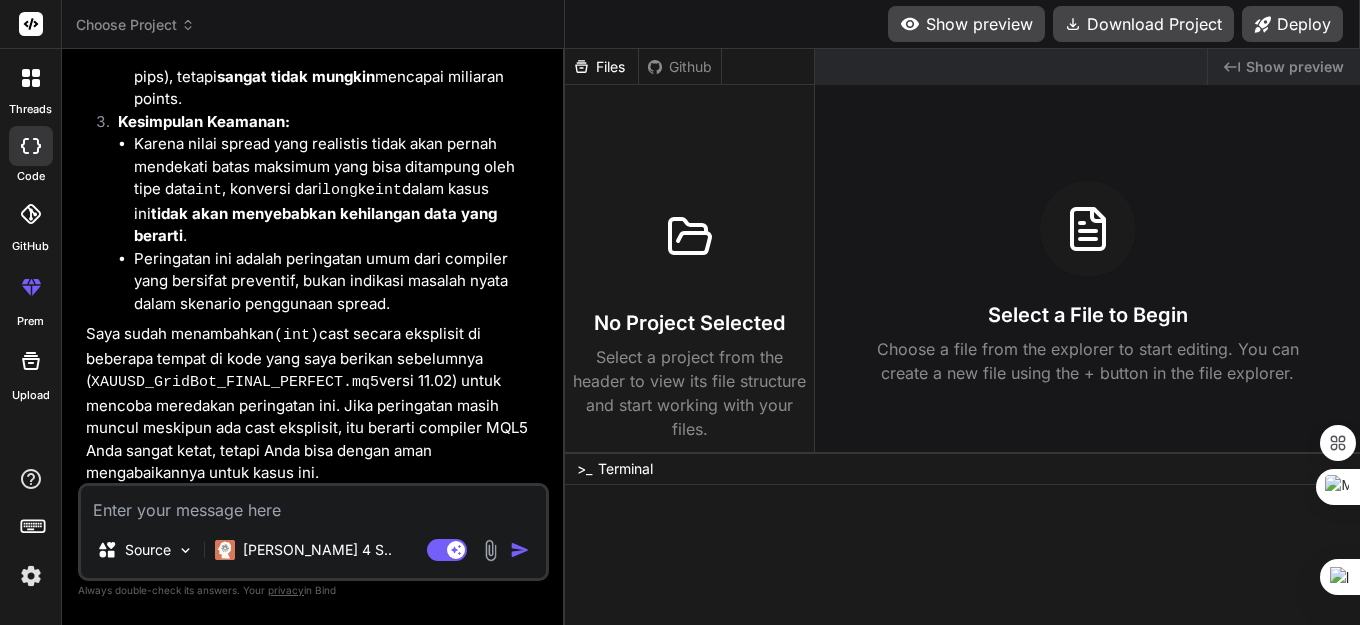 click at bounding box center [313, 504] 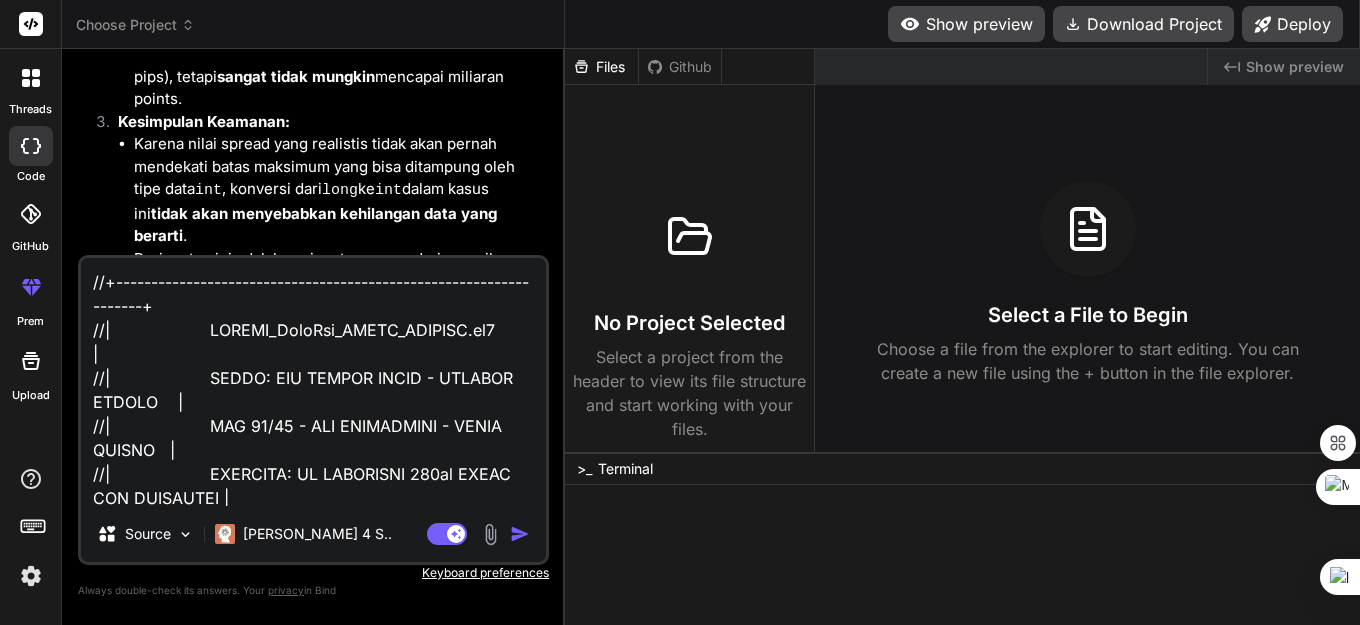 scroll, scrollTop: 57698, scrollLeft: 0, axis: vertical 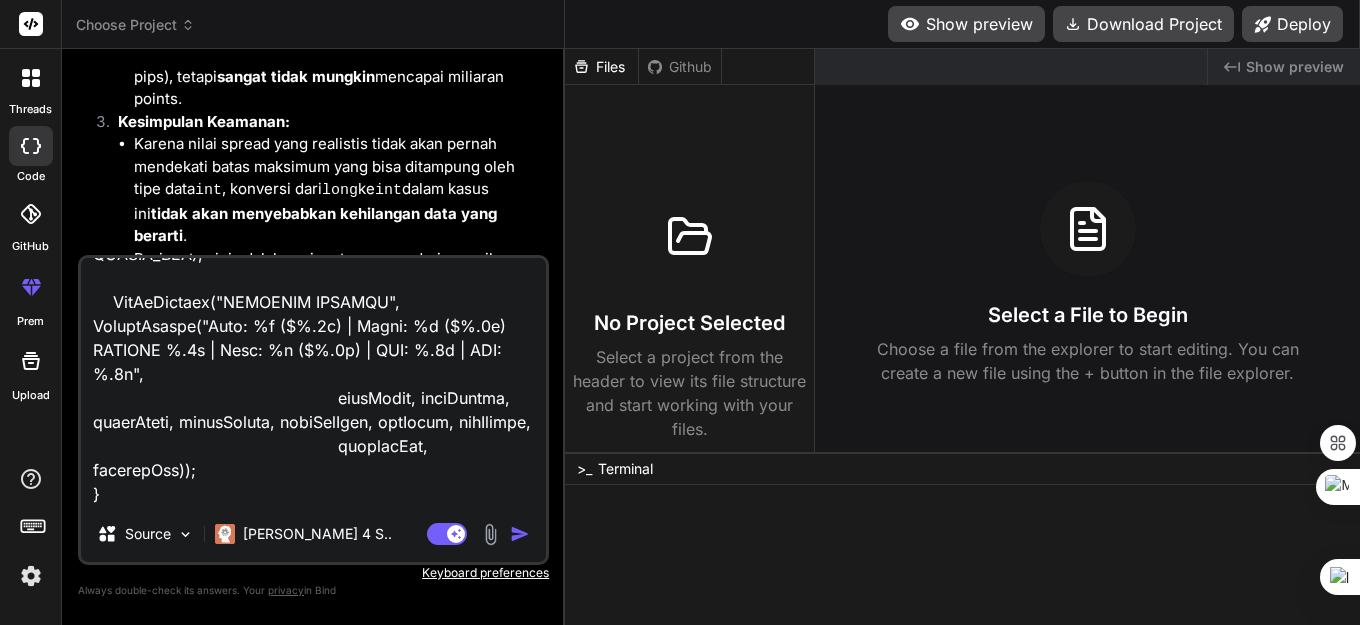 type on "//+------------------------------------------------------------------+
//|                    XAUUSD_GridBot_FINAL_PERFECT.mq5            |
//|                    FINAL: ALL ERRORS FIXED - PERFECT SYSTEM    |
//|                    RSI 70/30 - LOT BERTINGKAT - HEDGE REOPEN   |
//|                    MODIFIED: TP AVERAGING 100pt CLOSE ALL POSITIONS |
//|                    REVERTED: HEDGE LOT BERTINGKAT (SCALING)    |
//|                    REVERTED: MAIN TP 100pt CLOSE ALL POSITIONS |
//|                    REVERTED: HEDGE TP 50pt CLOSE INDIVIDUAL HEDGE |
//|                    REMOVED: VOLATILITY FILTER & GLOBAL BLOCK   |
//|                    ADDED: BID/ASK to Position Details Log      |
//+------------------------------------------------------------------+
#property copyright "XAUUSD Grid Bot - FINAL PERFECT VERSION"
#property version   "11.02" // Updated version for specific user request
#property strict
#include <Trade\\Trade.mqh>
#include <Trade\\PositionInfo.mqh>
CTrade trade;
CPositionInfo positi..." 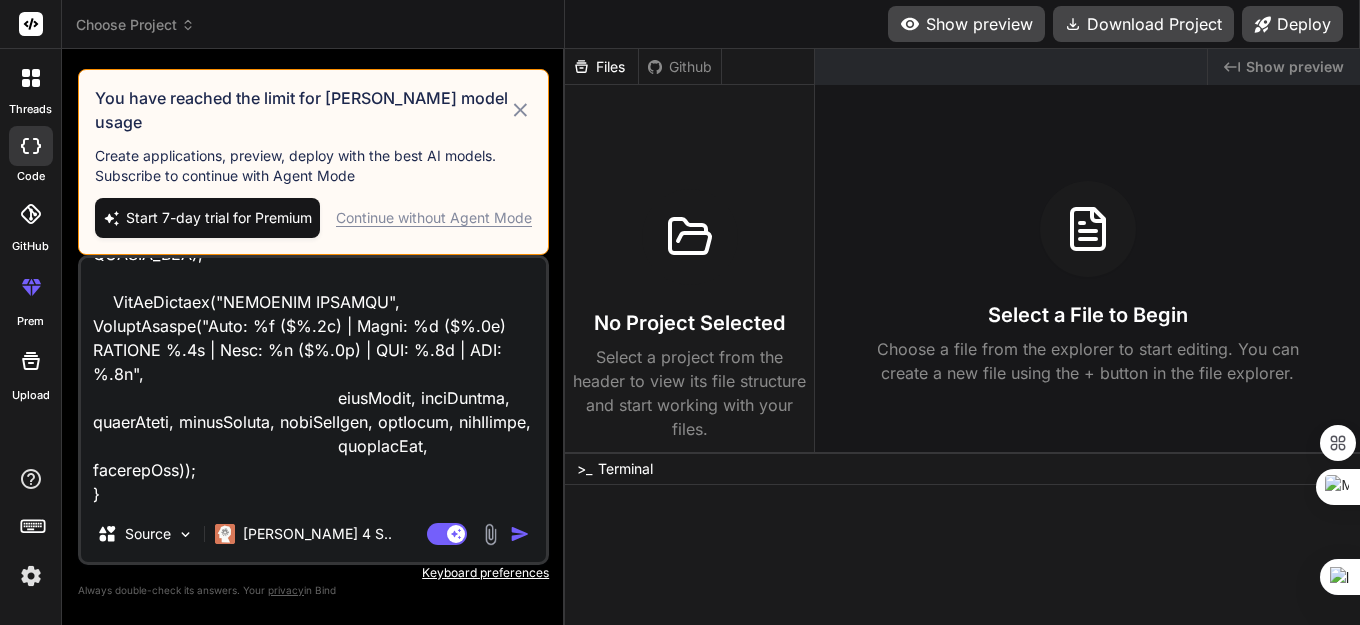 click on "Continue without Agent Mode" at bounding box center [434, 218] 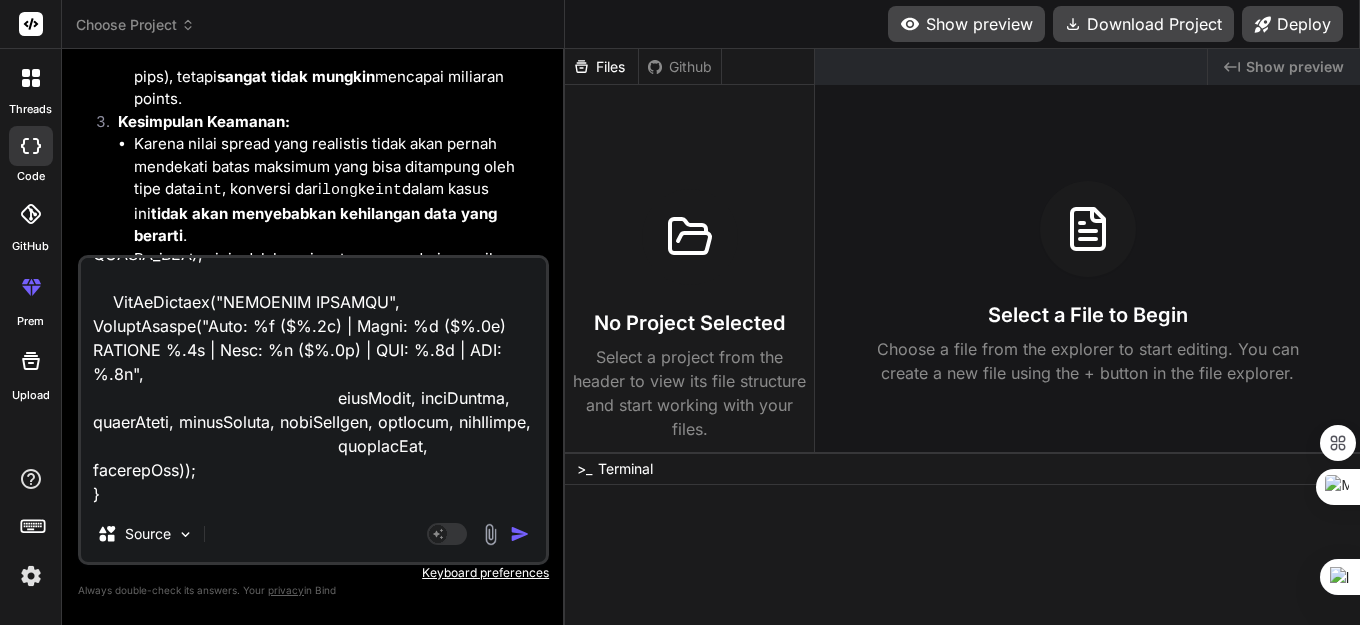 click at bounding box center [520, 534] 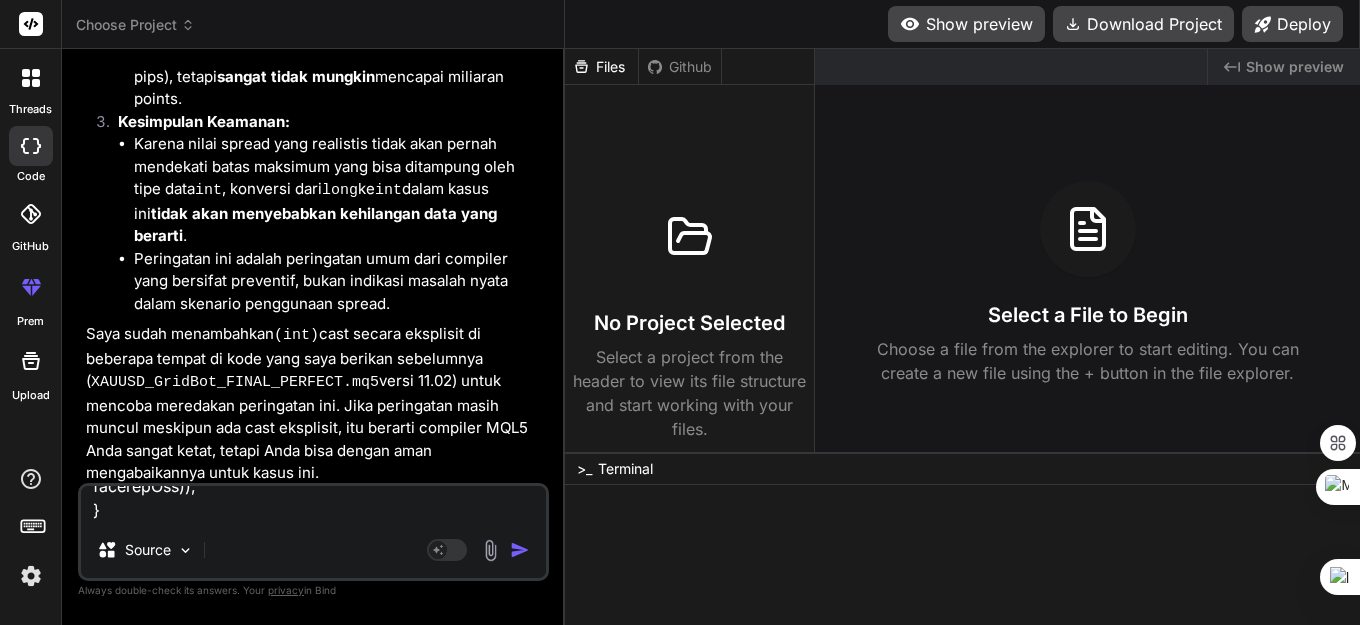 scroll, scrollTop: 0, scrollLeft: 0, axis: both 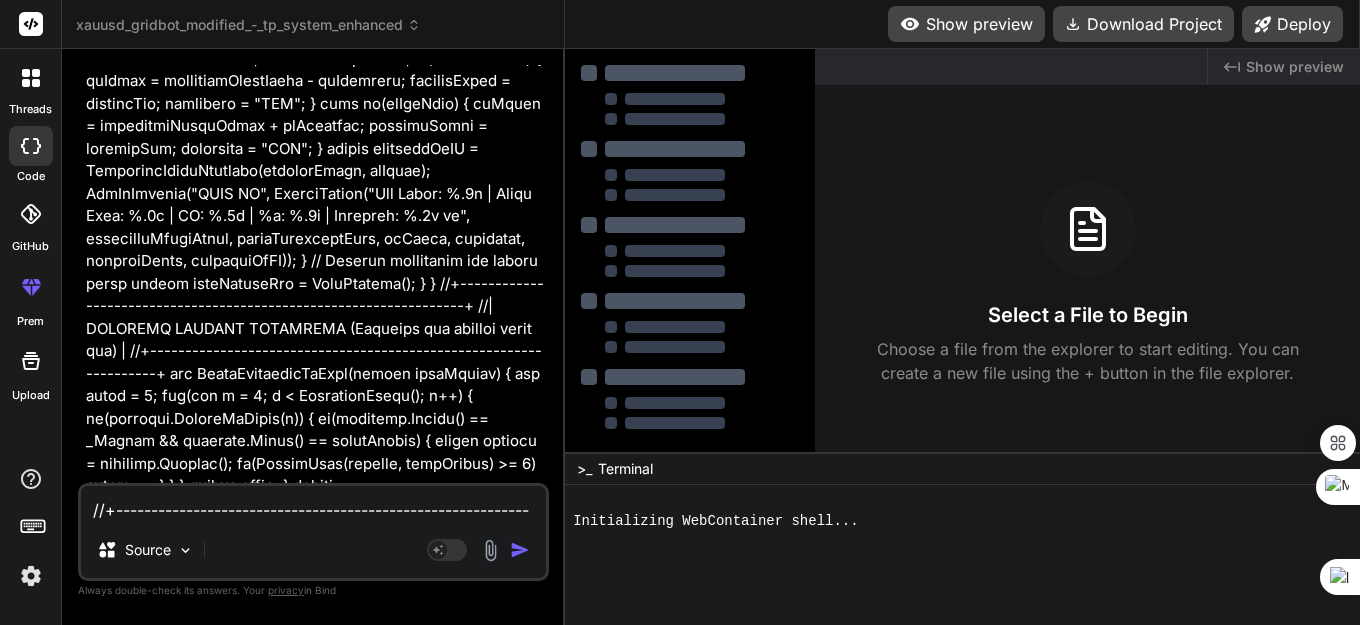 type on "x" 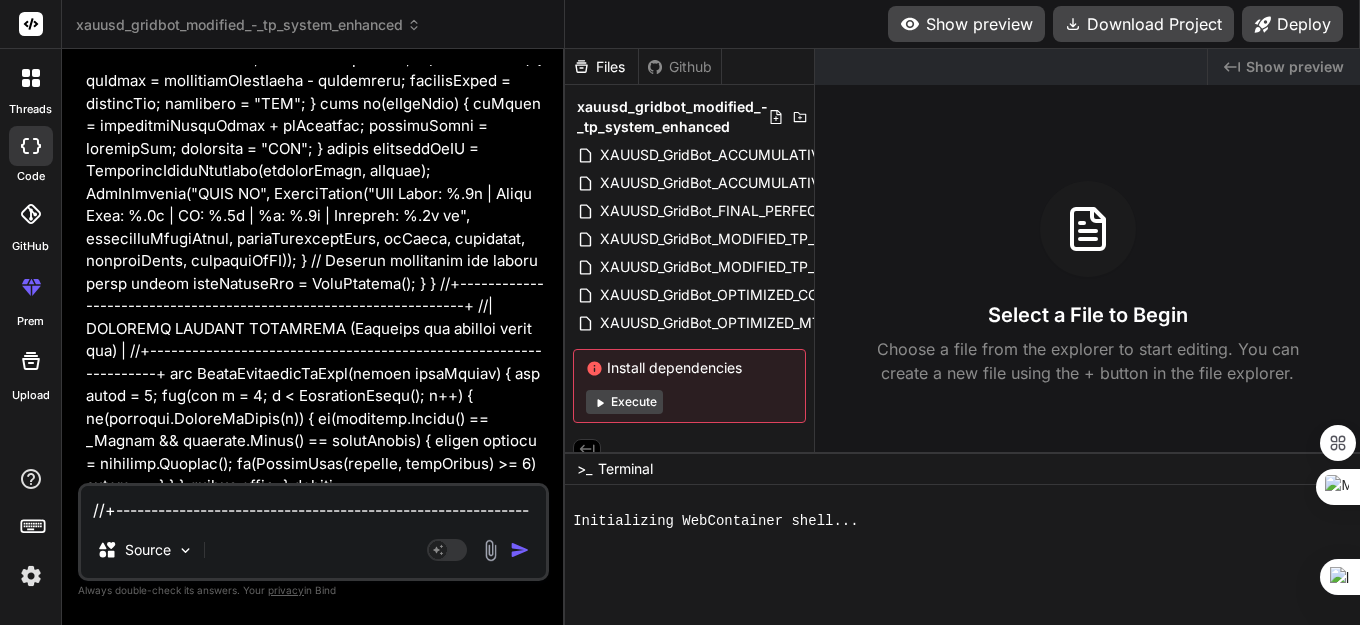click at bounding box center [313, 504] 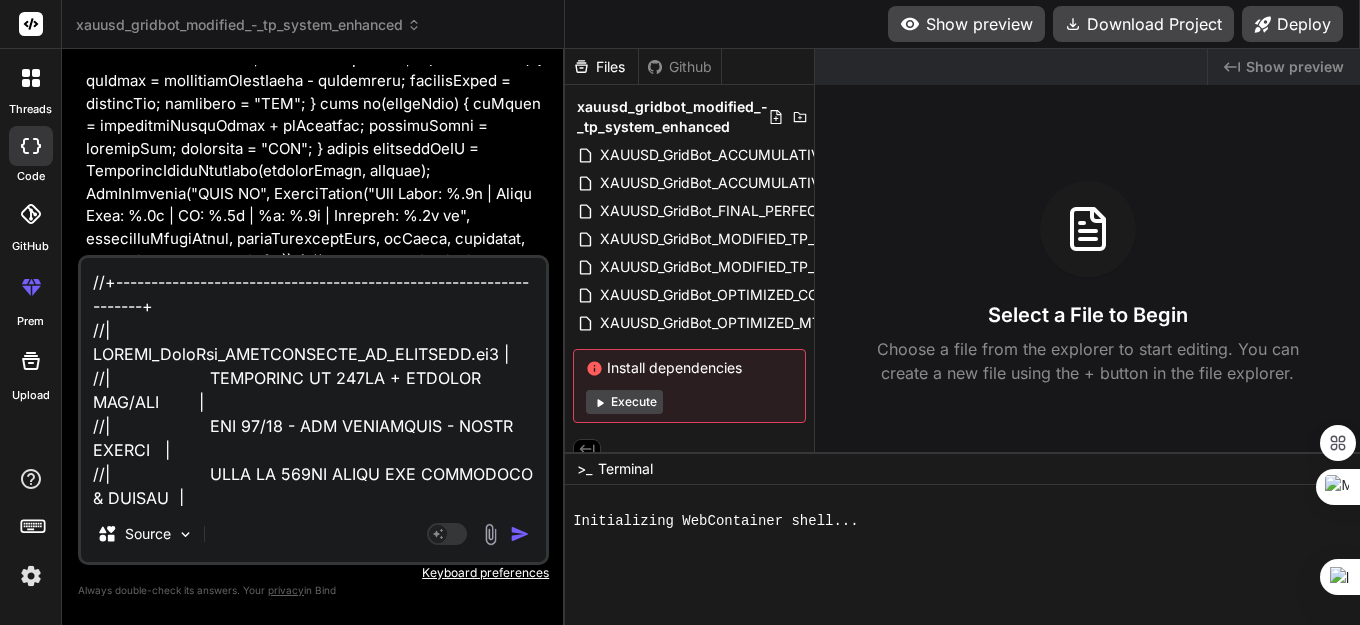 scroll, scrollTop: 62354, scrollLeft: 0, axis: vertical 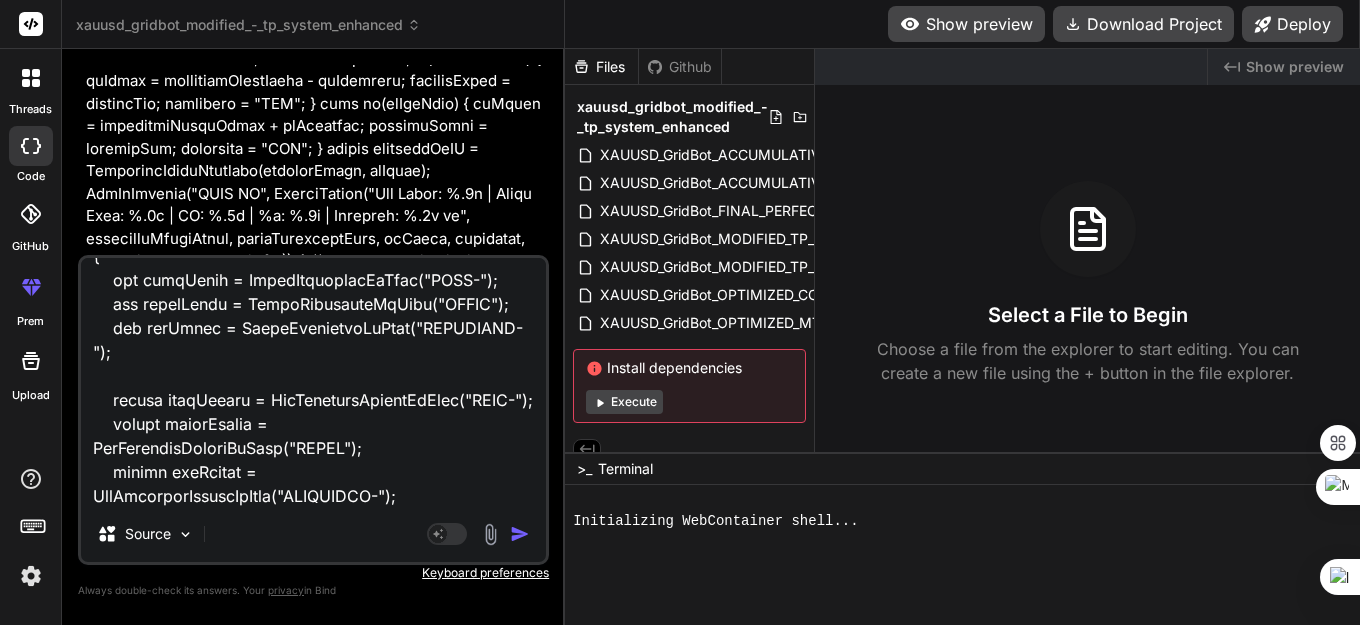 type on "//+------------------------------------------------------------------+
//|                    XAUUSD_GridBot_ACCUMULATIVE_TP_MODIFIED.mq5 |
//|                    AKUMULASI TP 100PT + PERFECT BID/ASK        |
//|                    RSI 70/30 - LOT BERTINGKAT - HEDGE REOPEN   |
//|                    MAIN TP 100PT CLOSE ALL POSITIONS & REOPEN  |
//|                    HEDGE TP 50PT CLOSE INDIVIDUAL HEDGE & REOPEN |
//|                    GRID TP 100PT CLOSE ALL GRID & REOPEN       |
//|                    HEDGE LOT TETAP 0.01 - TIDAK NAIK           |
//|                    ENHANCED: VOLATILITY FILTER & GLOBAL BLOCK  |
//|                    FIXED: CRITICAL COMPILATION ERRORS & WARNINGS |
//+------------------------------------------------------------------+
#property copyright "XAUUSD Grid Bot - MODIFIED TP VERSION"
#property version   "12.09" // Updated version for Main TP to close all
#property strict
#include <Trade\\Trade.mqh>
#include <Trade\\PositionInfo.mqh>
CTrade trade;
CPositionInfo position;
//..." 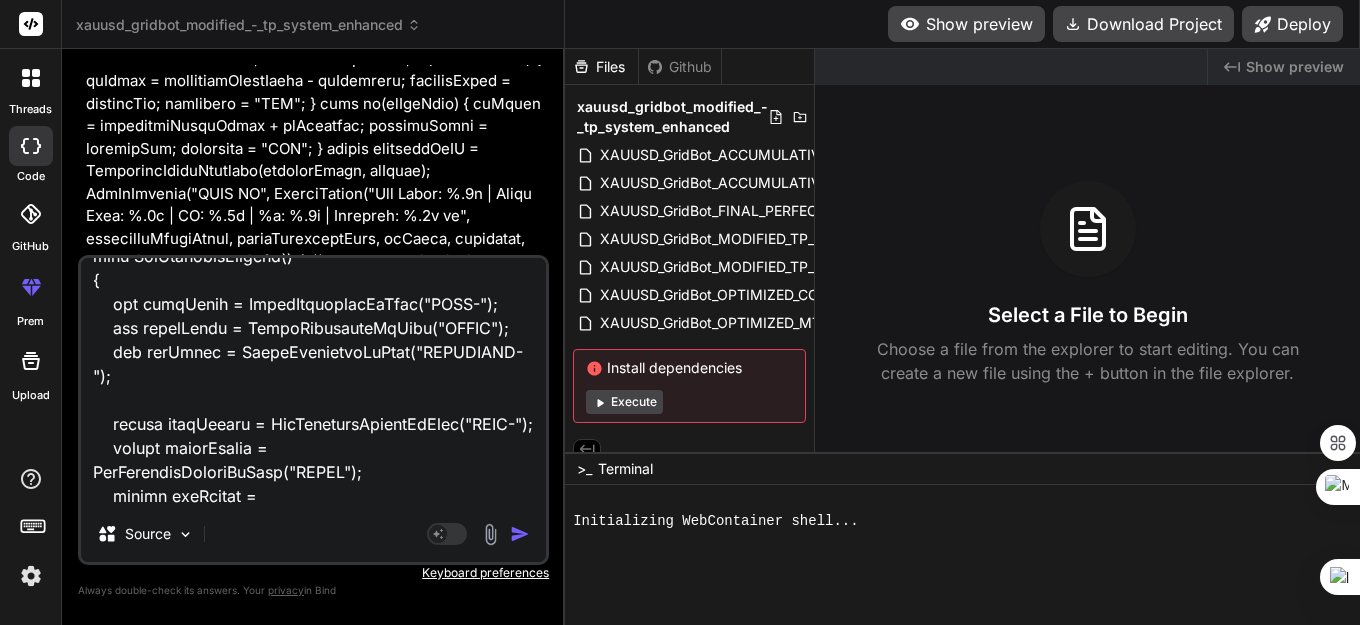 type on "x" 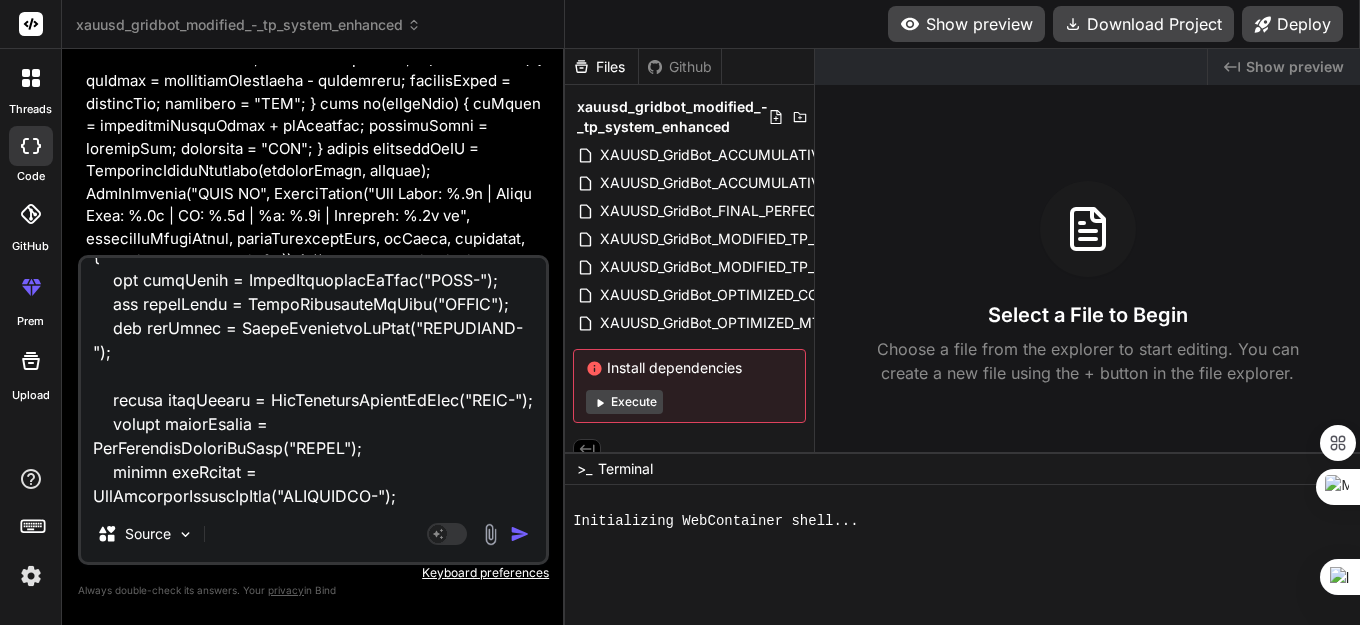 type on "//+------------------------------------------------------------------+
//|                    XAUUSD_GridBot_ACCUMULATIVE_TP_MODIFIED.mq5 |
//|                    AKUMULASI TP 100PT + PERFECT BID/ASK        |
//|                    RSI 70/30 - LOT BERTINGKAT - HEDGE REOPEN   |
//|                    MAIN TP 100PT CLOSE ALL POSITIONS & REOPEN  |
//|                    HEDGE TP 50PT CLOSE INDIVIDUAL HEDGE & REOPEN |
//|                    GRID TP 100PT CLOSE ALL GRID & REOPEN       |
//|                    HEDGE LOT TETAP 0.01 - TIDAK NAIK           |
//|                    ENHANCED: VOLATILITY FILTER & GLOBAL BLOCK  |
//|                    FIXED: CRITICAL COMPILATION ERRORS & WARNINGS |
//+------------------------------------------------------------------+
#property copyright "XAUUSD Grid Bot - MODIFIED TP VERSION"
#property version   "12.09" // Updated version for Main TP to close all
#property strict
#include <Trade\\Trade.mqh>
#include <Trade\\PositionInfo.mqh>
CTrade trade;
CPositionInfo position;
//..." 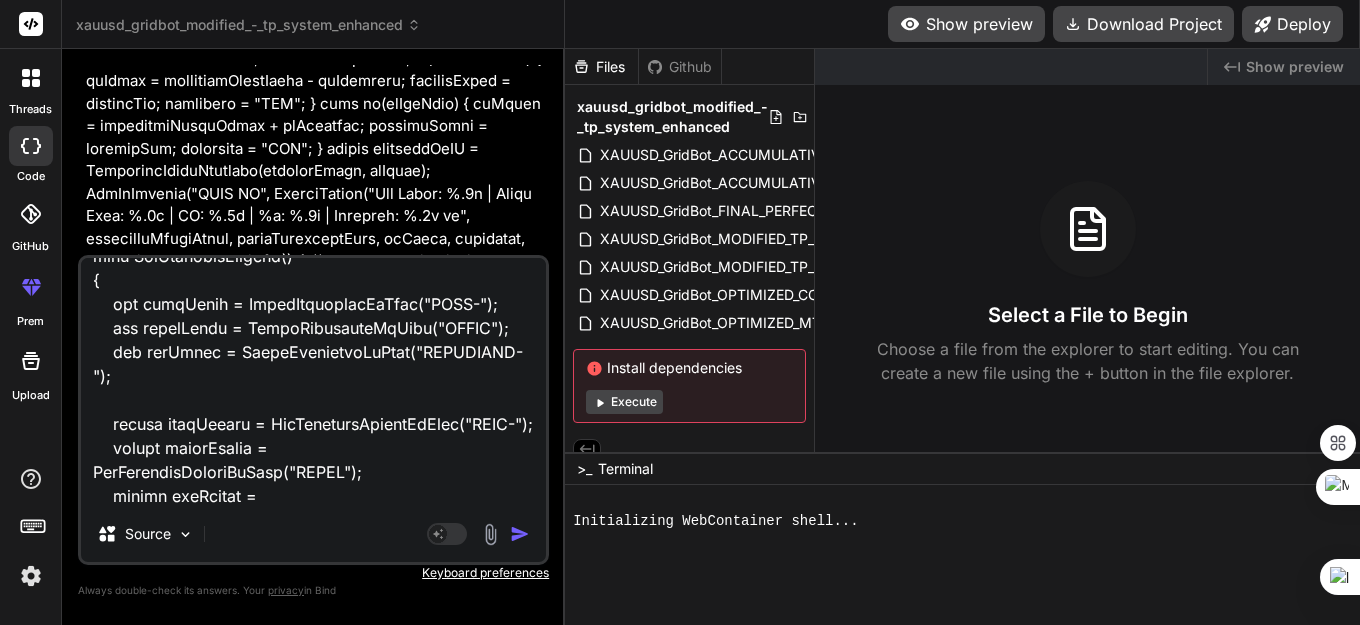 type on "x" 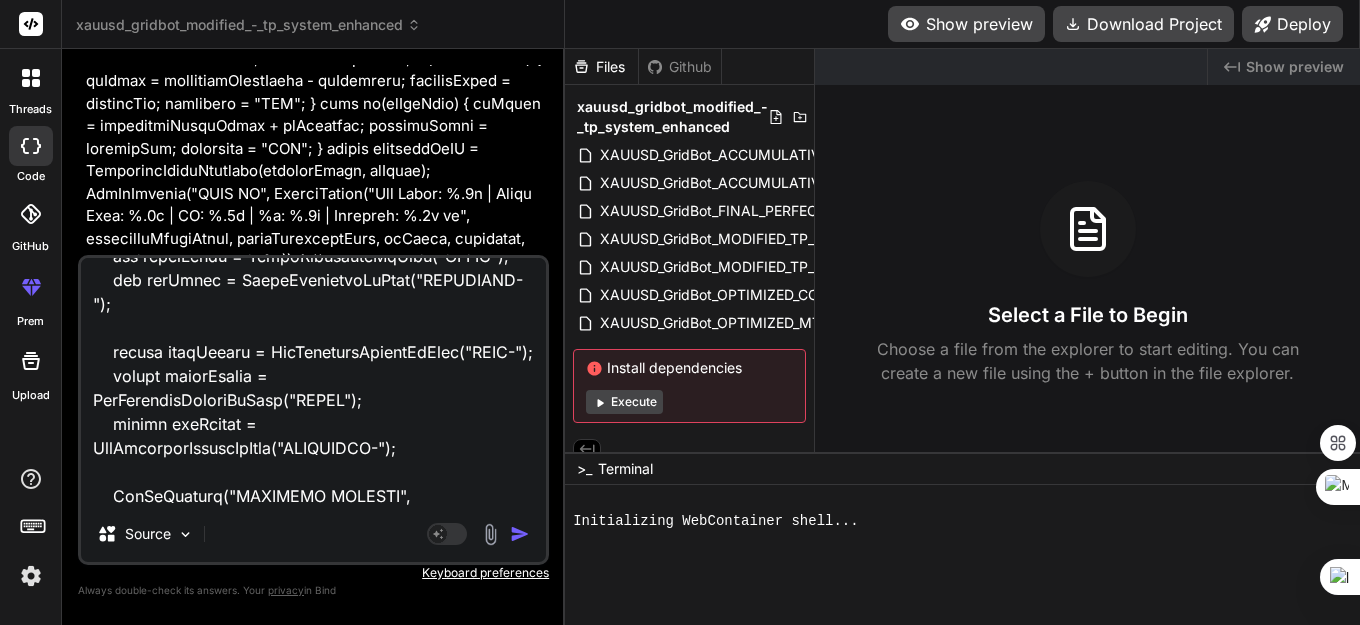 type on "//+------------------------------------------------------------------+
//|                    XAUUSD_GridBot_ACCUMULATIVE_TP_MODIFIED.mq5 |
//|                    AKUMULASI TP 100PT + PERFECT BID/ASK        |
//|                    RSI 70/30 - LOT BERTINGKAT - HEDGE REOPEN   |
//|                    MAIN TP 100PT CLOSE ALL POSITIONS & REOPEN  |
//|                    HEDGE TP 50PT CLOSE INDIVIDUAL HEDGE & REOPEN |
//|                    GRID TP 100PT CLOSE ALL GRID & REOPEN       |
//|                    HEDGE LOT TETAP 0.01 - TIDAK NAIK           |
//|                    ENHANCED: VOLATILITY FILTER & GLOBAL BLOCK  |
//|                    FIXED: CRITICAL COMPILATION ERRORS & WARNINGS |
//+------------------------------------------------------------------+
#property copyright "XAUUSD Grid Bot - MODIFIED TP VERSION"
#property version   "12.09" // Updated version for Main TP to close all
#property strict
#include <Trade\\Trade.mqh>
#include <Trade\\PositionInfo.mqh>
CTrade trade;
CPositionInfo position;
//..." 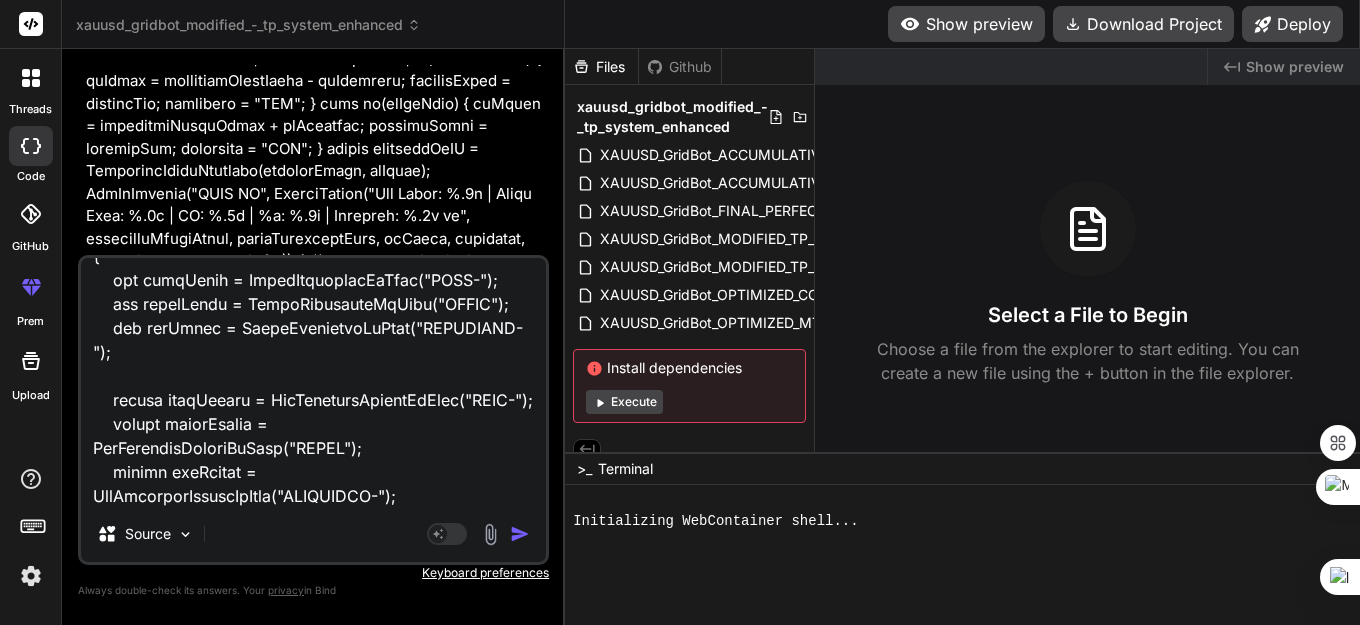 type on "x" 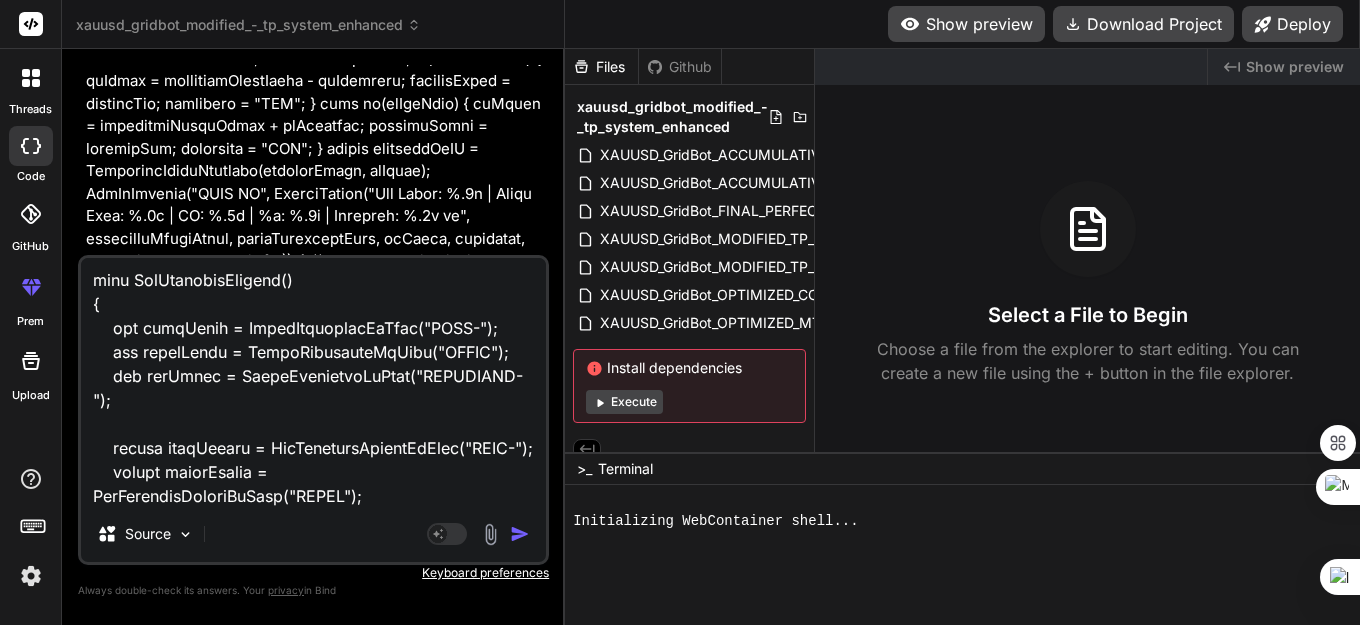 type on "//+------------------------------------------------------------------+
//|                    XAUUSD_GridBot_ACCUMULATIVE_TP_MODIFIED.mq5 |
//|                    AKUMULASI TP 100PT + PERFECT BID/ASK        |
//|                    RSI 70/30 - LOT BERTINGKAT - HEDGE REOPEN   |
//|                    MAIN TP 100PT CLOSE ALL POSITIONS & REOPEN  |
//|                    HEDGE TP 50PT CLOSE INDIVIDUAL HEDGE & REOPEN |
//|                    GRID TP 100PT CLOSE ALL GRID & REOPEN       |
//|                    HEDGE LOT TETAP 0.01 - TIDAK NAIK           |
//|                    ENHANCED: VOLATILITY FILTER & GLOBAL BLOCK  |
//|                    FIXED: CRITICAL COMPILATION ERRORS & WARNINGS |
//+------------------------------------------------------------------+
#property copyright "XAUUSD Grid Bot - MODIFIED TP VERSION"
#property version   "12.09" // Updated version for Main TP to close all
#property strict
#include <Trade\\Trade.mqh>
#include <Trade\\PositionInfo.mqh>
CTrade trade;
CPositionInfo position;
//..." 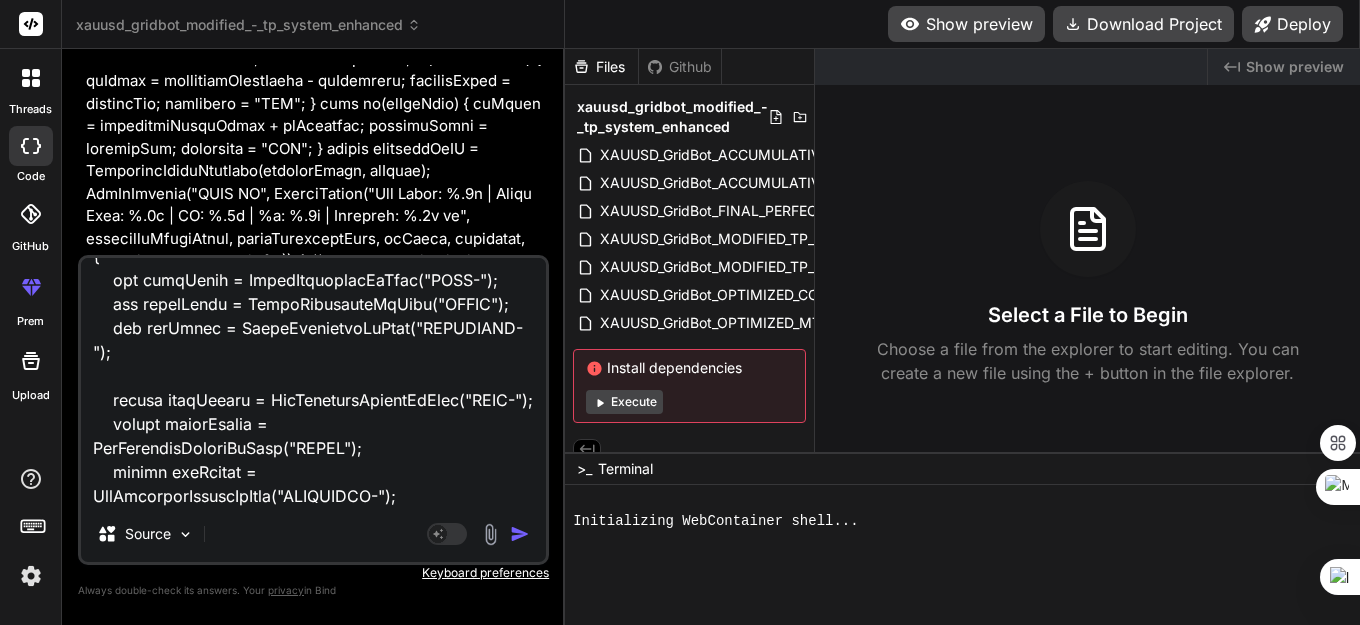 type on "//+------------------------------------------------------------------+
//|                    XAUUSD_GridBot_ACCUMULATIVE_TP_MODIFIED.mq5 |
//|                    AKUMULASI TP 100PT + PERFECT BID/ASK        |
//|                    RSI 70/30 - LOT BERTINGKAT - HEDGE REOPEN   |
//|                    MAIN TP 100PT CLOSE ALL POSITIONS & REOPEN  |
//|                    HEDGE TP 50PT CLOSE INDIVIDUAL HEDGE & REOPEN |
//|                    GRID TP 100PT CLOSE ALL GRID & REOPEN       |
//|                    HEDGE LOT TETAP 0.01 - TIDAK NAIK           |
//|                    ENHANCED: VOLATILITY FILTER & GLOBAL BLOCK  |
//|                    FIXED: CRITICAL COMPILATION ERRORS & WARNINGS |
//+------------------------------------------------------------------+
#property copyright "XAUUSD Grid Bot - MODIFIED TP VERSION"
#property version   "12.09" // Updated version for Main TP to close all
#property strict
#include <Trade\\Trade.mqh>
#include <Trade\\PositionInfo.mqh>
CTrade trade;
CPositionInfo position;
//..." 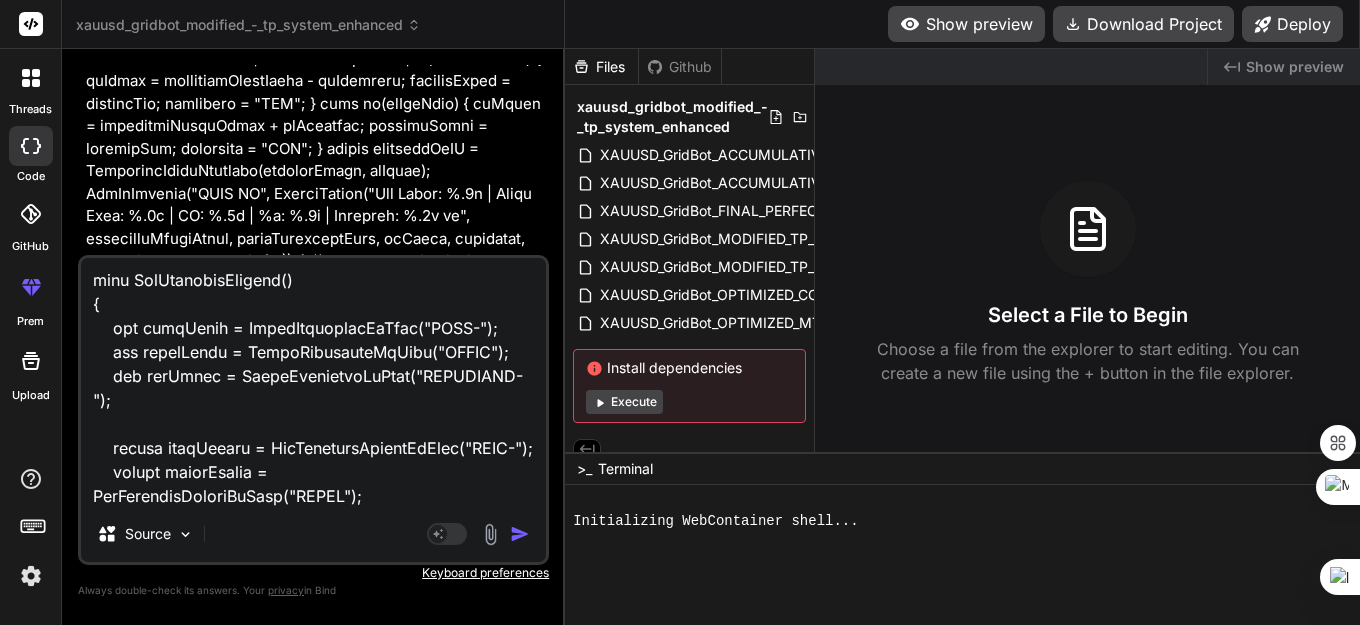type on "//+------------------------------------------------------------------+
//|                    XAUUSD_GridBot_ACCUMULATIVE_TP_MODIFIED.mq5 |
//|                    AKUMULASI TP 100PT + PERFECT BID/ASK        |
//|                    RSI 70/30 - LOT BERTINGKAT - HEDGE REOPEN   |
//|                    MAIN TP 100PT CLOSE ALL POSITIONS & REOPEN  |
//|                    HEDGE TP 50PT CLOSE INDIVIDUAL HEDGE & REOPEN |
//|                    GRID TP 100PT CLOSE ALL GRID & REOPEN       |
//|                    HEDGE LOT TETAP 0.01 - TIDAK NAIK           |
//|                    ENHANCED: VOLATILITY FILTER & GLOBAL BLOCK  |
//|                    FIXED: CRITICAL COMPILATION ERRORS & WARNINGS |
//+------------------------------------------------------------------+
#property copyright "XAUUSD Grid Bot - MODIFIED TP VERSION"
#property version   "12.09" // Updated version for Main TP to close all
#property strict
#include <Trade\\Trade.mqh>
#include <Trade\\PositionInfo.mqh>
CTrade trade;
CPositionInfo position;
//..." 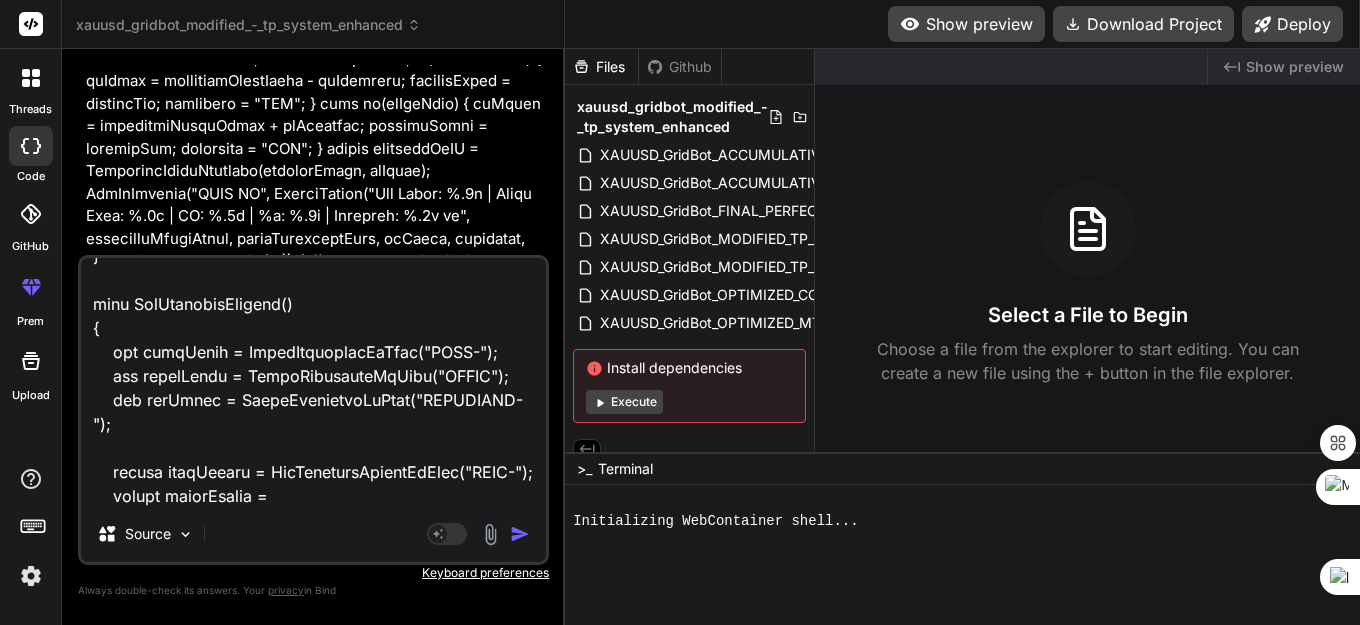 type on "x" 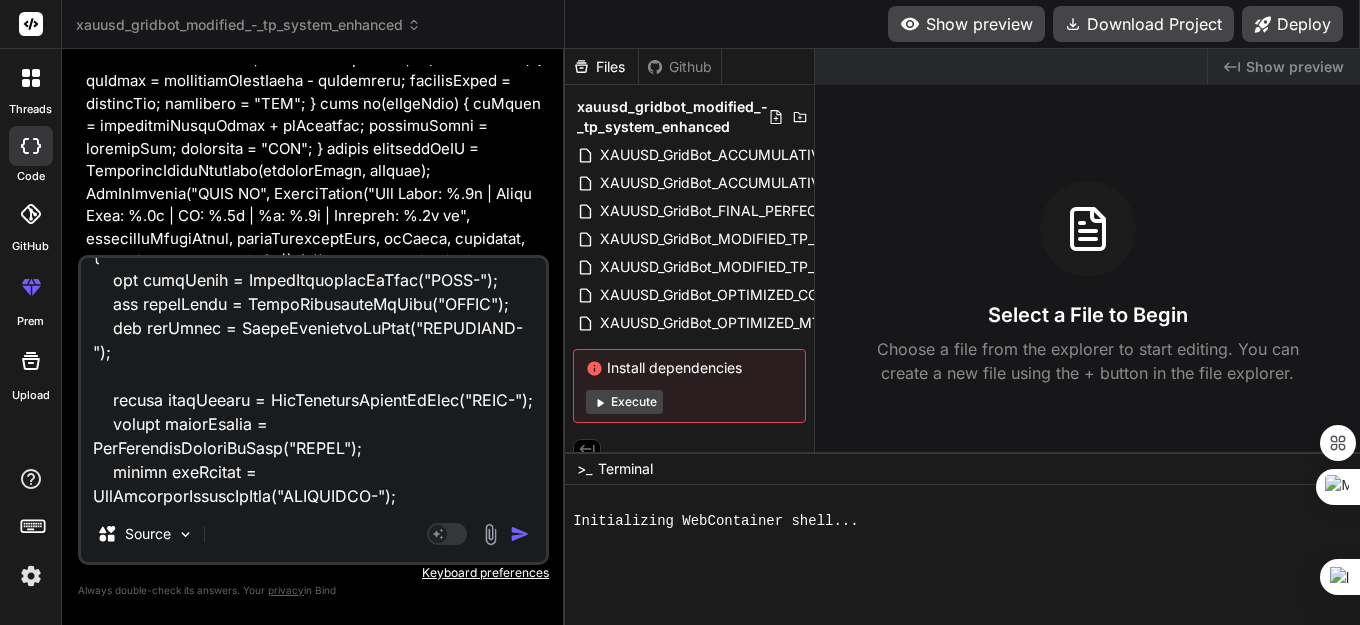 type on "x" 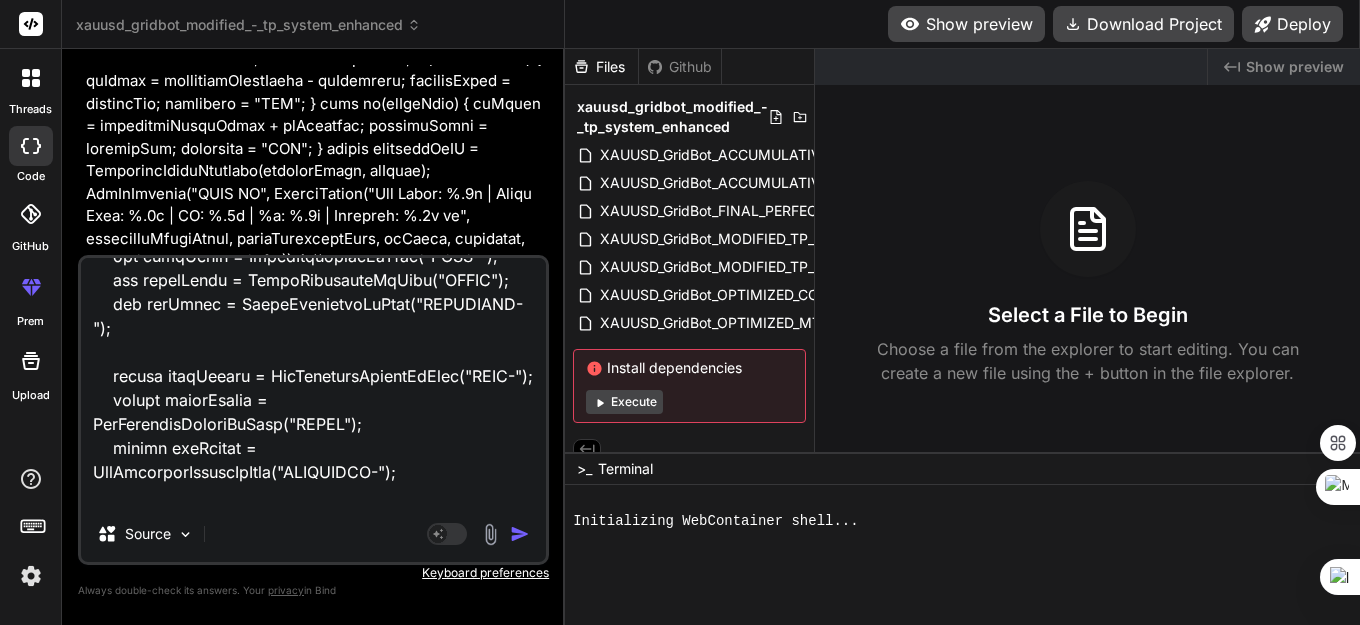 type on "x" 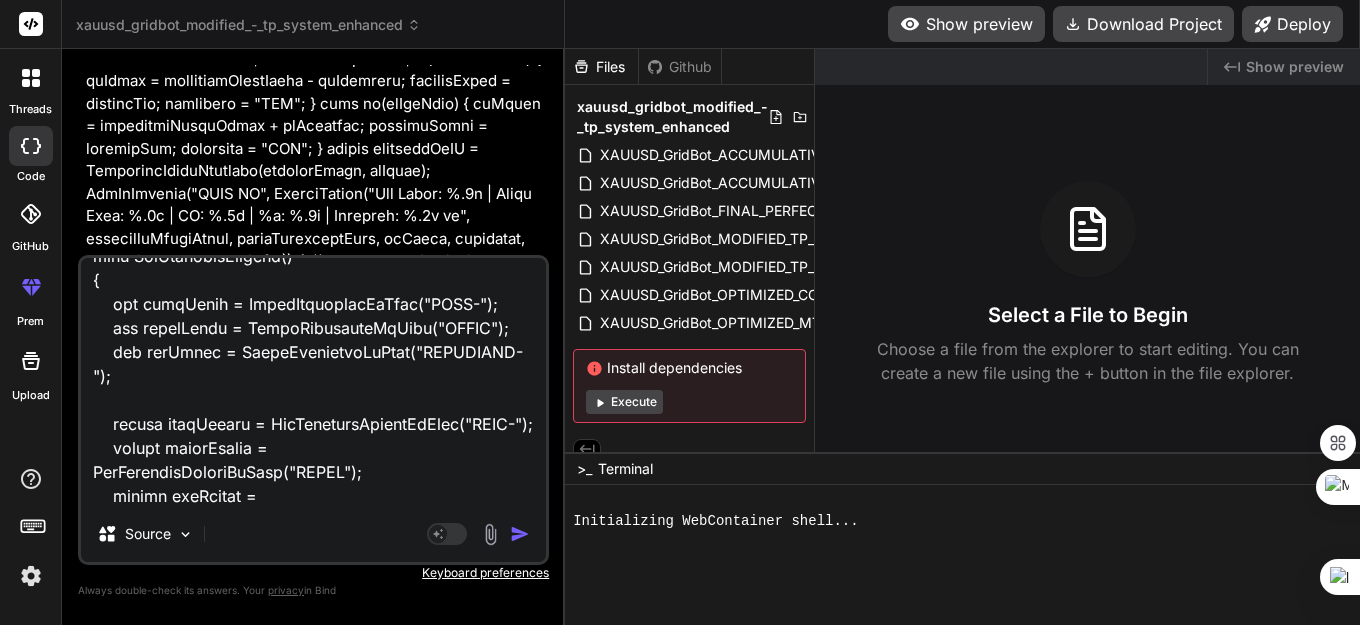 type on "//+------------------------------------------------------------------+
//|                    XAUUSD_GridBot_ACCUMULATIVE_TP_MODIFIED.mq5 |
//|                    AKUMULASI TP 100PT + PERFECT BID/ASK        |
//|                    RSI 70/30 - LOT BERTINGKAT - HEDGE REOPEN   |
//|                    MAIN TP 100PT CLOSE ALL POSITIONS & REOPEN  |
//|                    HEDGE TP 50PT CLOSE INDIVIDUAL HEDGE & REOPEN |
//|                    GRID TP 100PT CLOSE ALL GRID & REOPEN       |
//|                    HEDGE LOT TETAP 0.01 - TIDAK NAIK           |
//|                    ENHANCED: VOLATILITY FILTER & GLOBAL BLOCK  |
//|                    FIXED: CRITICAL COMPILATION ERRORS & WARNINGS |
//+------------------------------------------------------------------+
#property copyright "XAUUSD Grid Bot - MODIFIED TP VERSION"
#property version   "12.09" // Updated version for Main TP to close all
#property strict
#include <Trade\\Trade.mqh>
#include <Trade\\PositionInfo.mqh>
CTrade trade;
CPositionInfo position;
//..." 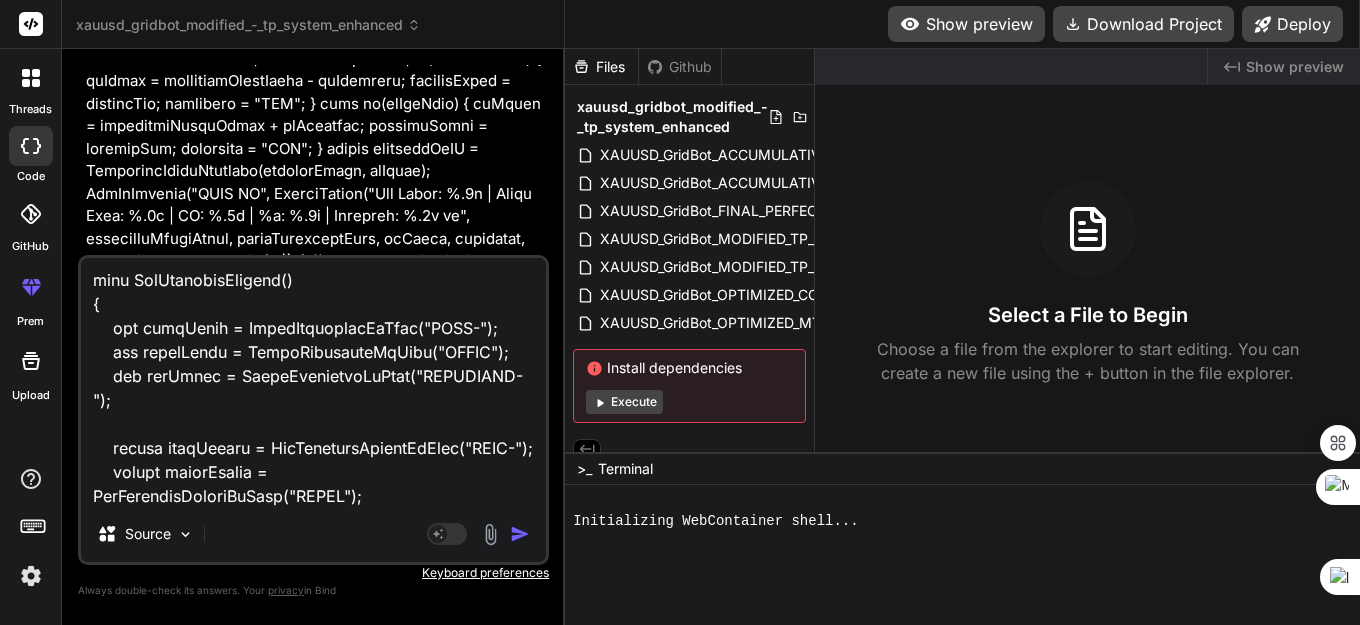 type on "x" 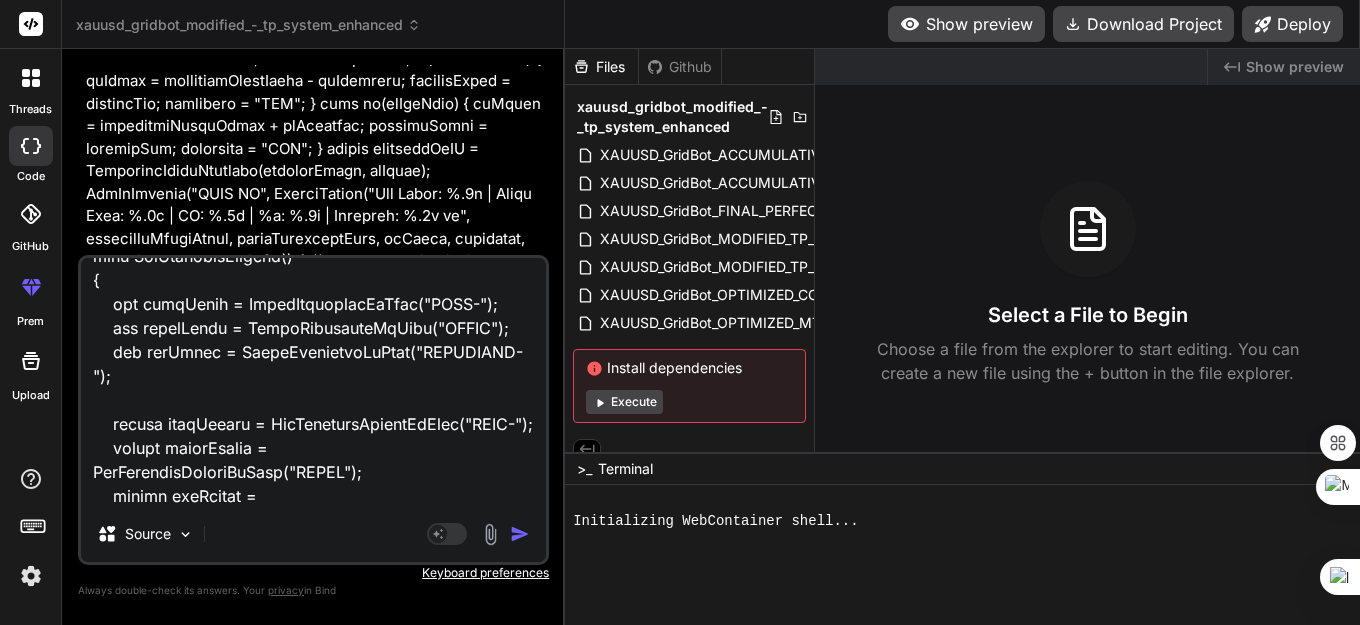 type 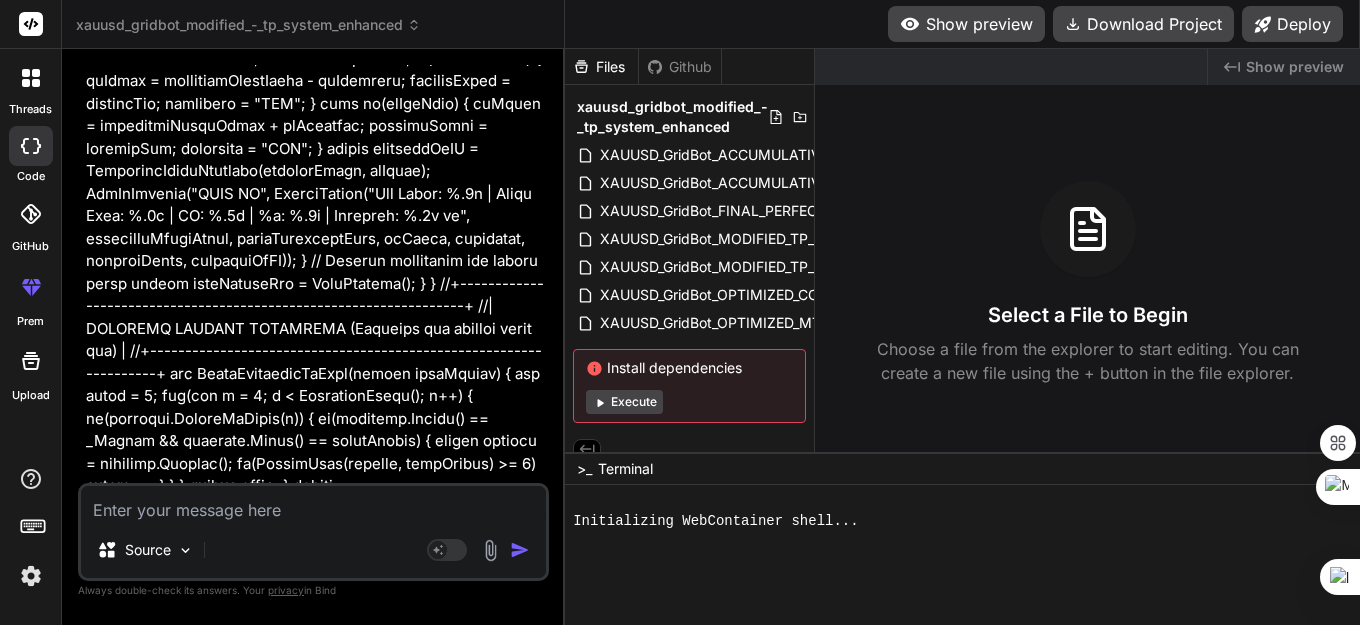 scroll, scrollTop: 0, scrollLeft: 0, axis: both 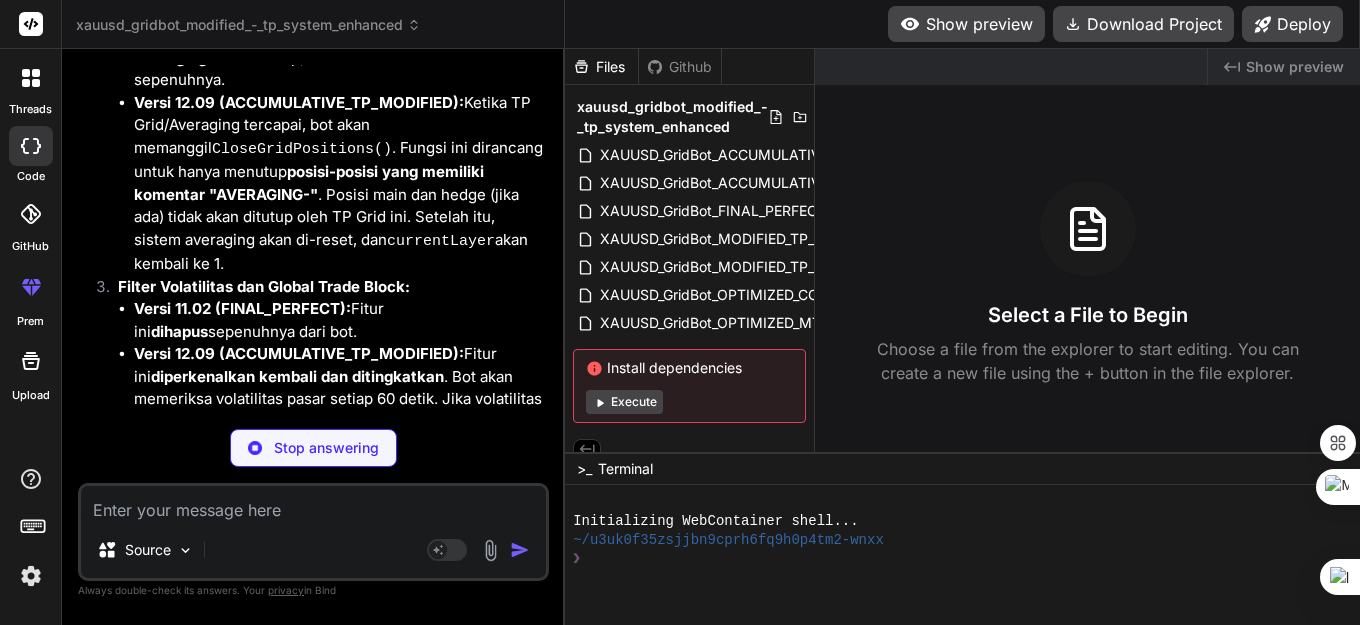 type on "x" 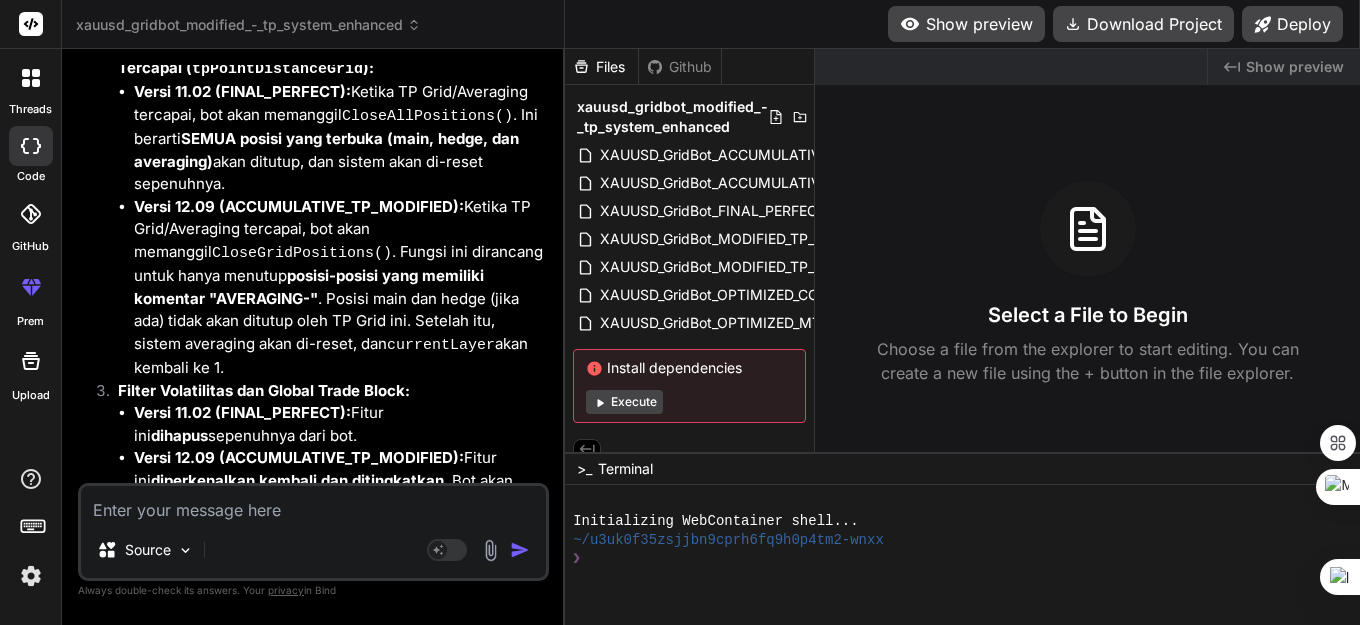 scroll, scrollTop: 54561, scrollLeft: 0, axis: vertical 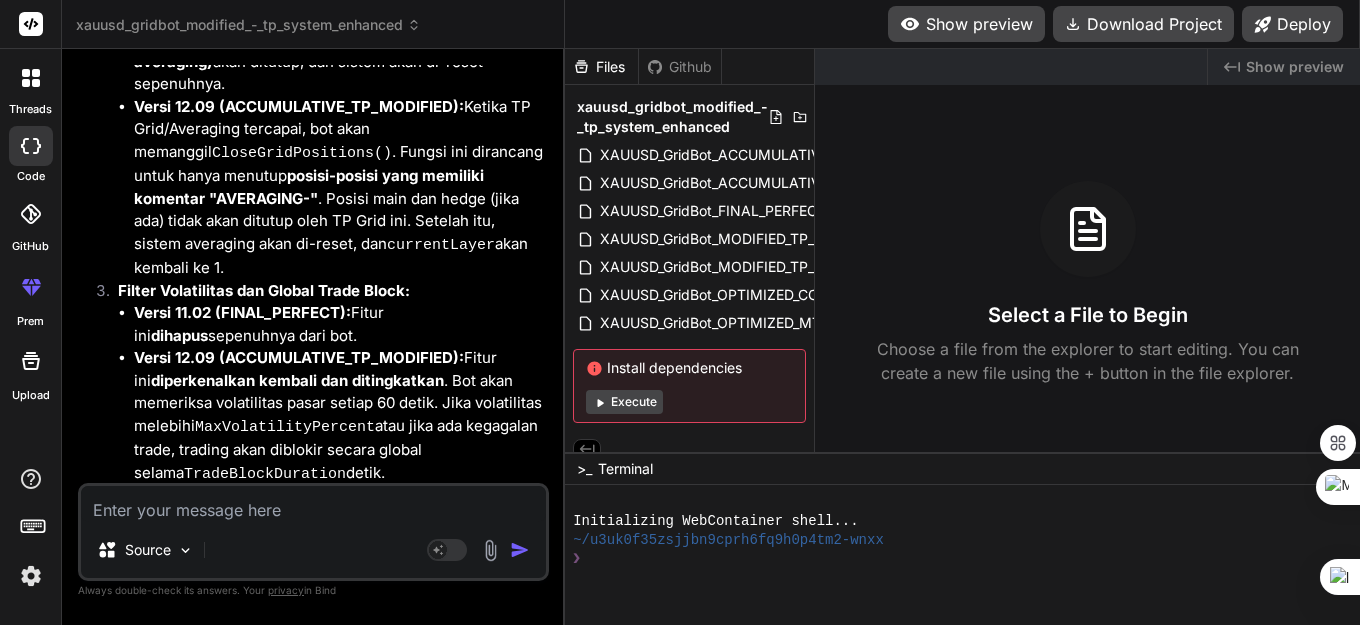 click at bounding box center (313, 504) 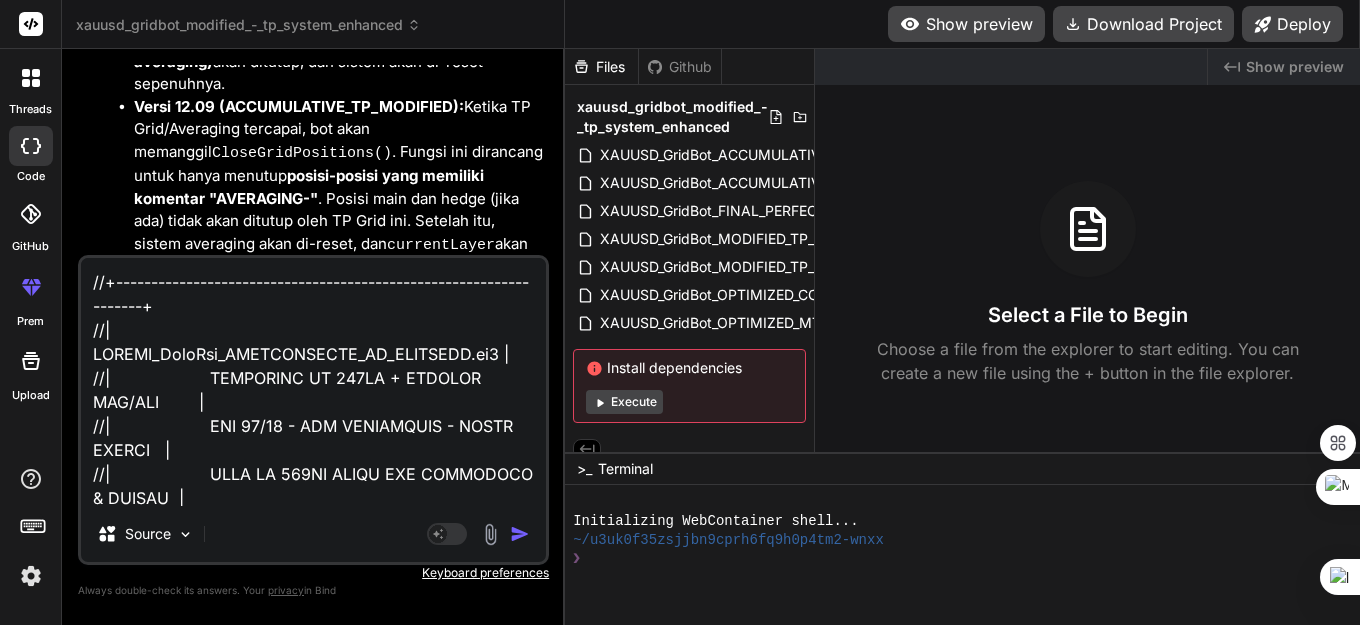 scroll, scrollTop: 62354, scrollLeft: 0, axis: vertical 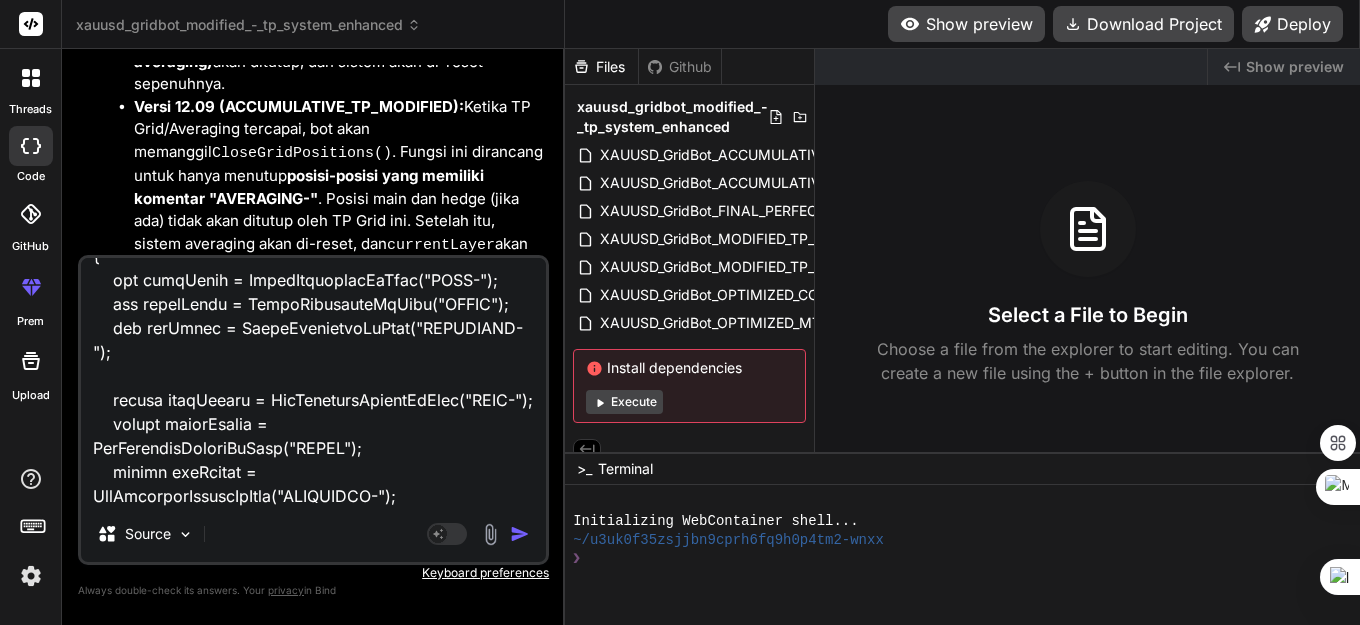 type on "//+------------------------------------------------------------------+
//|                    XAUUSD_GridBot_ACCUMULATIVE_TP_MODIFIED.mq5 |
//|                    AKUMULASI TP 100PT + PERFECT BID/ASK        |
//|                    RSI 70/30 - LOT BERTINGKAT - HEDGE REOPEN   |
//|                    MAIN TP 100PT CLOSE ALL POSITIONS & REOPEN  |
//|                    HEDGE TP 50PT CLOSE INDIVIDUAL HEDGE & REOPEN |
//|                    GRID TP 100PT CLOSE ALL GRID & REOPEN       |
//|                    HEDGE LOT TETAP 0.01 - TIDAK NAIK           |
//|                    ENHANCED: VOLATILITY FILTER & GLOBAL BLOCK  |
//|                    FIXED: CRITICAL COMPILATION ERRORS & WARNINGS |
//+------------------------------------------------------------------+
#property copyright "XAUUSD Grid Bot - MODIFIED TP VERSION"
#property version   "12.09" // Updated version for Main TP to close all
#property strict
#include <Trade\\Trade.mqh>
#include <Trade\\PositionInfo.mqh>
CTrade trade;
CPositionInfo position;
//..." 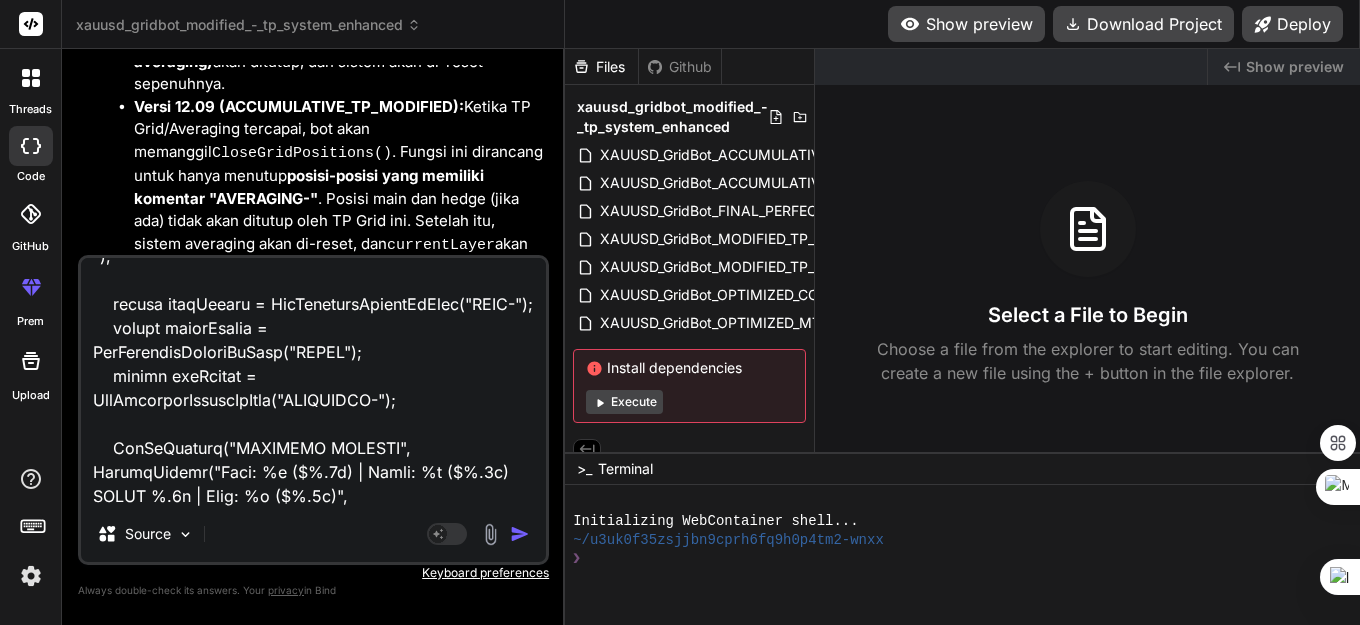 type on "x" 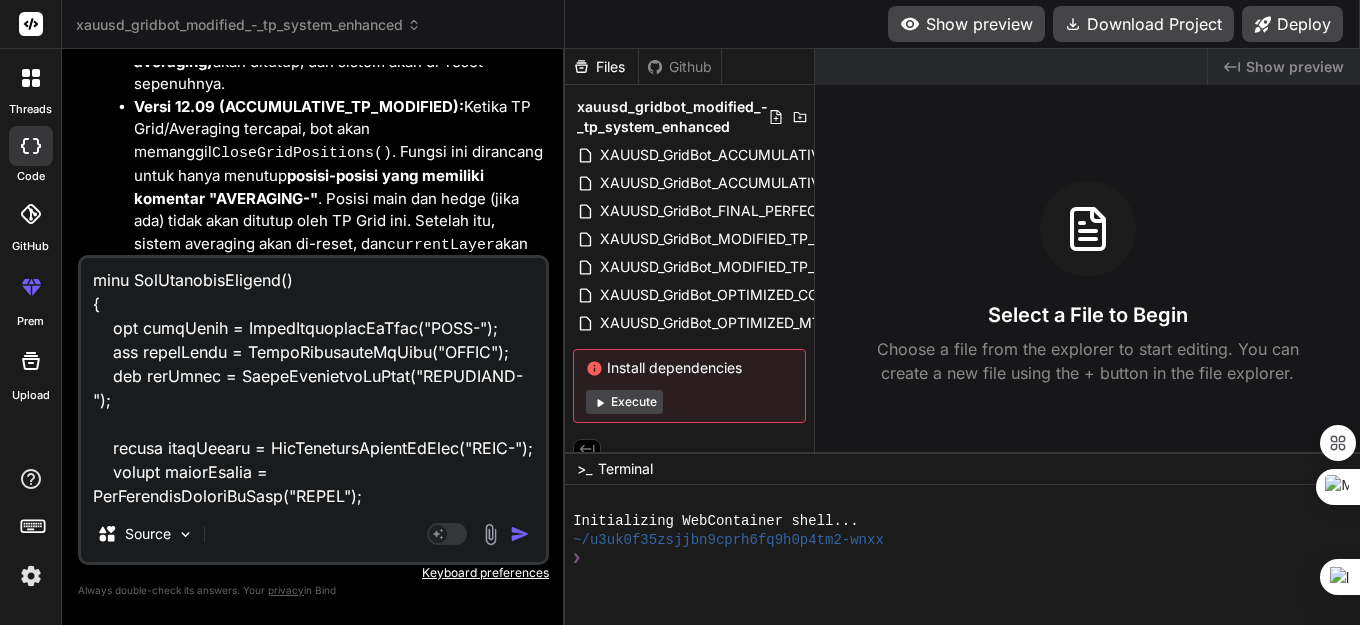 type on "//+------------------------------------------------------------------+
//|                    XAUUSD_GridBot_ACCUMULATIVE_TP_MODIFIED.mq5 |
//|                    AKUMULASI TP 100PT + PERFECT BID/ASK        |
//|                    RSI 70/30 - LOT BERTINGKAT - HEDGE REOPEN   |
//|                    MAIN TP 100PT CLOSE ALL POSITIONS & REOPEN  |
//|                    HEDGE TP 50PT CLOSE INDIVIDUAL HEDGE & REOPEN |
//|                    GRID TP 100PT CLOSE ALL GRID & REOPEN       |
//|                    HEDGE LOT TETAP 0.01 - TIDAK NAIK           |
//|                    ENHANCED: VOLATILITY FILTER & GLOBAL BLOCK  |
//|                    FIXED: CRITICAL COMPILATION ERRORS & WARNINGS |
//+------------------------------------------------------------------+
#property copyright "XAUUSD Grid Bot - MODIFIED TP VERSION"
#property version   "12.09" // Updated version for Main TP to close all
#property strict
#include <Trade\\Trade.mqh>
#include <Trade\\PositionInfo.mqh>
CTrade trade;
CPositionInfo position;
//..." 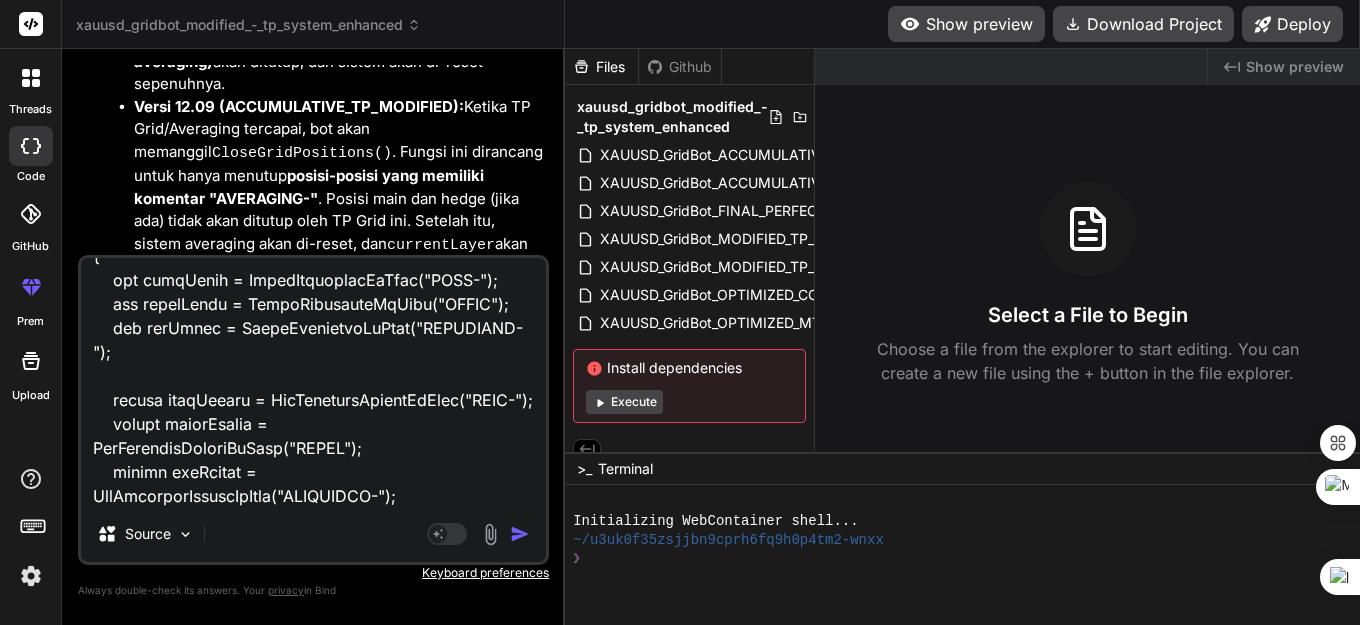 type on "//+------------------------------------------------------------------+
//|                    XAUUSD_GridBot_ACCUMULATIVE_TP_MODIFIED.mq5 |
//|                    AKUMULASI TP 100PT + PERFECT BID/ASK        |
//|                    RSI 70/30 - LOT BERTINGKAT - HEDGE REOPEN   |
//|                    MAIN TP 100PT CLOSE ALL POSITIONS & REOPEN  |
//|                    HEDGE TP 50PT CLOSE INDIVIDUAL HEDGE & REOPEN |
//|                    GRID TP 100PT CLOSE ALL GRID & REOPEN       |
//|                    HEDGE LOT TETAP 0.01 - TIDAK NAIK           |
//|                    ENHANCED: VOLATILITY FILTER & GLOBAL BLOCK  |
//|                    FIXED: CRITICAL COMPILATION ERRORS & WARNINGS |
//+------------------------------------------------------------------+
#property copyright "XAUUSD Grid Bot - MODIFIED TP VERSION"
#property version   "12.09" // Updated version for Main TP to close all
#property strict
#include <Trade\\Trade.mqh>
#include <Trade\\PositionInfo.mqh>
CTrade trade;
CPositionInfo position;
//..." 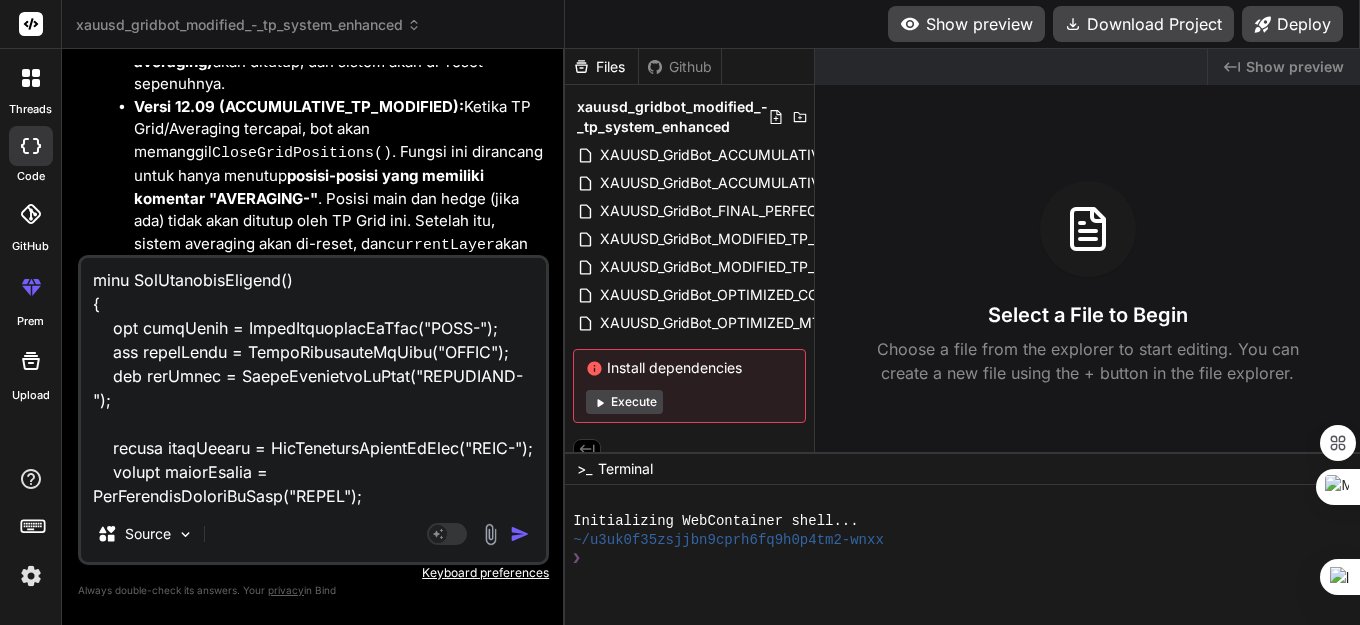 type on "x" 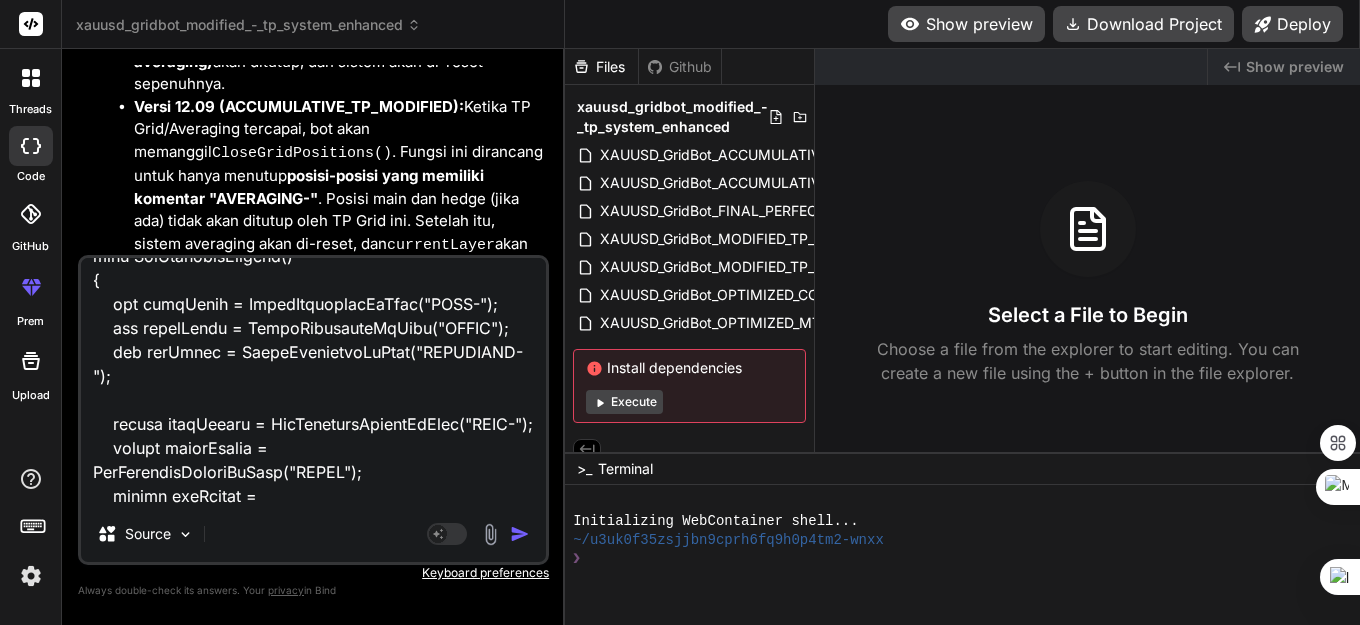 type on "//+------------------------------------------------------------------+
//|                    XAUUSD_GridBot_ACCUMULATIVE_TP_MODIFIED.mq5 |
//|                    AKUMULASI TP 100PT + PERFECT BID/ASK        |
//|                    RSI 70/30 - LOT BERTINGKAT - HEDGE REOPEN   |
//|                    MAIN TP 100PT CLOSE ALL POSITIONS & REOPEN  |
//|                    HEDGE TP 50PT CLOSE INDIVIDUAL HEDGE & REOPEN |
//|                    GRID TP 100PT CLOSE ALL GRID & REOPEN       |
//|                    HEDGE LOT TETAP 0.01 - TIDAK NAIK           |
//|                    ENHANCED: VOLATILITY FILTER & GLOBAL BLOCK  |
//|                    FIXED: CRITICAL COMPILATION ERRORS & WARNINGS |
//+------------------------------------------------------------------+
#property copyright "XAUUSD Grid Bot - MODIFIED TP VERSION"
#property version   "12.09" // Updated version for Main TP to close all
#property strict
#include <Trade\\Trade.mqh>
#include <Trade\\PositionInfo.mqh>
CTrade trade;
CPositionInfo position;
//..." 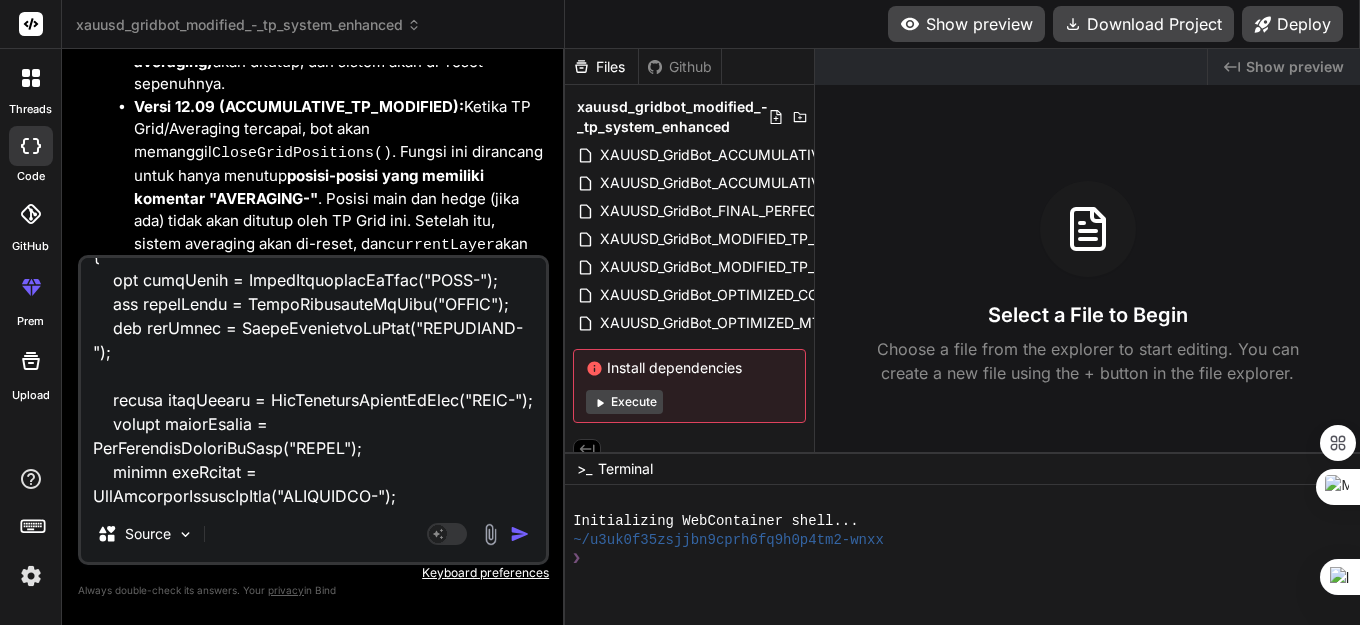 type on "x" 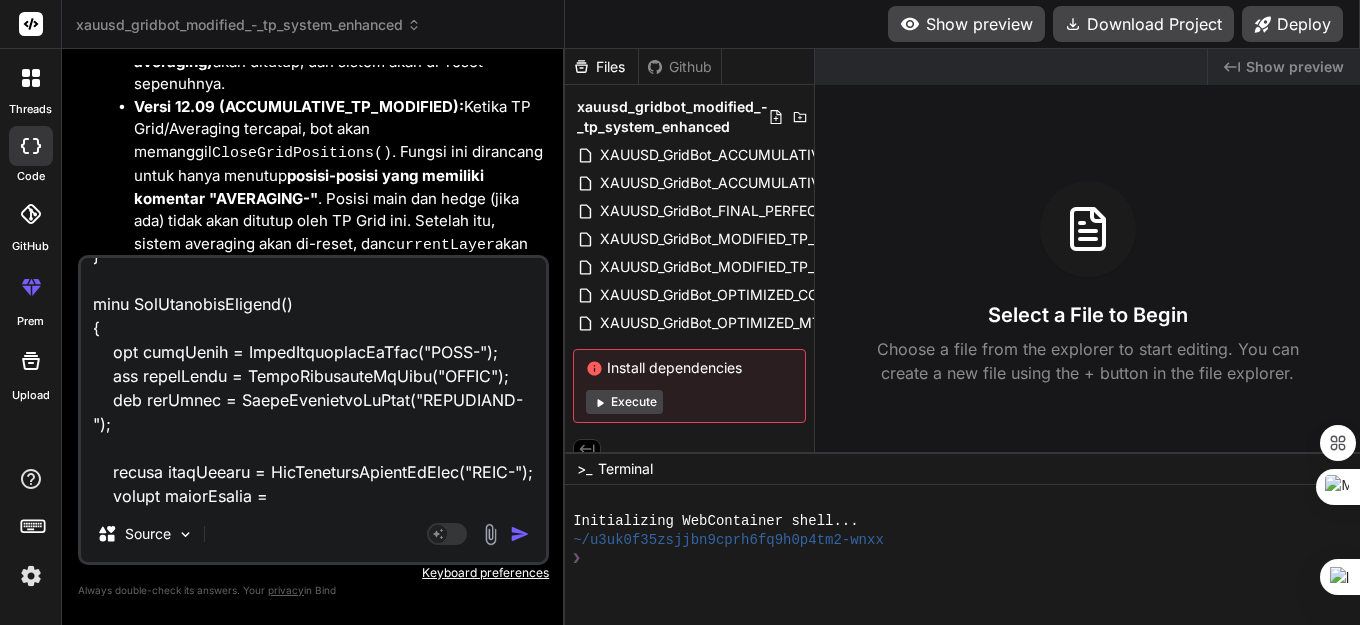 type on "//+------------------------------------------------------------------+
//|                    XAUUSD_GridBot_ACCUMULATIVE_TP_MODIFIED.mq5 |
//|                    AKUMULASI TP 100PT + PERFECT BID/ASK        |
//|                    RSI 70/30 - LOT BERTINGKAT - HEDGE REOPEN   |
//|                    MAIN TP 100PT CLOSE ALL POSITIONS & REOPEN  |
//|                    HEDGE TP 50PT CLOSE INDIVIDUAL HEDGE & REOPEN |
//|                    GRID TP 100PT CLOSE ALL GRID & REOPEN       |
//|                    HEDGE LOT TETAP 0.01 - TIDAK NAIK           |
//|                    ENHANCED: VOLATILITY FILTER & GLOBAL BLOCK  |
//|                    FIXED: CRITICAL COMPILATION ERRORS & WARNINGS |
//+------------------------------------------------------------------+
#property copyright "XAUUSD Grid Bot - MODIFIED TP VERSION"
#property version   "12.09" // Updated version for Main TP to close all
#property strict
#include <Trade\\Trade.mqh>
#include <Trade\\PositionInfo.mqh>
CTrade trade;
CPositionInfo position;
//..." 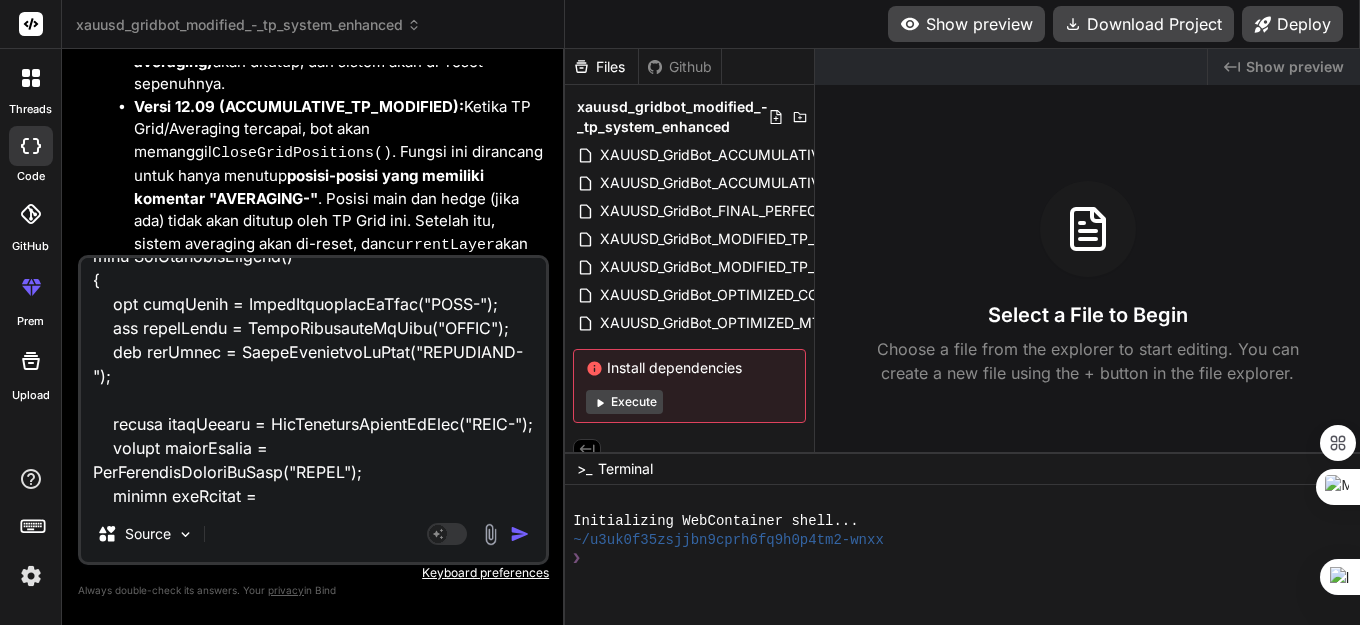 type on "//+------------------------------------------------------------------+
//|                    XAUUSD_GridBot_ACCUMULATIVE_TP_MODIFIED.mq5 |
//|                    AKUMULASI TP 100PT + PERFECT BID/ASK        |
//|                    RSI 70/30 - LOT BERTINGKAT - HEDGE REOPEN   |
//|                    MAIN TP 100PT CLOSE ALL POSITIONS & REOPEN  |
//|                    HEDGE TP 50PT CLOSE INDIVIDUAL HEDGE & REOPEN |
//|                    GRID TP 100PT CLOSE ALL GRID & REOPEN       |
//|                    HEDGE LOT TETAP 0.01 - TIDAK NAIK           |
//|                    ENHANCED: VOLATILITY FILTER & GLOBAL BLOCK  |
//|                    FIXED: CRITICAL COMPILATION ERRORS & WARNINGS |
//+------------------------------------------------------------------+
#property copyright "XAUUSD Grid Bot - MODIFIED TP VERSION"
#property version   "12.09" // Updated version for Main TP to close all
#property strict
#include <Trade\\Trade.mqh>
#include <Trade\\PositionInfo.mqh>
CTrade trade;
CPositionInfo position;
//..." 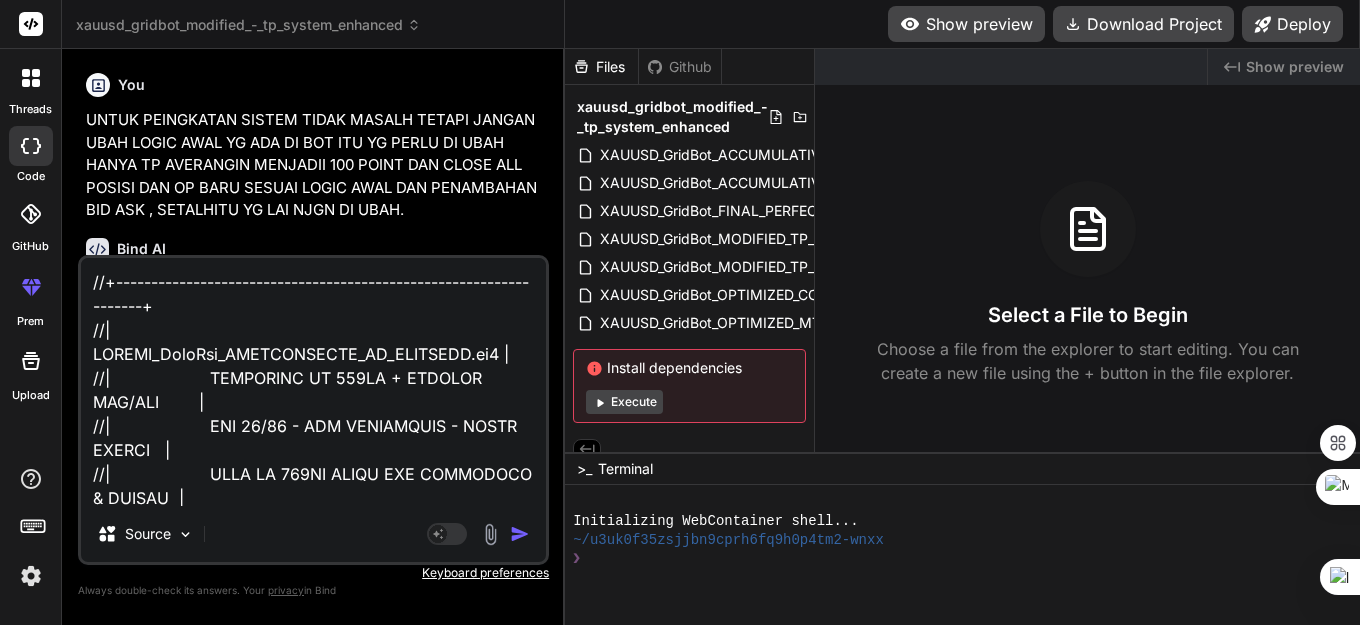 scroll, scrollTop: 0, scrollLeft: 0, axis: both 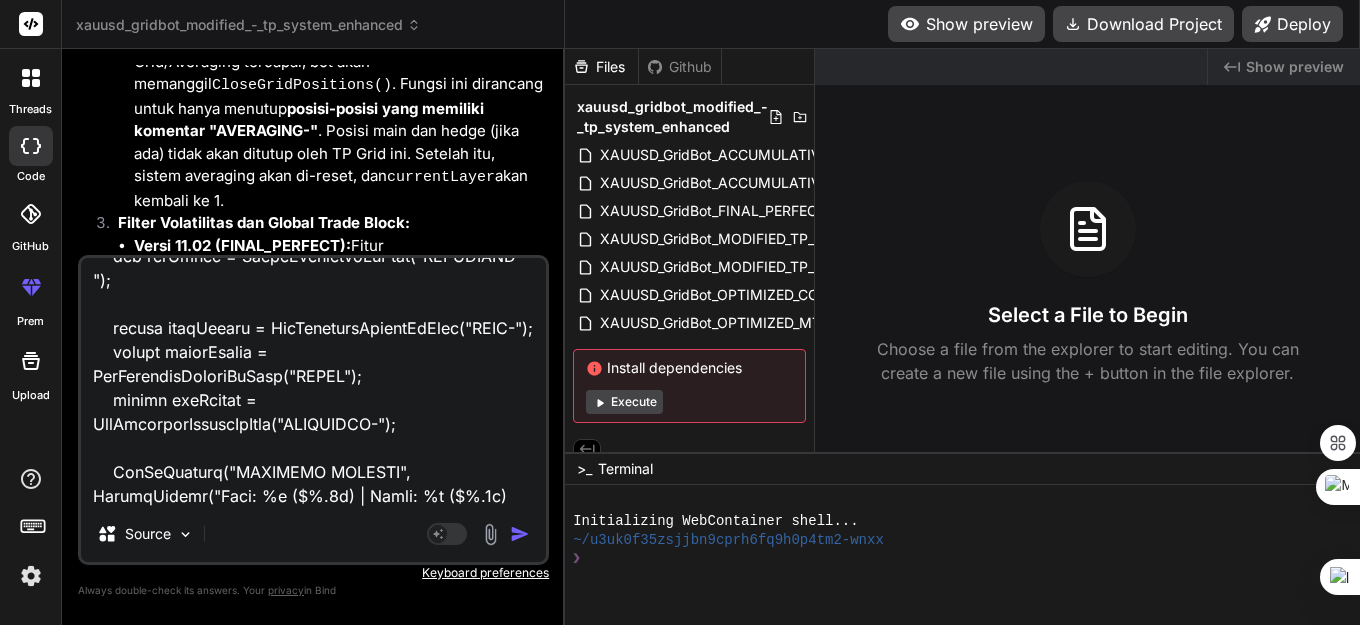 type on "//+------------------------------------------------------------------+
//|                    XAUUSD_GridBot_ACCUMULATIVE_TP_MODIFIED.mq5 |
//|                    AKUMULASI TP 100PT + PERFECT BID/ASK        |
//|                    RSI 70/30 - LOT BERTINGKAT - HEDGE REOPEN   |
//|                    MAIN TP 100PT CLOSE ALL POSITIONS & REOPEN  |
//|                    HEDGE TP 50PT CLOSE INDIVIDUAL HEDGE & REOPEN |
//|                    GRID TP 100PT CLOSE ALL GRID & REOPEN       |
//|                    HEDGE LOT TETAP 0.01 - TIDAK NAIK           |
//|                    ENHANCED: VOLATILITY FILTER & GLOBAL BLOCK  |
//|                    FIXED: CRITICAL COMPILATION ERRORS & WARNINGS |
//+------------------------------------------------------------------+
#property copyright "XAUUSD Grid Bot - MODIFIED TP VERSION"
#property version   "12.09" // Updated version for Main TP to close all
#property strict
#include <Trade\\Trade.mqh>
#include <Trade\\PositionInfo.mqh>
CTrade trade;
CPositionInfo position;
//..." 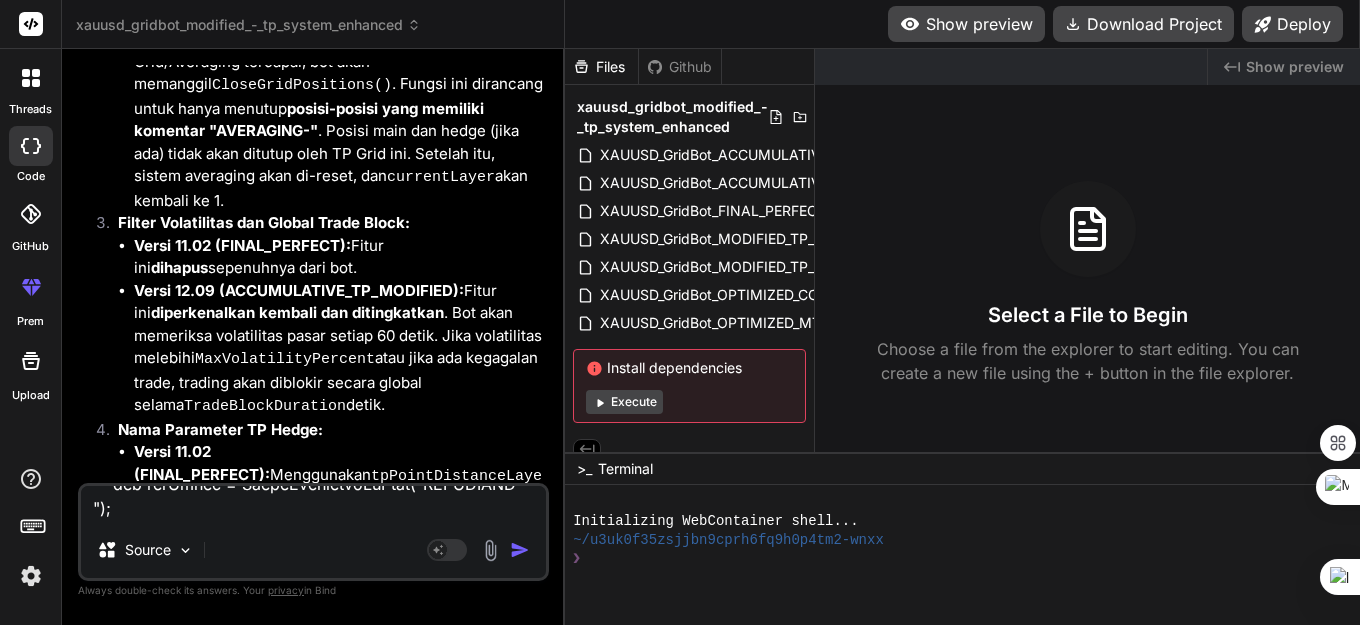 scroll, scrollTop: 0, scrollLeft: 0, axis: both 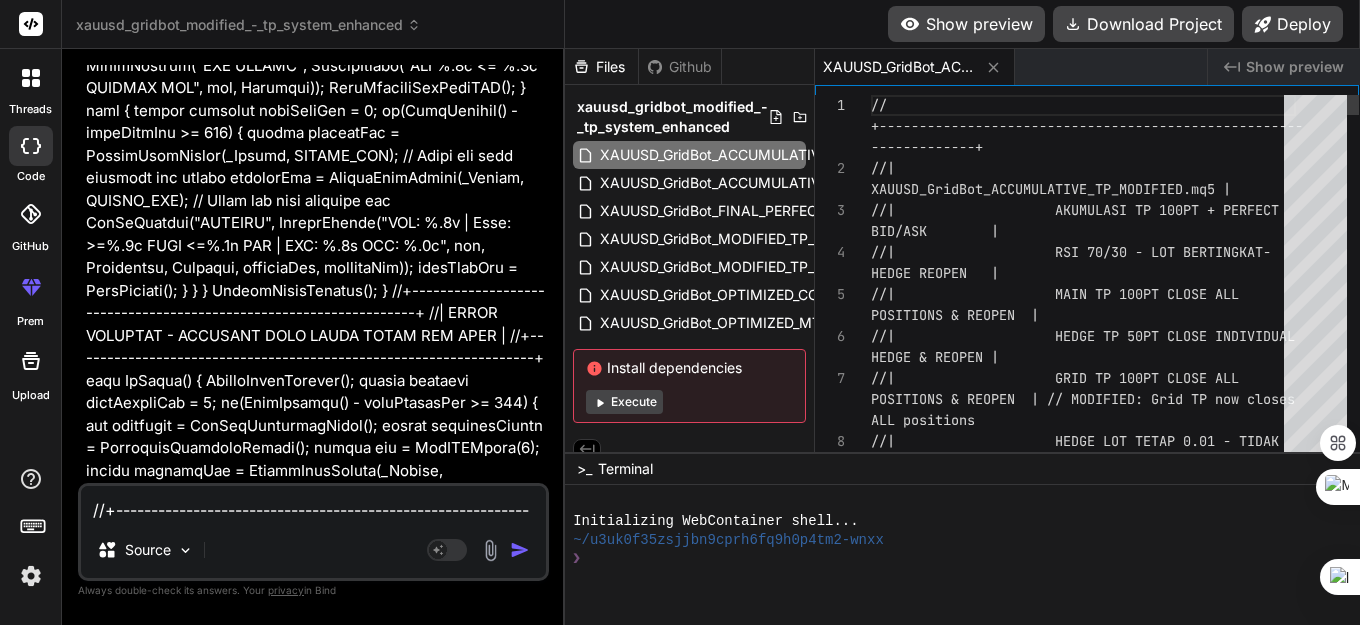 type on "x" 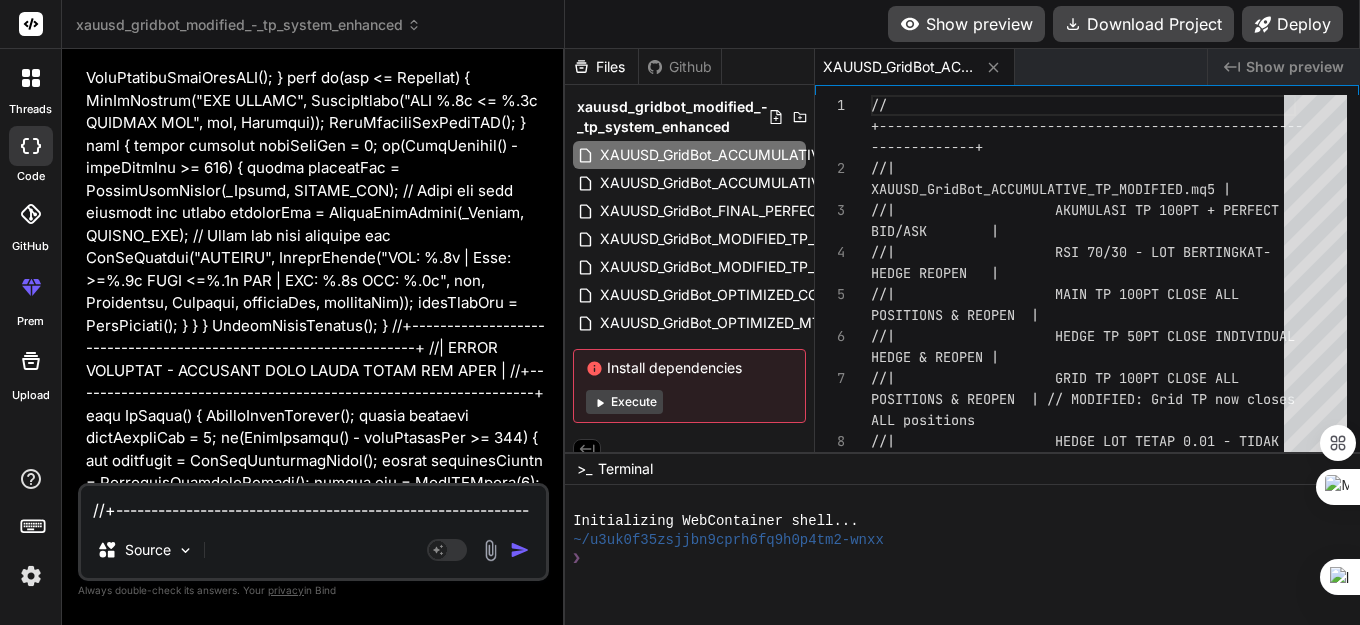 scroll, scrollTop: 80007, scrollLeft: 0, axis: vertical 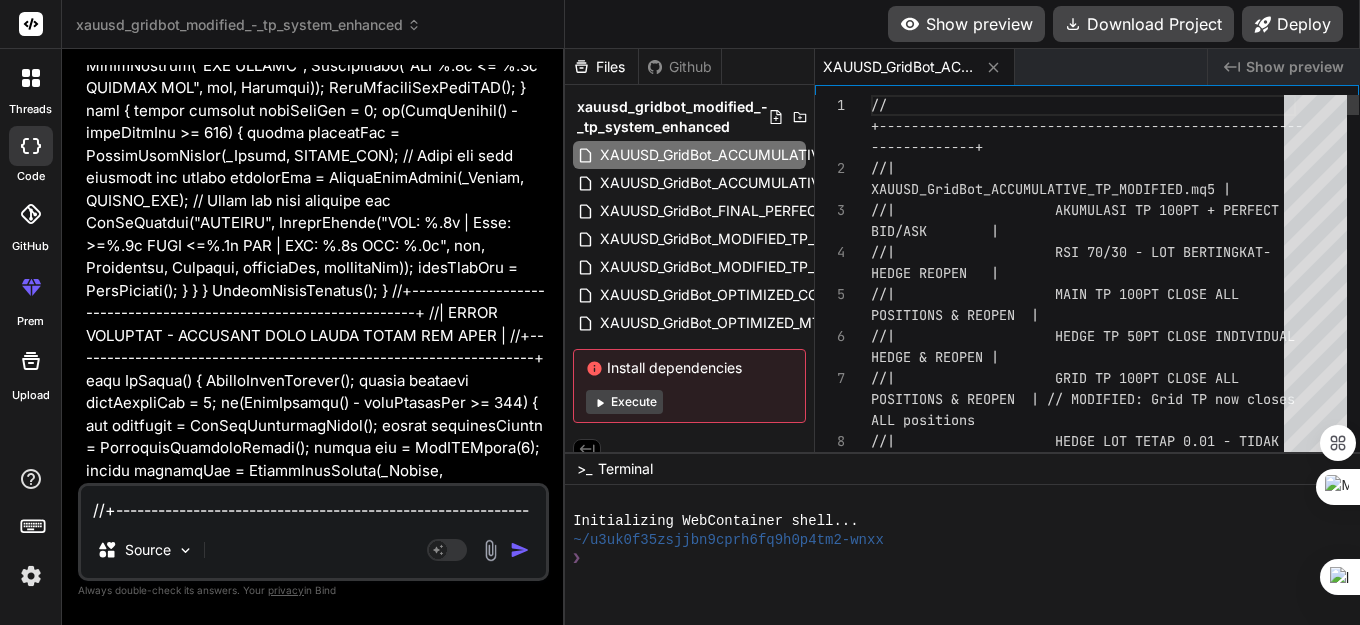 click on "// +------------------------------------------------- ---- -------------+ //|                     XAUUSD_GridBot_ACCUMULATIVE_TP_MODIFIED.mq5 | //|                    AKUMULASI TP 100PT + PERFEC T  BID/ASK        | //|                    RSI 70/30 - LOT BERTINGKAT  -  HEDGE REOPEN   | //|                    MAIN TP 100PT CLOSE ALL  POSITIONS & REOPEN  | //|                    HEDGE TP 50PT CLOSE INDIVID UAL  HEDGE & REOPEN | //|                    GRID TP 100PT CLOSE ALL  POSITIONS & REOPEN  | // MODIFIED: Grid TP now clo ses  ALL positions //|                    HEDGE LOT TETAP 0.01 - TIDA K  NAIK           |" at bounding box center [1083, 34136] 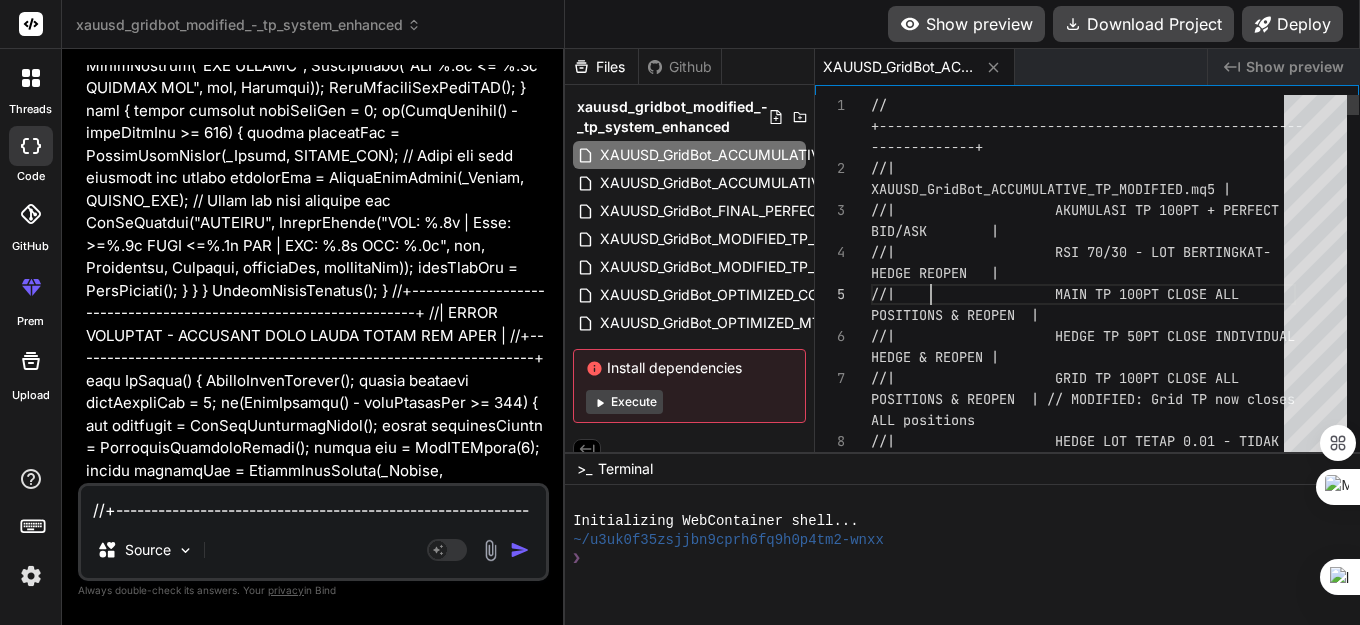 scroll, scrollTop: 0, scrollLeft: 0, axis: both 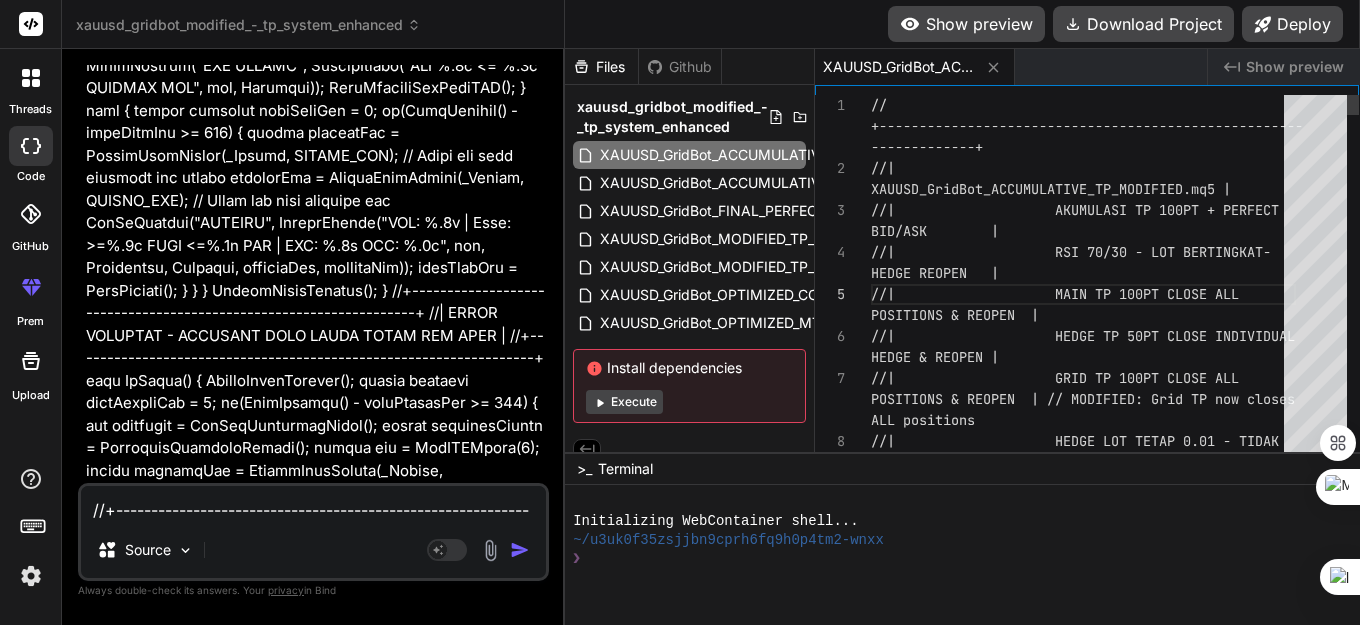 type on "//+------------------------------------------------------------------+
//|                    XAUUSD_GridBot_ACCUMULATIVE_TP_MODIFIED.mq5 |
//|                    AKUMULASI TP 100PT + PERFECT BID/ASK        |
//|                    RSI 70/30 - LOT BERTINGKAT - HEDGE REOPEN   |
//|                    MAIN TP 100PT CLOSE ALL …}" 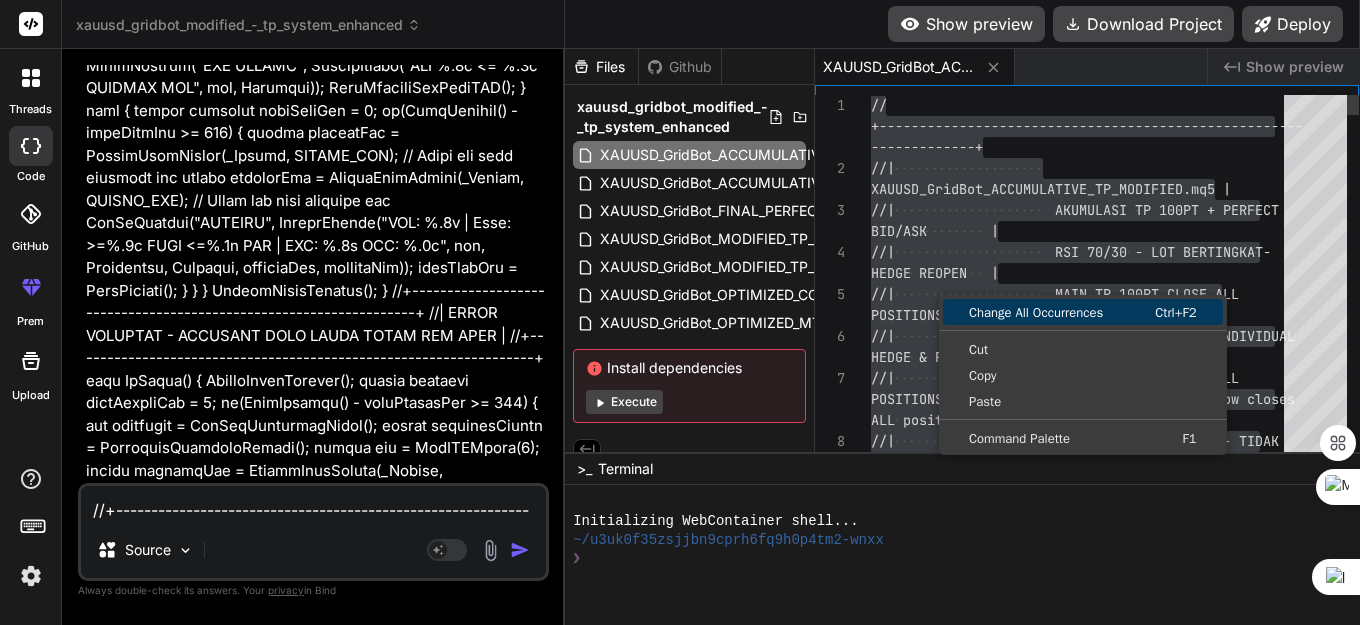 type on "x" 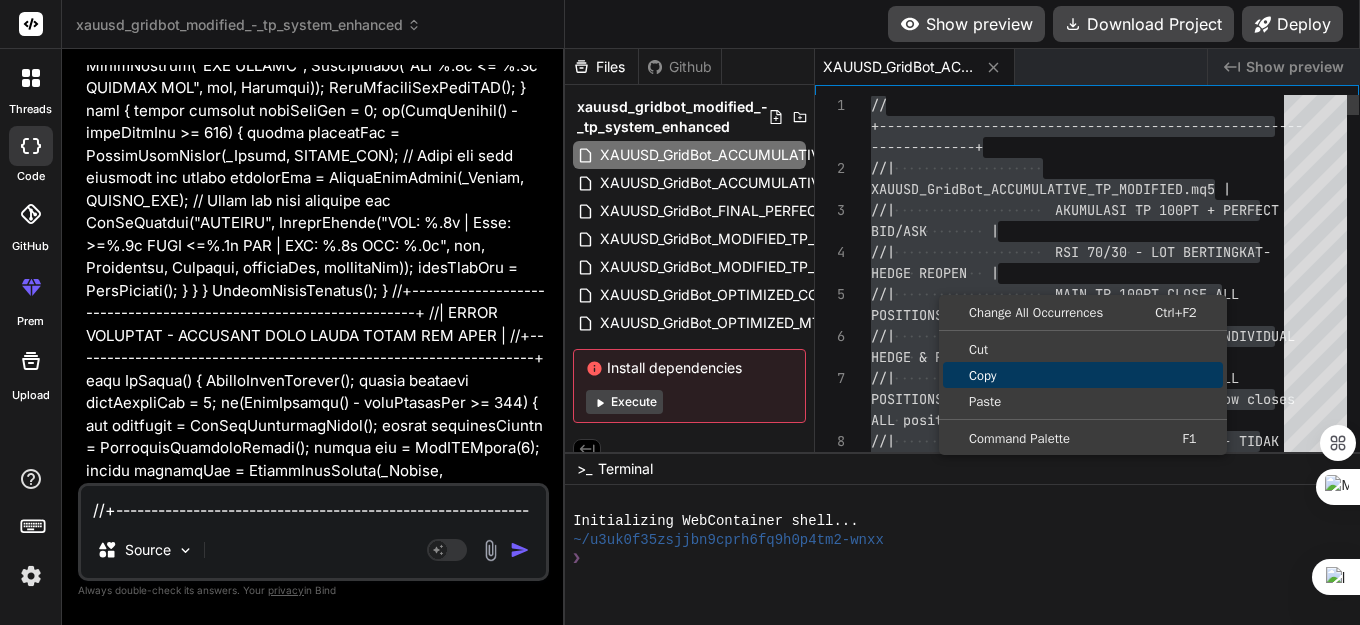click on "Copy" at bounding box center [1083, 375] 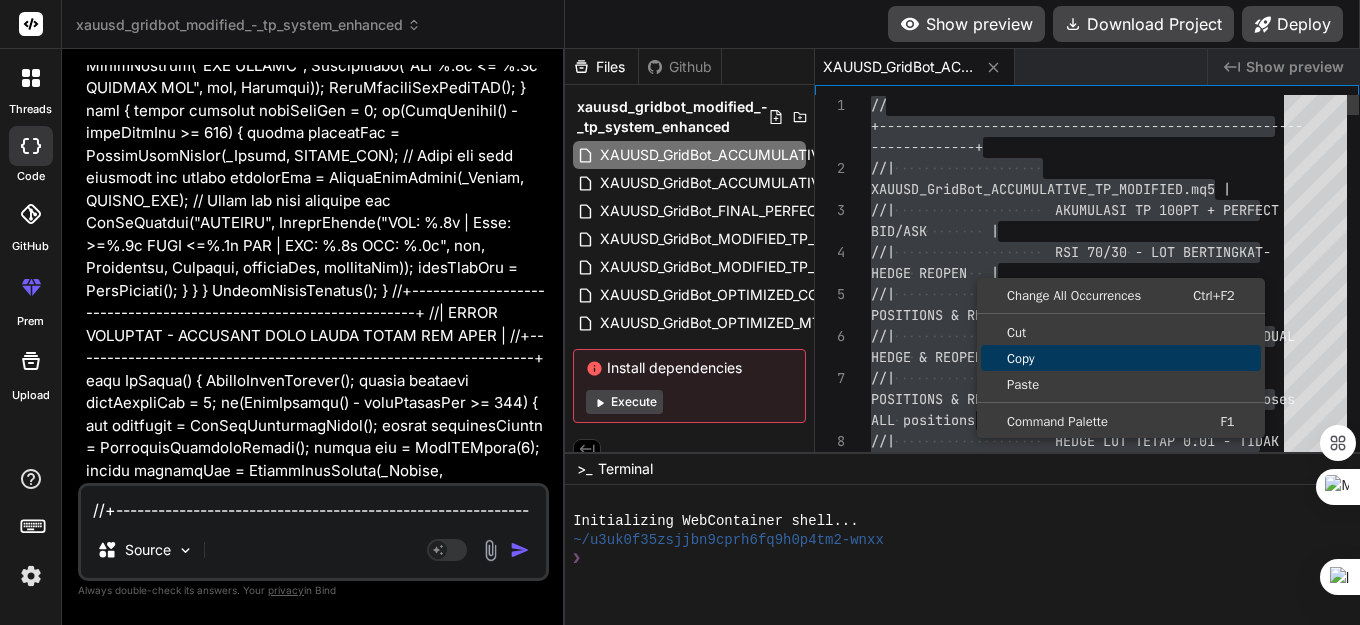 click on "Copy" at bounding box center [1121, 358] 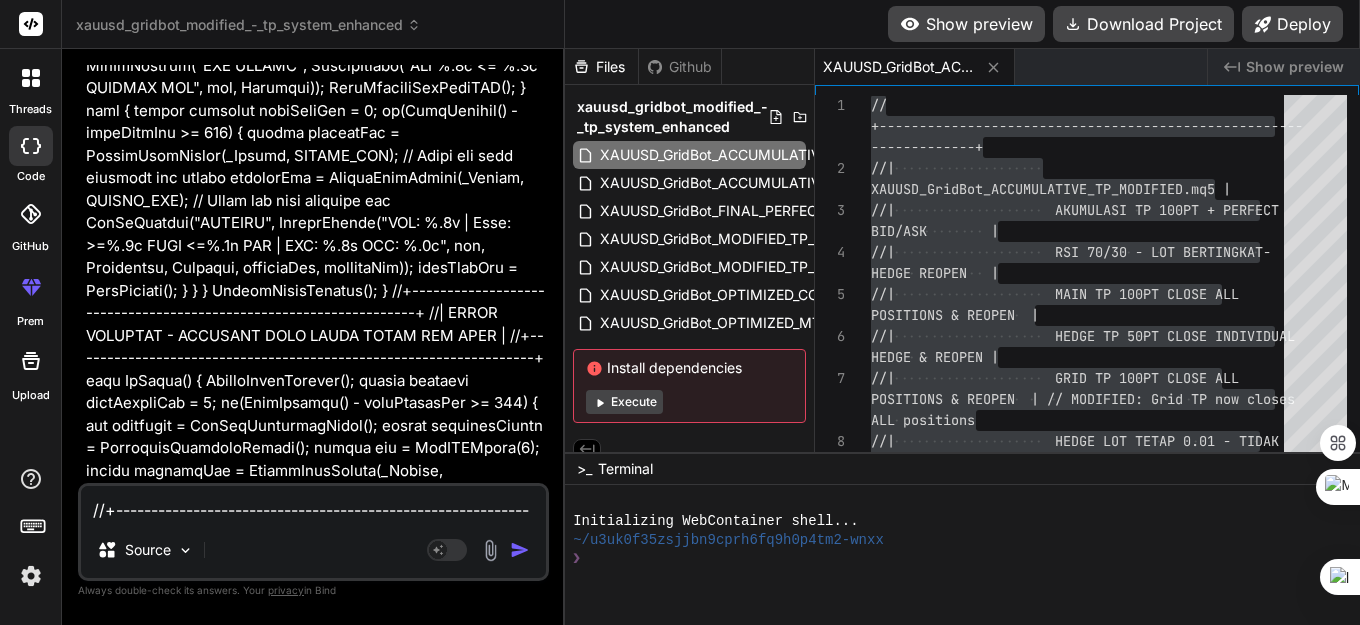 click at bounding box center [313, 504] 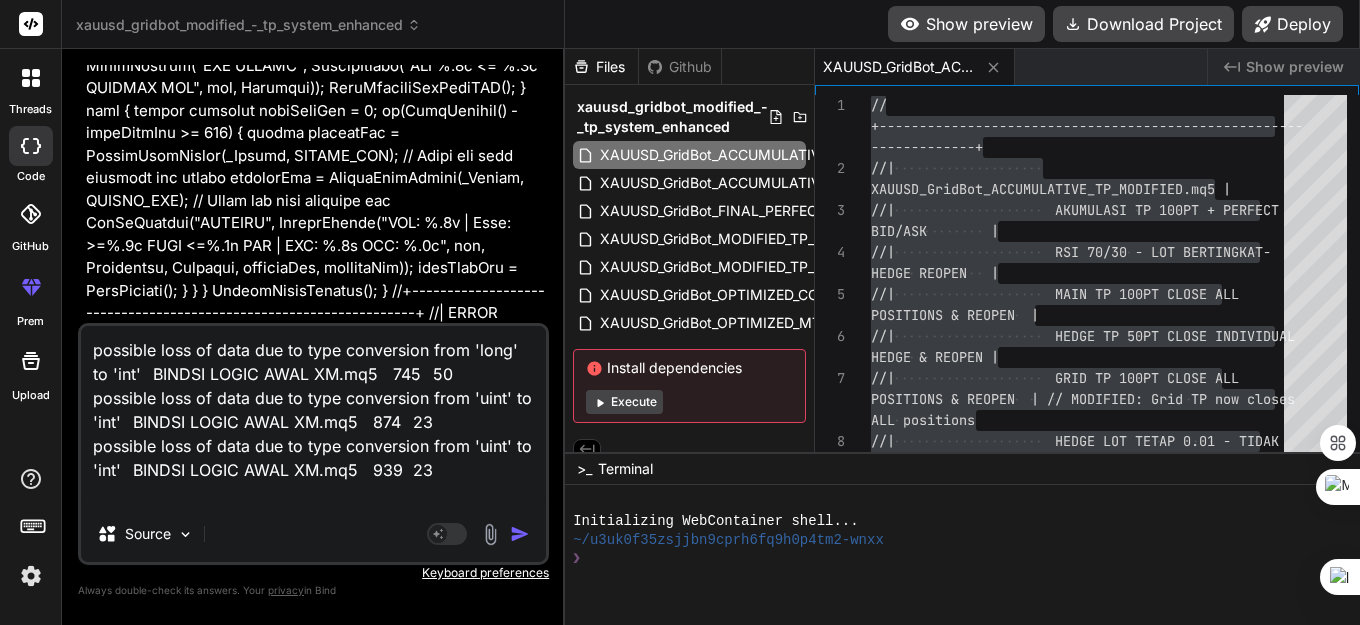 type on "possible loss of data due to type conversion from 'long' to 'int'	BINDSI LOGIC AWAL XM.mq5	745	50
possible loss of data due to type conversion from 'uint' to 'int'	BINDSI LOGIC AWAL XM.mq5	874	23
possible loss of data due to type conversion from 'uint' to 'int'	BINDSI LOGIC AWAL XM.mq5	939	23
A" 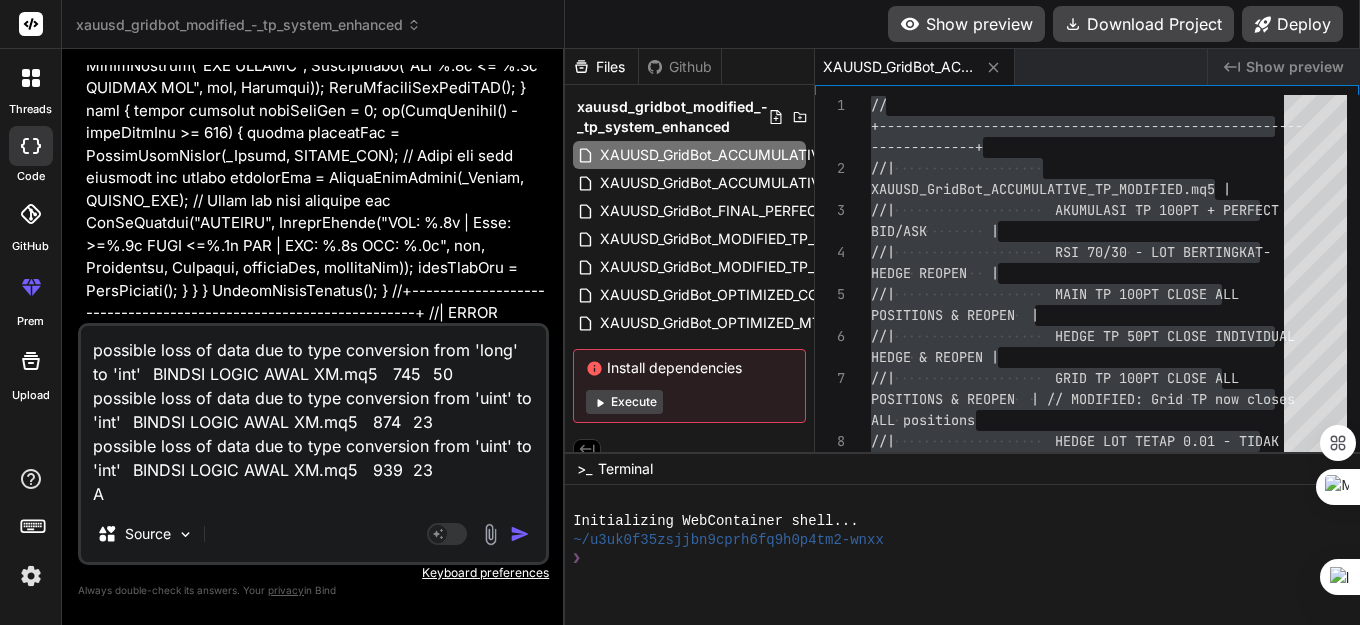 type on "possible loss of data due to type conversion from 'long' to 'int'	BINDSI LOGIC AWAL XM.mq5	745	50
possible loss of data due to type conversion from 'uint' to 'int'	BINDSI LOGIC AWAL XM.mq5	874	23
possible loss of data due to type conversion from 'uint' to 'int'	BINDSI LOGIC AWAL XM.mq5	939	23
AP" 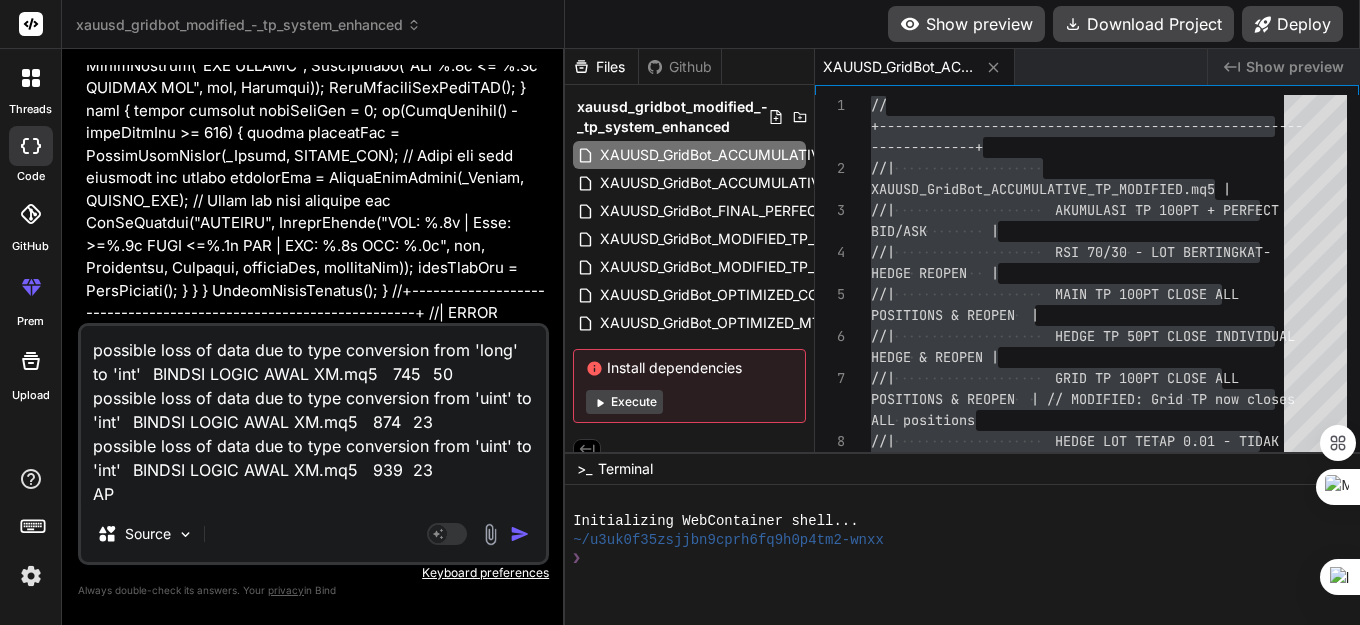 type on "possible loss of data due to type conversion from 'long' to 'int'	BINDSI LOGIC AWAL XM.mq5	745	50
possible loss of data due to type conversion from 'uint' to 'int'	BINDSI LOGIC AWAL XM.mq5	874	23
possible loss of data due to type conversion from 'uint' to 'int'	BINDSI LOGIC AWAL XM.mq5	939	23
APA" 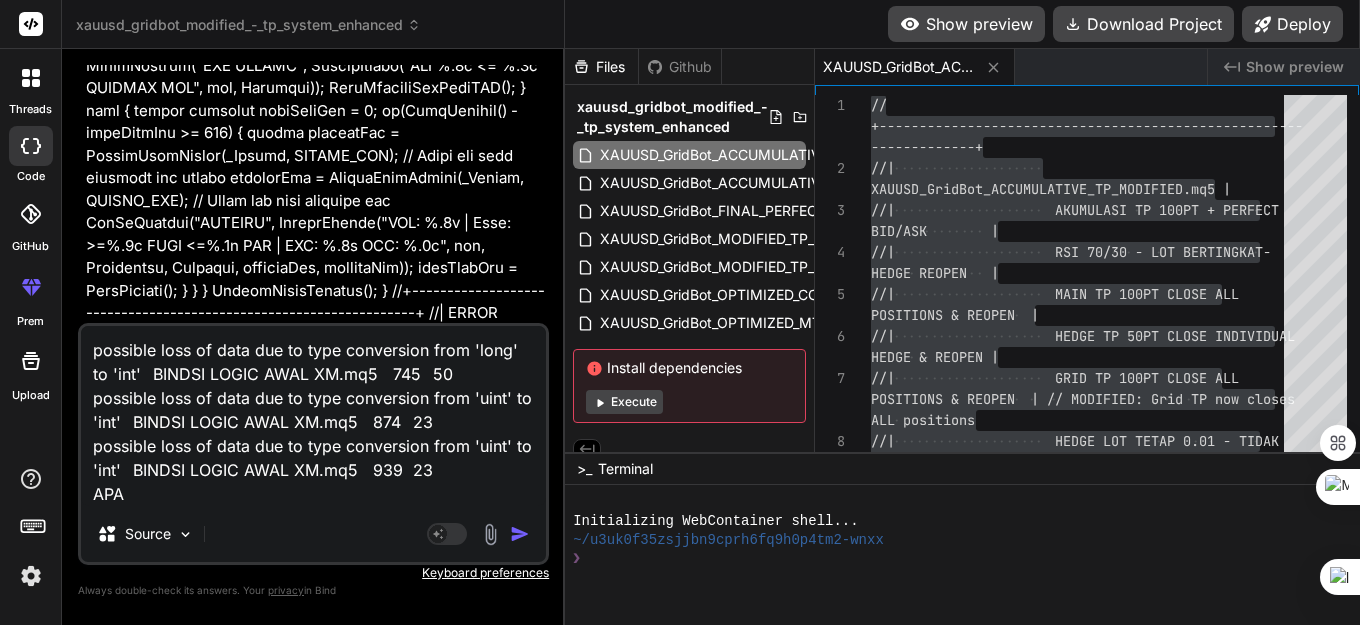 type on "x" 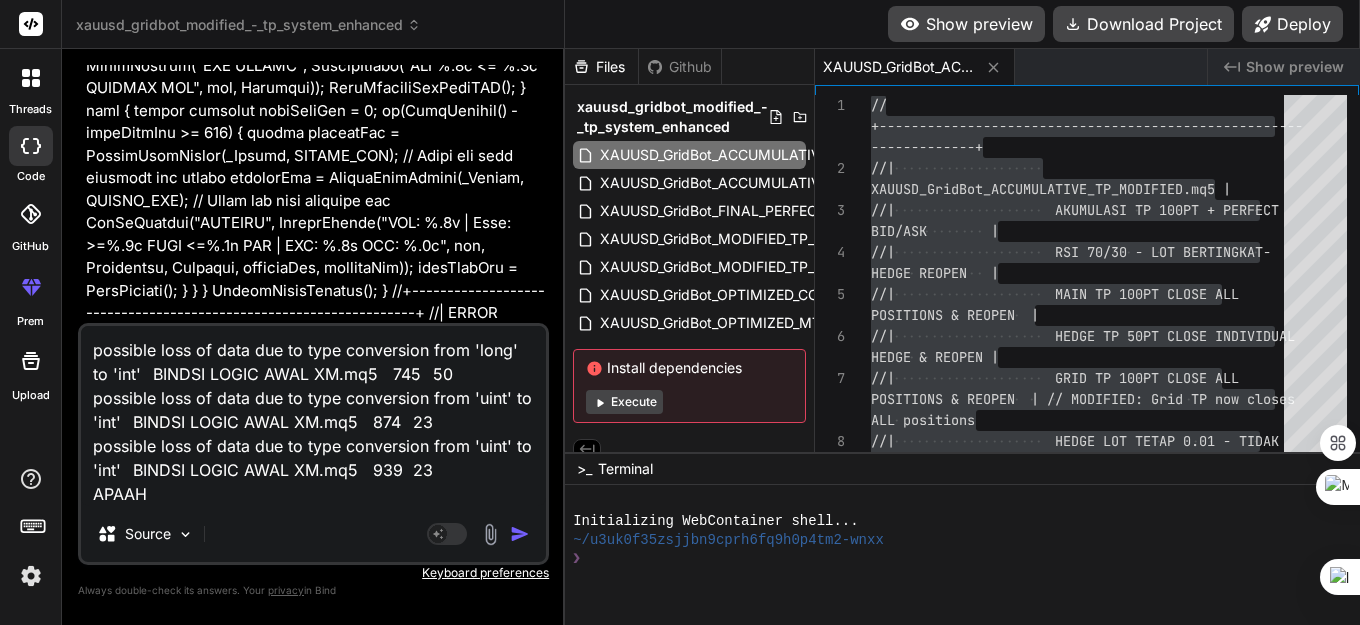 type on "possible loss of data due to type conversion from 'long' to 'int'	BINDSI LOGIC AWAL XM.mq5	745	50
possible loss of data due to type conversion from 'uint' to 'int'	BINDSI LOGIC AWAL XM.mq5	874	23
possible loss of data due to type conversion from 'uint' to 'int'	BINDSI LOGIC AWAL XM.mq5	939	23
APAAH" 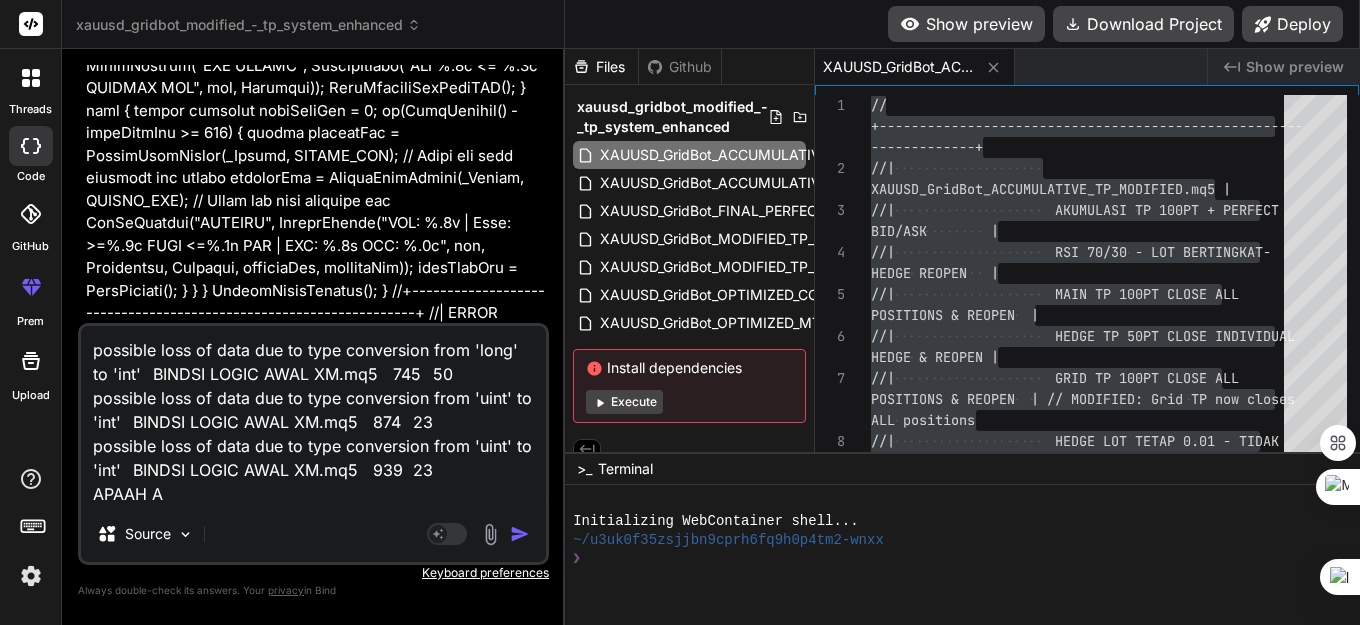 type on "possible loss of data due to type conversion from 'long' to 'int'	BINDSI LOGIC AWAL XM.mq5	745	50
possible loss of data due to type conversion from 'uint' to 'int'	BINDSI LOGIC AWAL XM.mq5	874	23
possible loss of data due to type conversion from 'uint' to 'int'	BINDSI LOGIC AWAL XM.mq5	939	23
APAAH AM" 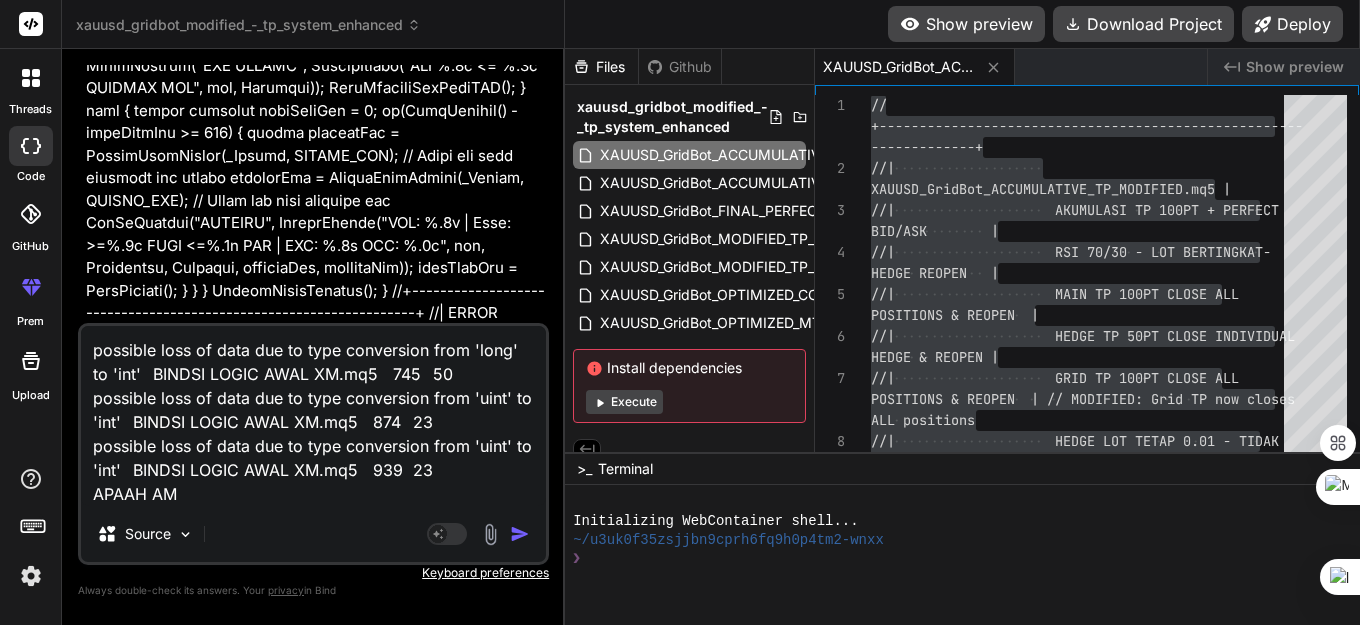 type on "x" 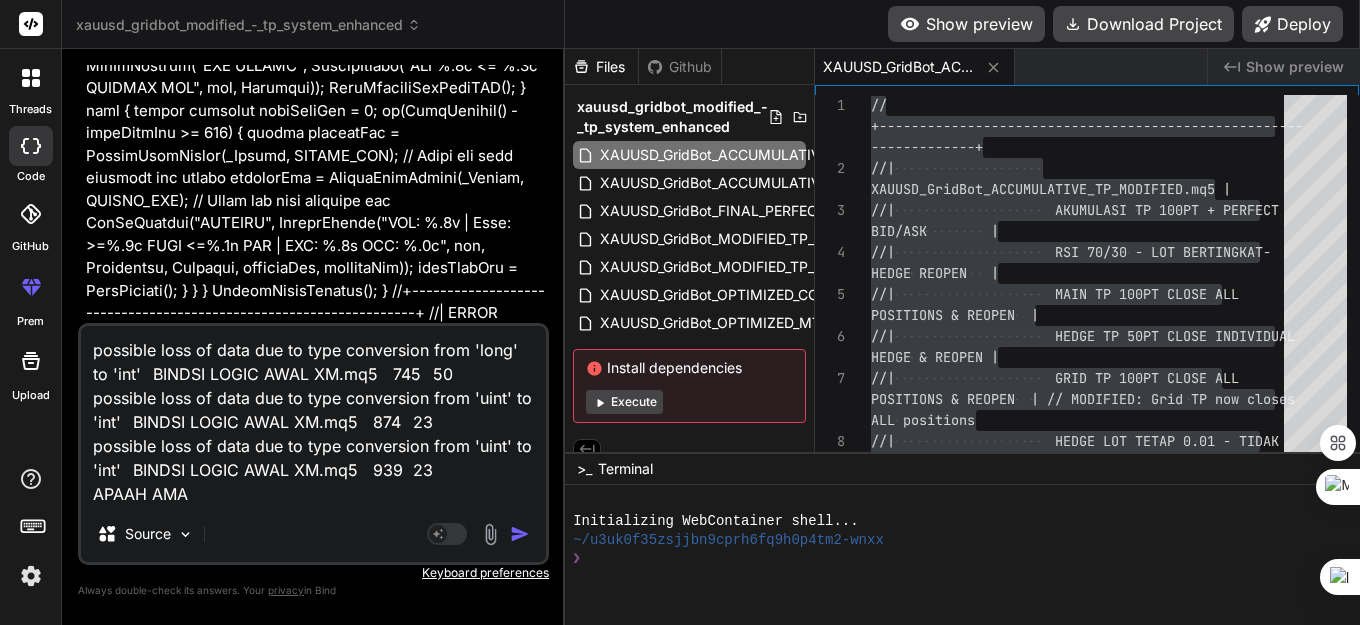 type on "possible loss of data due to type conversion from 'long' to 'int'	BINDSI LOGIC AWAL XM.mq5	745	50
possible loss of data due to type conversion from 'uint' to 'int'	BINDSI LOGIC AWAL XM.mq5	874	23
possible loss of data due to type conversion from 'uint' to 'int'	BINDSI LOGIC AWAL XM.mq5	939	23
APAAH AMAN" 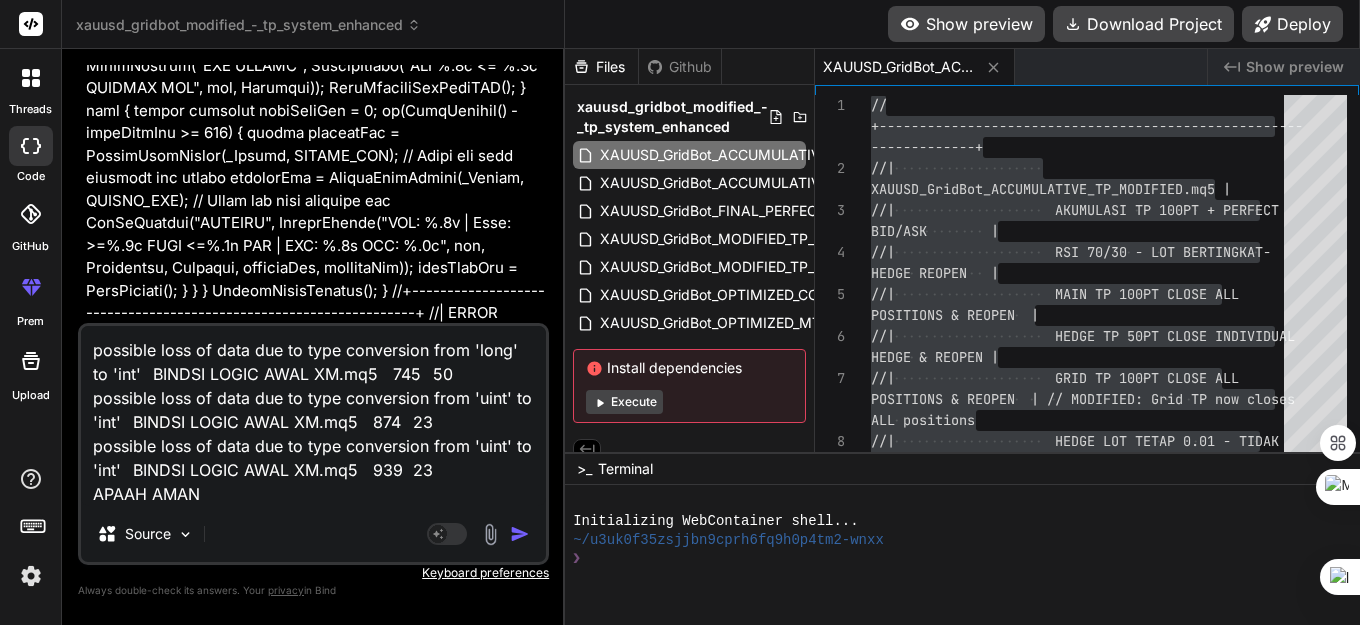 type on "possible loss of data due to type conversion from 'long' to 'int'	BINDSI LOGIC AWAL XM.mq5	745	50
possible loss of data due to type conversion from 'uint' to 'int'	BINDSI LOGIC AWAL XM.mq5	874	23
possible loss of data due to type conversion from 'uint' to 'int'	BINDSI LOGIC AWAL XM.mq5	939	23
APAAH AMAN" 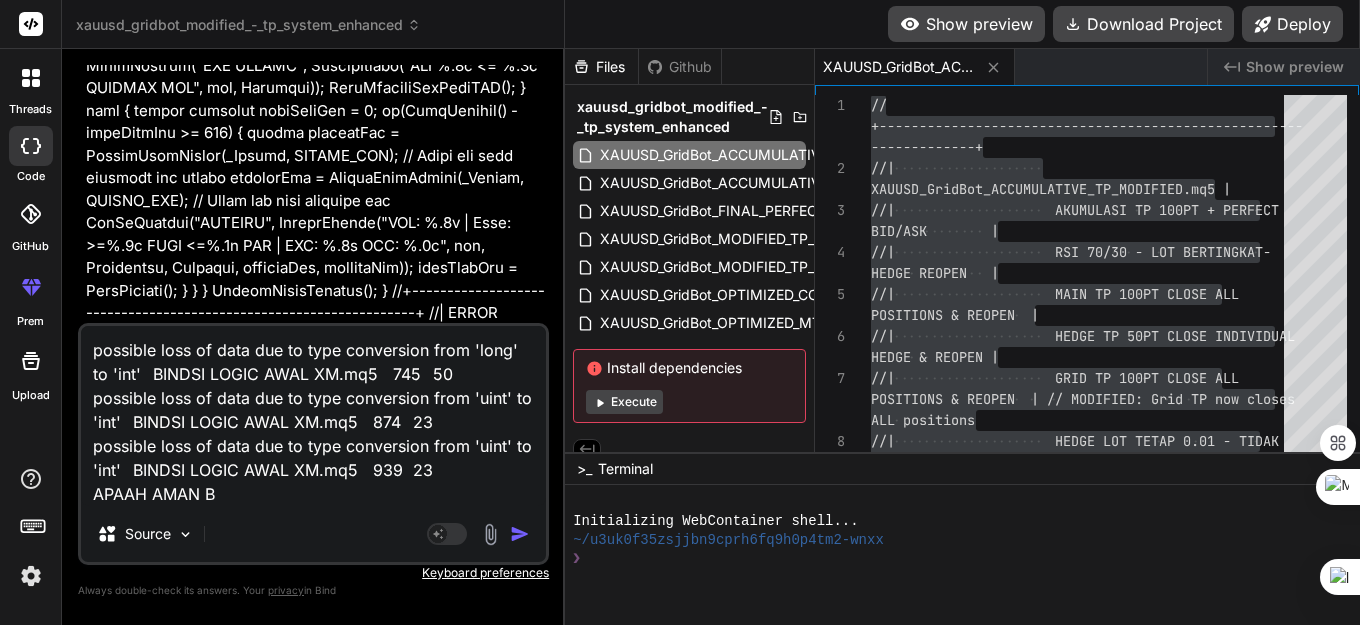 type on "possible loss of data due to type conversion from 'long' to 'int'	BINDSI LOGIC AWAL XM.mq5	745	50
possible loss of data due to type conversion from 'uint' to 'int'	BINDSI LOGIC AWAL XM.mq5	874	23
possible loss of data due to type conversion from 'uint' to 'int'	BINDSI LOGIC AWAL XM.mq5	939	23
APAAH AMAN BO" 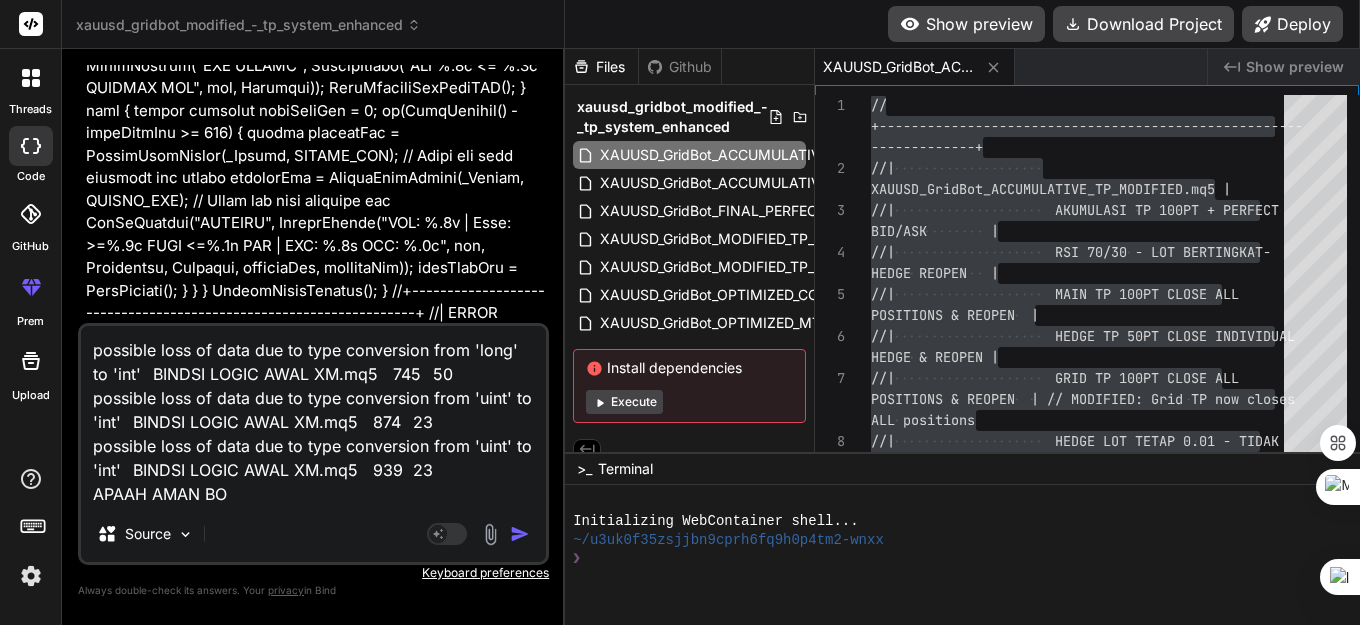 type on "possible loss of data due to type conversion from 'long' to 'int'	BINDSI LOGIC AWAL XM.mq5	745	50
possible loss of data due to type conversion from 'uint' to 'int'	BINDSI LOGIC AWAL XM.mq5	874	23
possible loss of data due to type conversion from 'uint' to 'int'	BINDSI LOGIC AWAL XM.mq5	939	23
APAAH AMAN BOT" 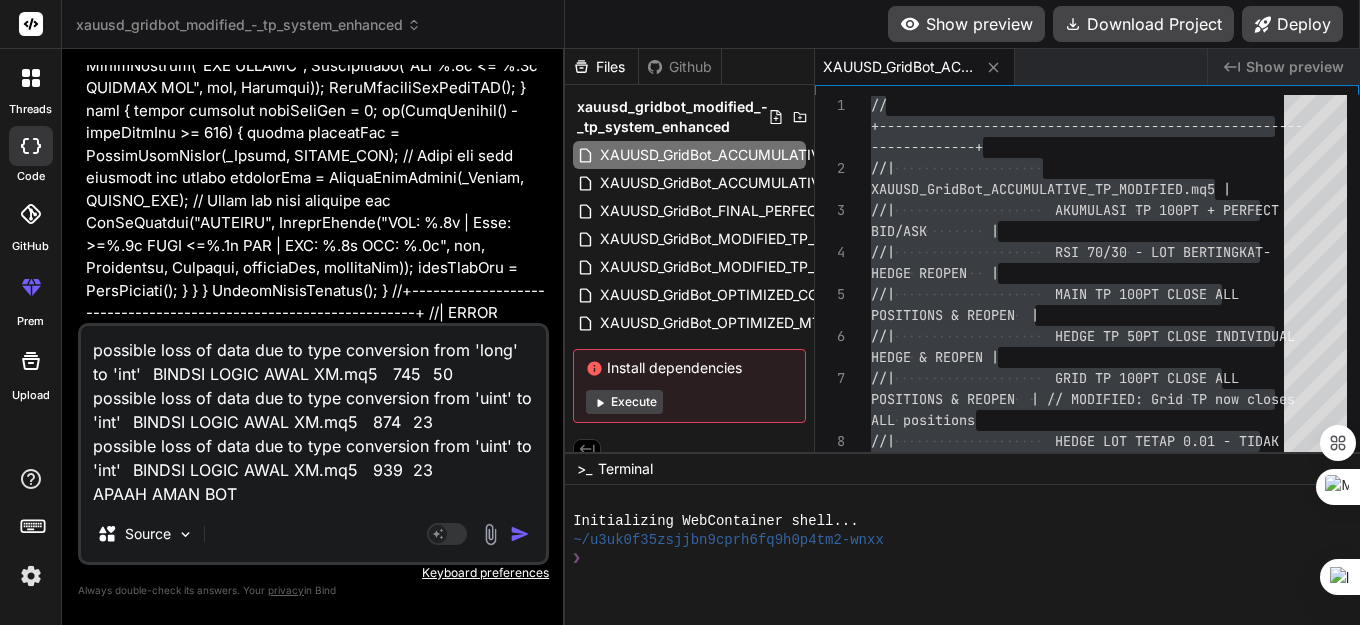 type on "possible loss of data due to type conversion from 'long' to 'int'	BINDSI LOGIC AWAL XM.mq5	745	50
possible loss of data due to type conversion from 'uint' to 'int'	BINDSI LOGIC AWAL XM.mq5	874	23
possible loss of data due to type conversion from 'uint' to 'int'	BINDSI LOGIC AWAL XM.mq5	939	23
APAAH AMAN BOT" 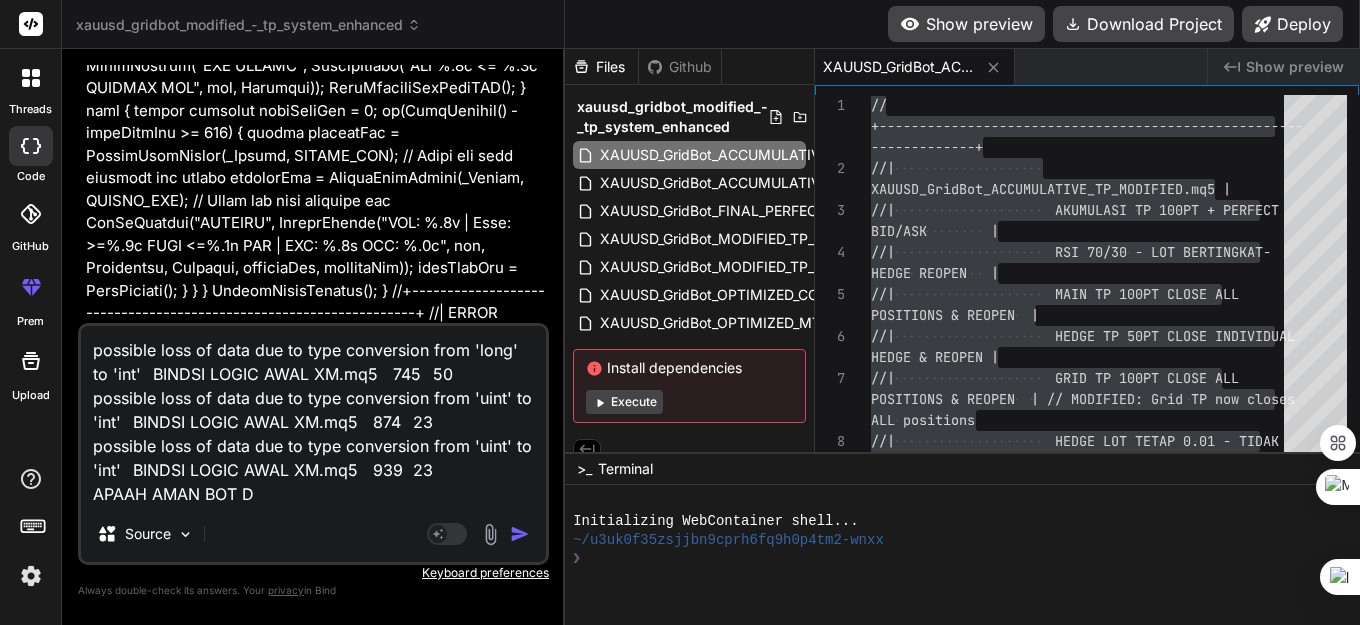 type on "possible loss of data due to type conversion from 'long' to 'int'	BINDSI LOGIC AWAL XM.mq5	745	50
possible loss of data due to type conversion from 'uint' to 'int'	BINDSI LOGIC AWAL XM.mq5	874	23
possible loss of data due to type conversion from 'uint' to 'int'	BINDSI LOGIC AWAL XM.mq5	939	23
APAAH AMAN BOT DI" 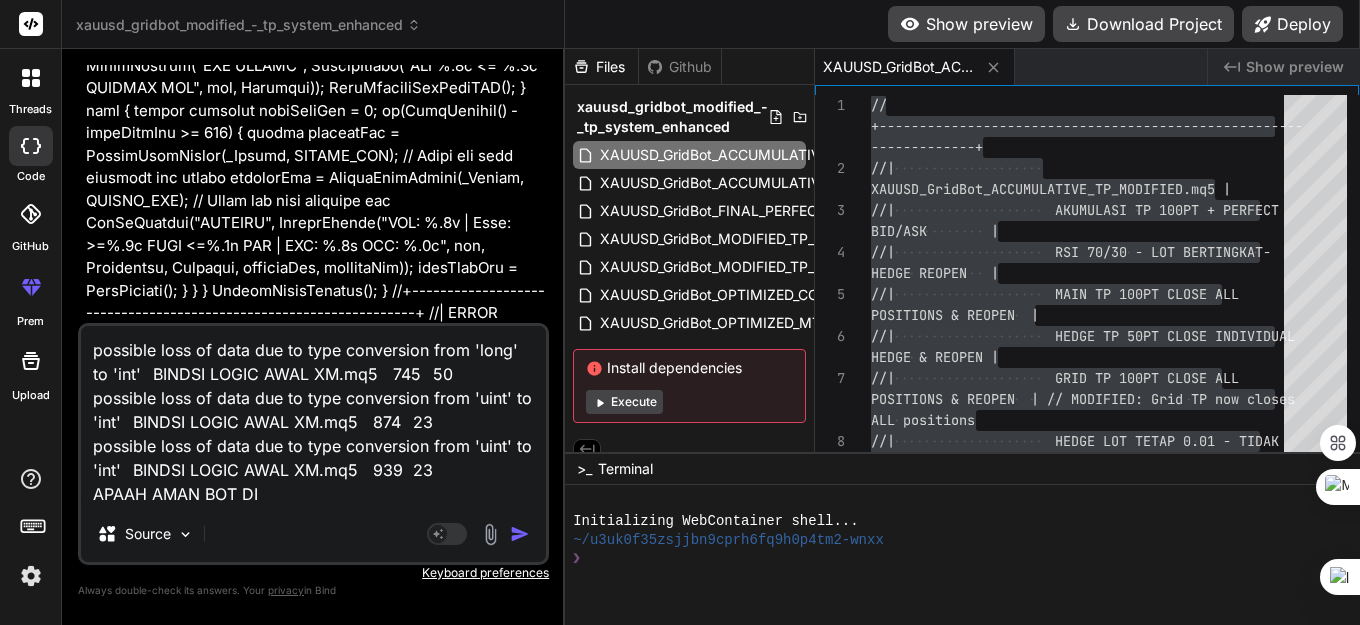 type on "possible loss of data due to type conversion from 'long' to 'int'	BINDSI LOGIC AWAL XM.mq5	745	50
possible loss of data due to type conversion from 'uint' to 'int'	BINDSI LOGIC AWAL XM.mq5	874	23
possible loss of data due to type conversion from 'uint' to 'int'	BINDSI LOGIC AWAL XM.mq5	939	23
APAAH AMAN BOT DI" 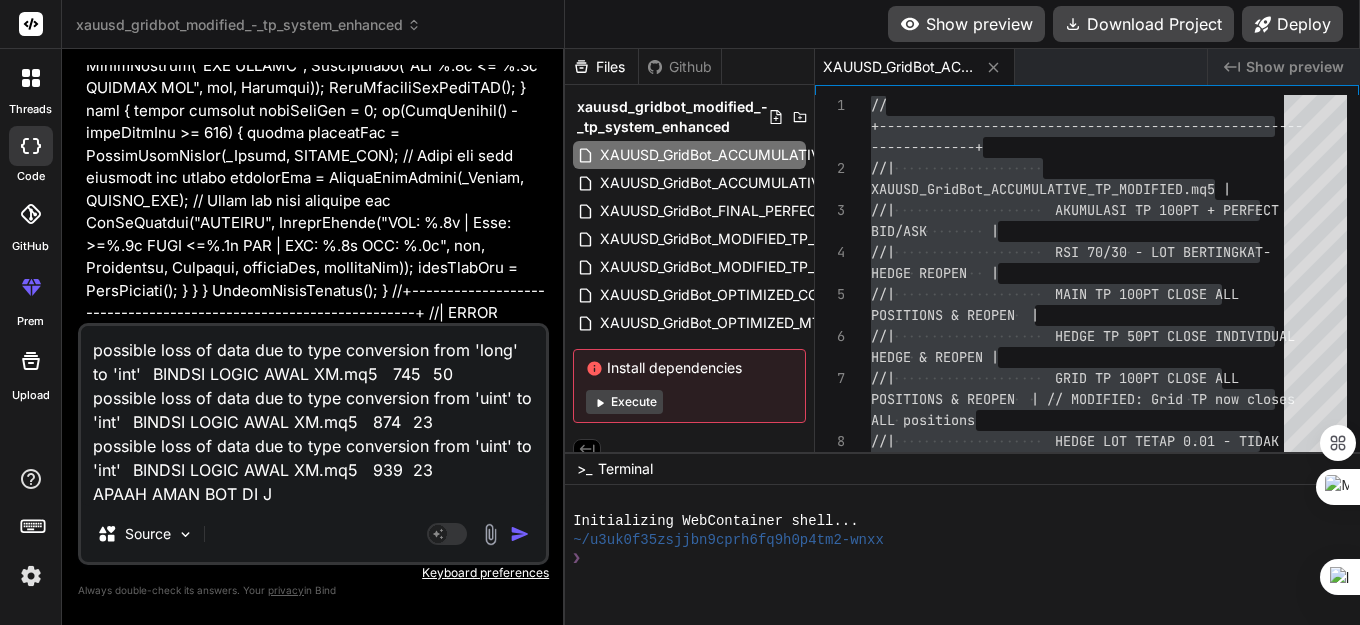 type on "possible loss of data due to type conversion from 'long' to 'int'	BINDSI LOGIC AWAL XM.mq5	745	50
possible loss of data due to type conversion from 'uint' to 'int'	BINDSI LOGIC AWAL XM.mq5	874	23
possible loss of data due to type conversion from 'uint' to 'int'	BINDSI LOGIC AWAL XM.mq5	939	23
APAAH AMAN BOT DI JL" 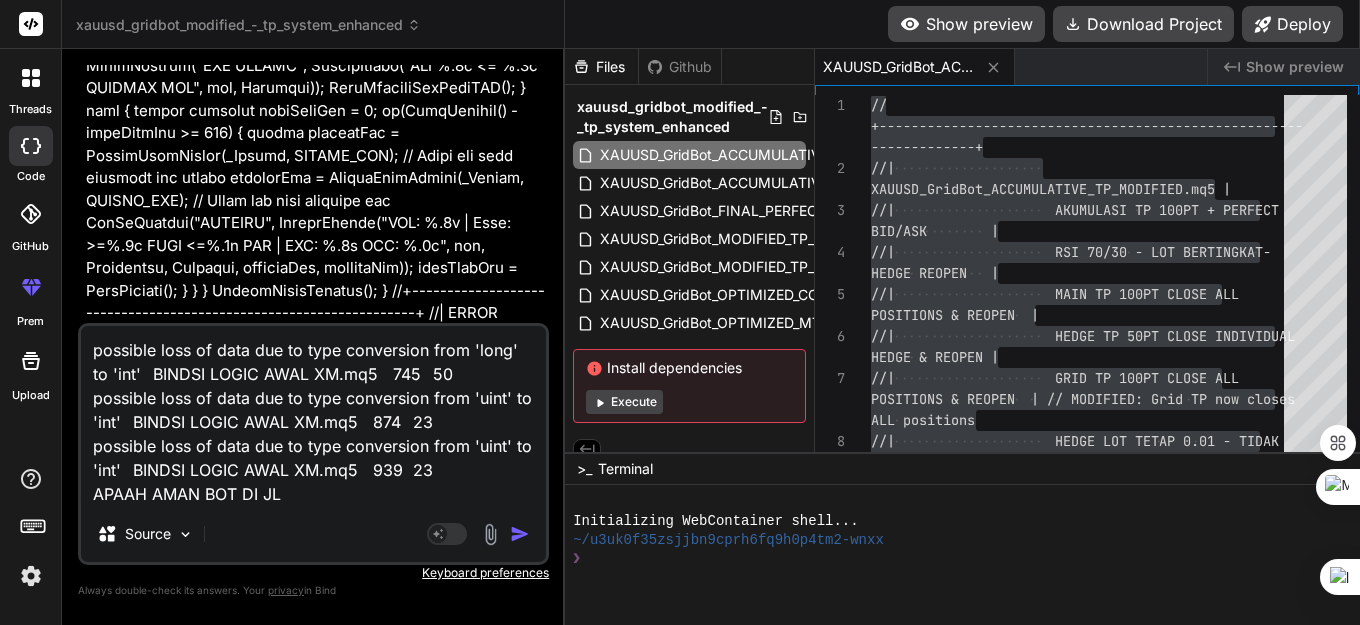 type on "possible loss of data due to type conversion from 'long' to 'int'	BINDSI LOGIC AWAL XM.mq5	745	50
possible loss of data due to type conversion from 'uint' to 'int'	BINDSI LOGIC AWAL XM.mq5	874	23
possible loss of data due to type conversion from 'uint' to 'int'	BINDSI LOGIC AWAL XM.mq5	939	23
APAAH AMAN BOT DI JLN" 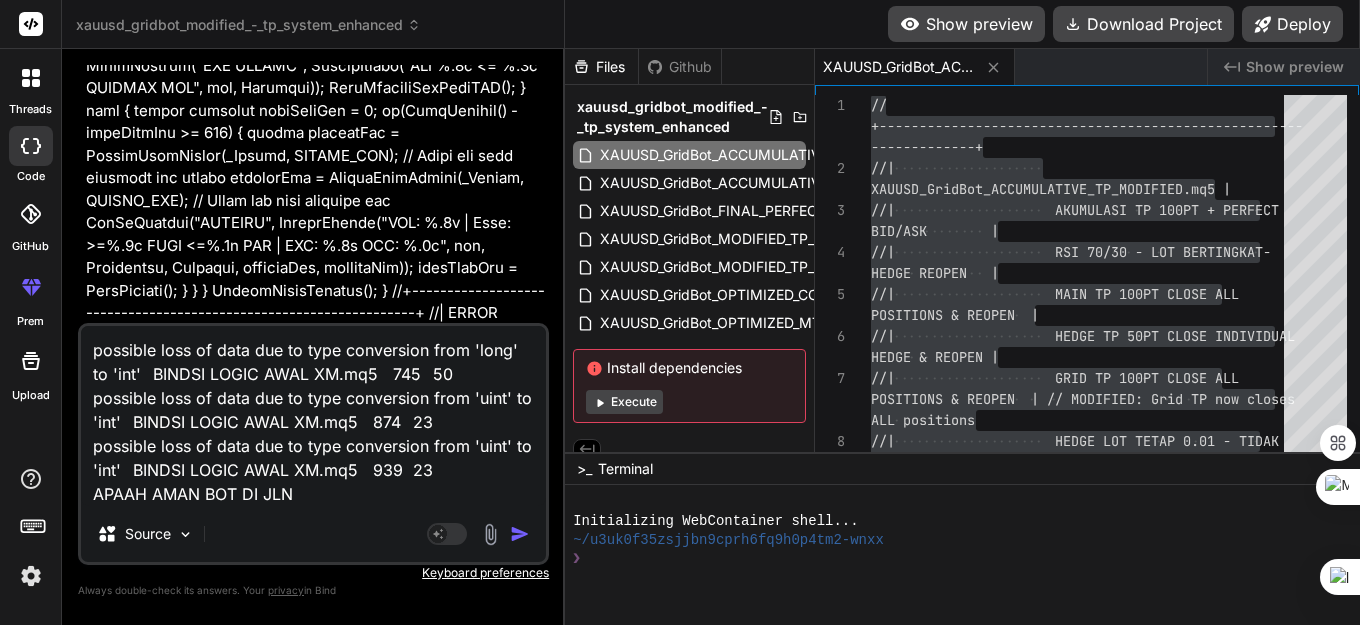type on "possible loss of data due to type conversion from 'long' to 'int'	BINDSI LOGIC AWAL XM.mq5	745	50
possible loss of data due to type conversion from 'uint' to 'int'	BINDSI LOGIC AWAL XM.mq5	874	23
possible loss of data due to type conversion from 'uint' to 'int'	BINDSI LOGIC AWAL XM.mq5	939	23
APAAH AMAN BOT DI JLN" 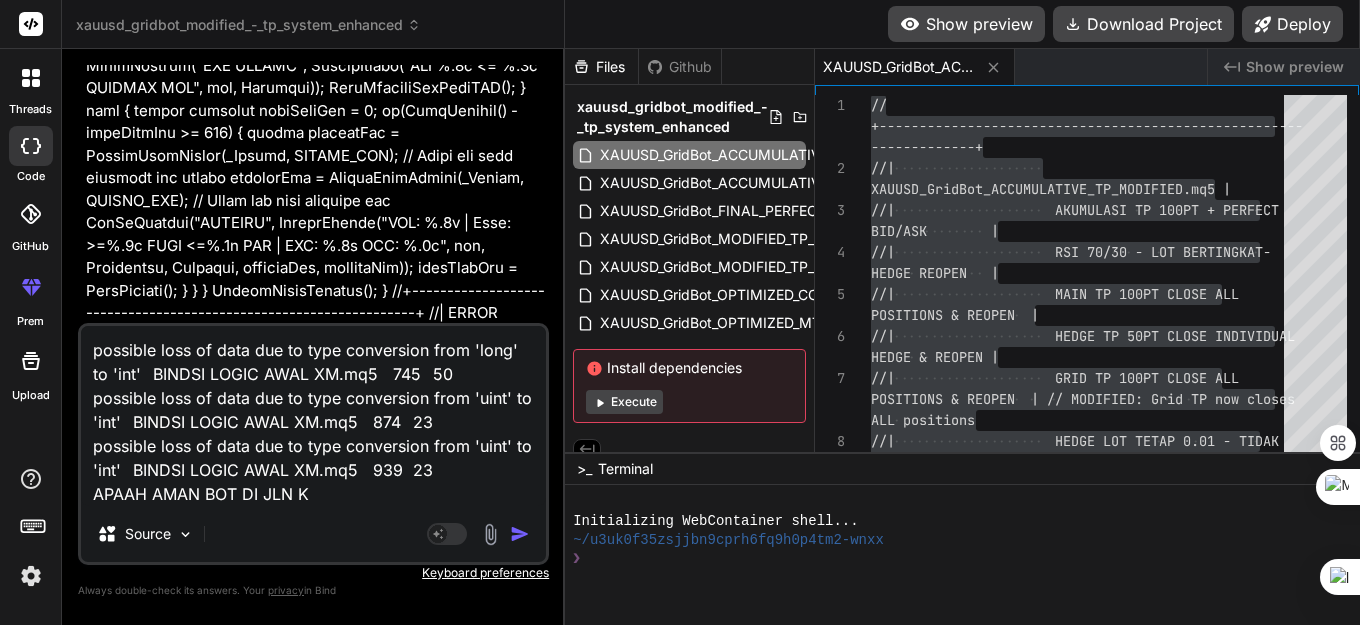 type on "possible loss of data due to type conversion from 'long' to 'int'	BINDSI LOGIC AWAL XM.mq5	745	50
possible loss of data due to type conversion from 'uint' to 'int'	BINDSI LOGIC AWAL XM.mq5	874	23
possible loss of data due to type conversion from 'uint' to 'int'	BINDSI LOGIC AWAL XM.mq5	939	23
APAAH AMAN BOT DI JLN KA" 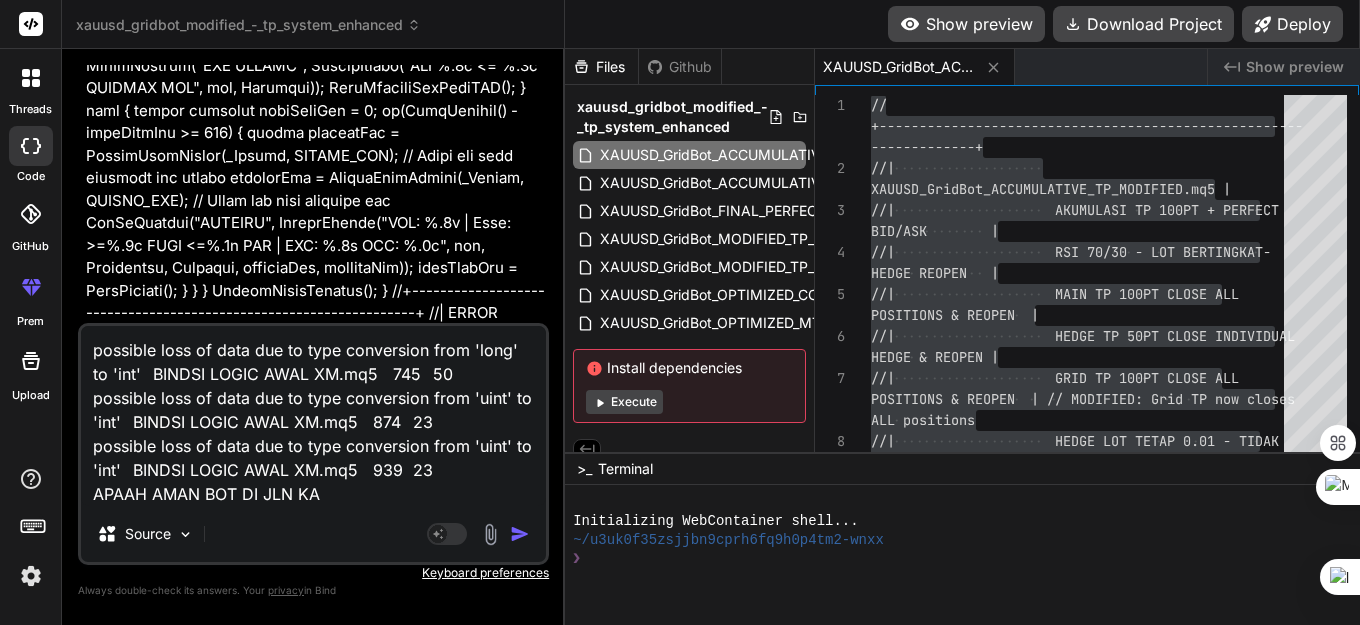 type on "x" 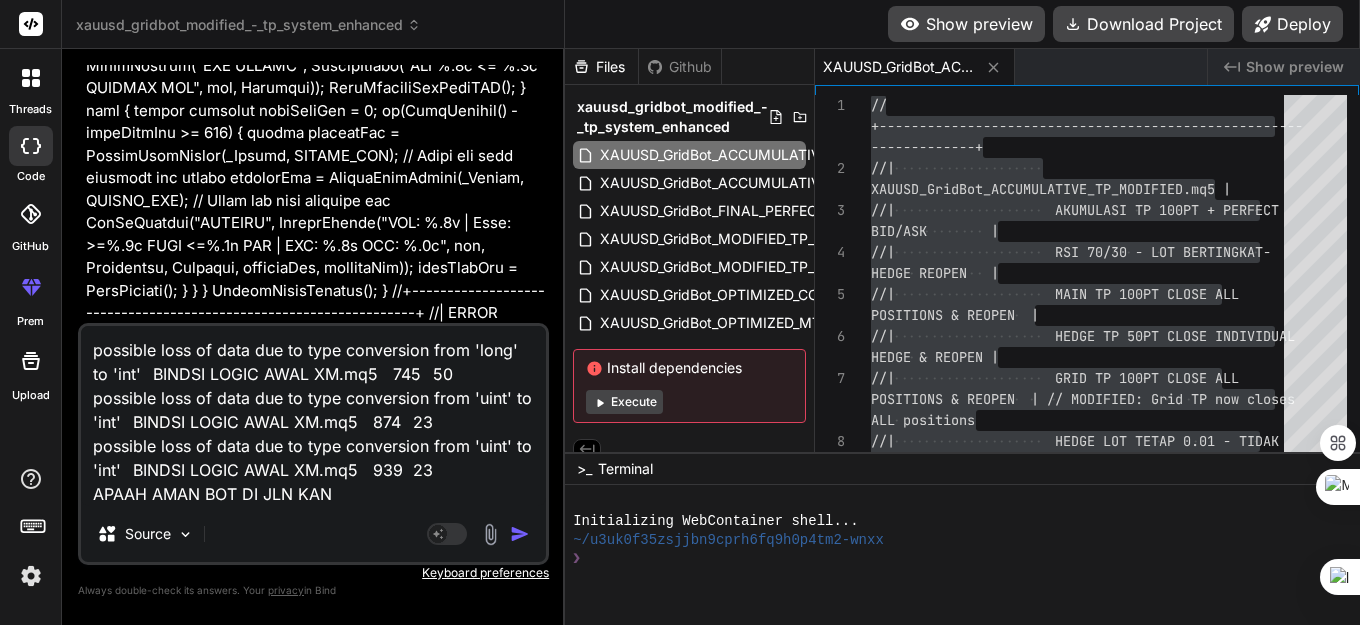type on "possible loss of data due to type conversion from 'long' to 'int'	BINDSI LOGIC AWAL XM.mq5	745	50
possible loss of data due to type conversion from 'uint' to 'int'	BINDSI LOGIC AWAL XM.mq5	874	23
possible loss of data due to type conversion from 'uint' to 'int'	BINDSI LOGIC AWAL XM.mq5	939	23
APAAH AMAN BOT DI JLN KAN?" 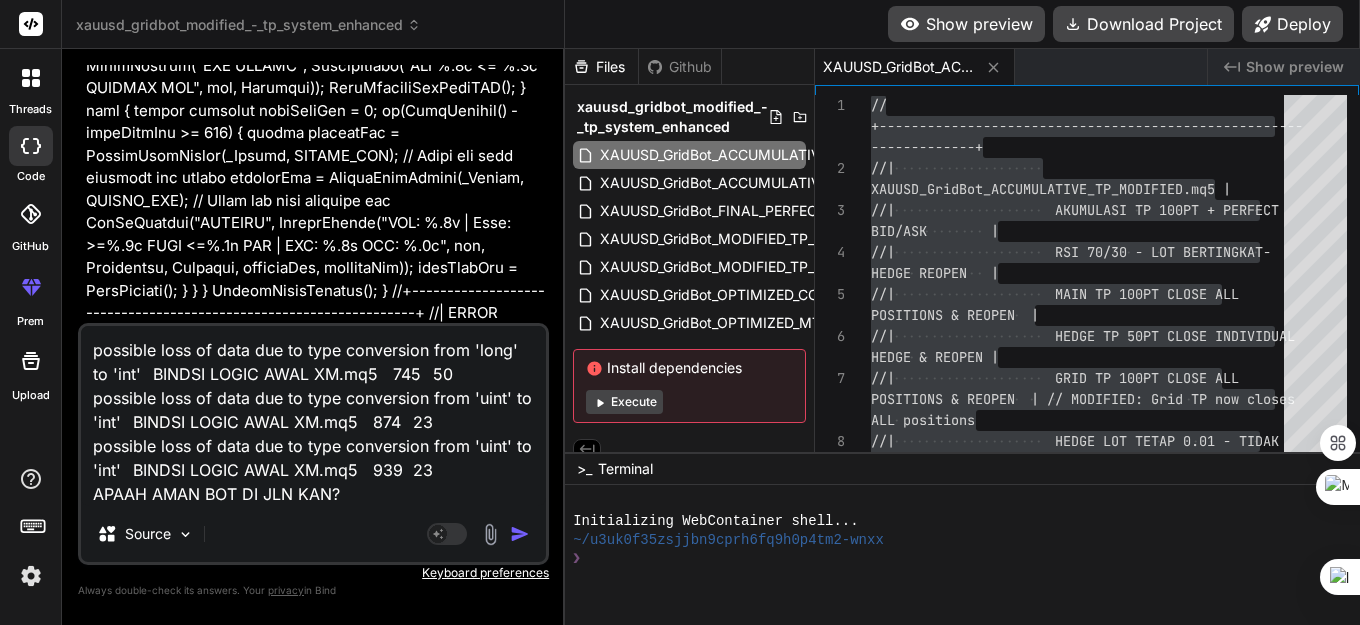type 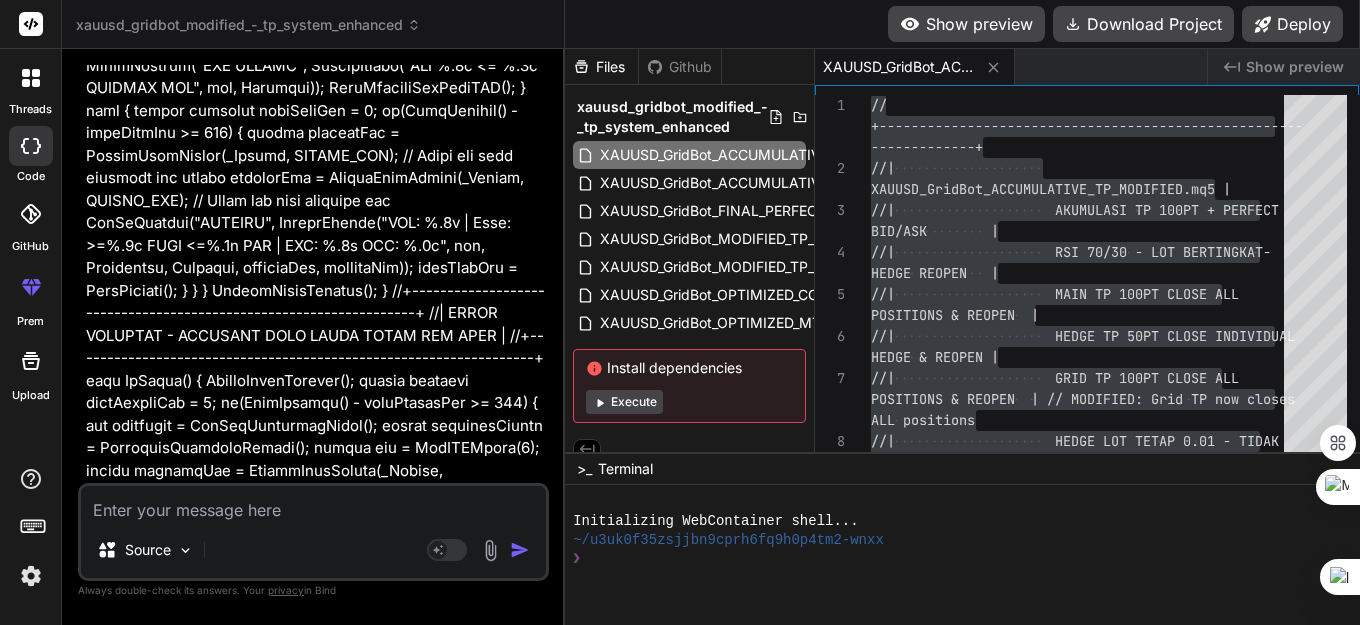 scroll, scrollTop: 0, scrollLeft: 0, axis: both 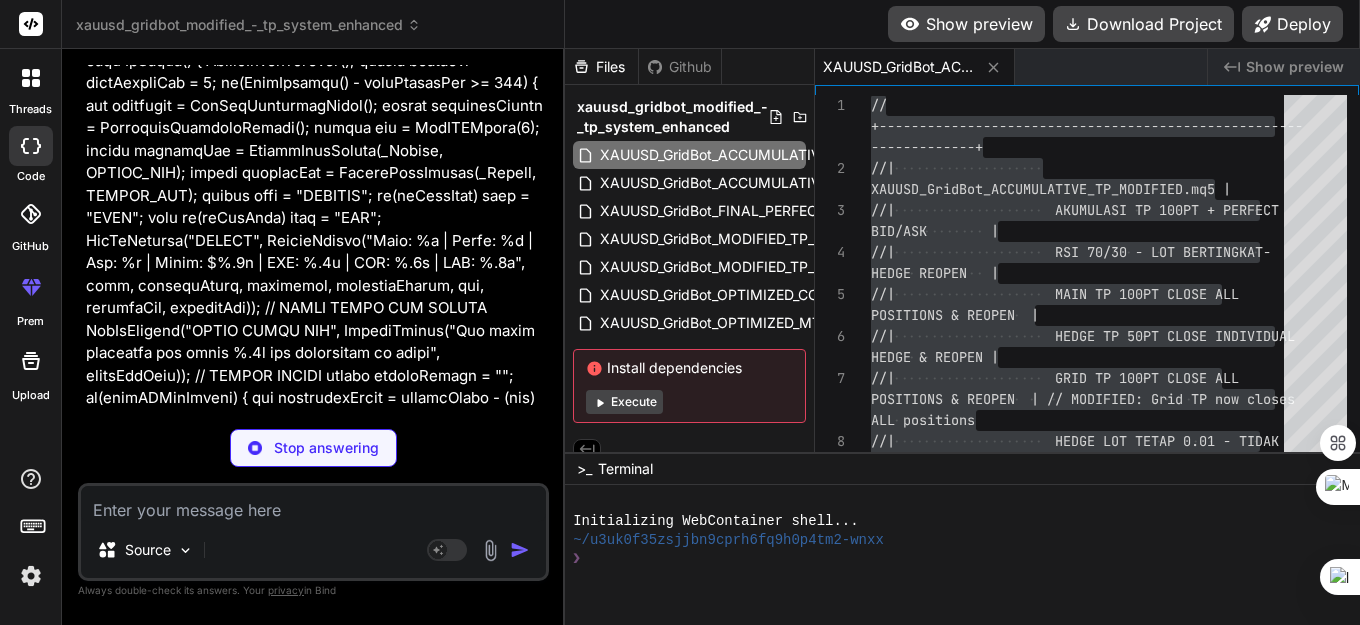 type on "x" 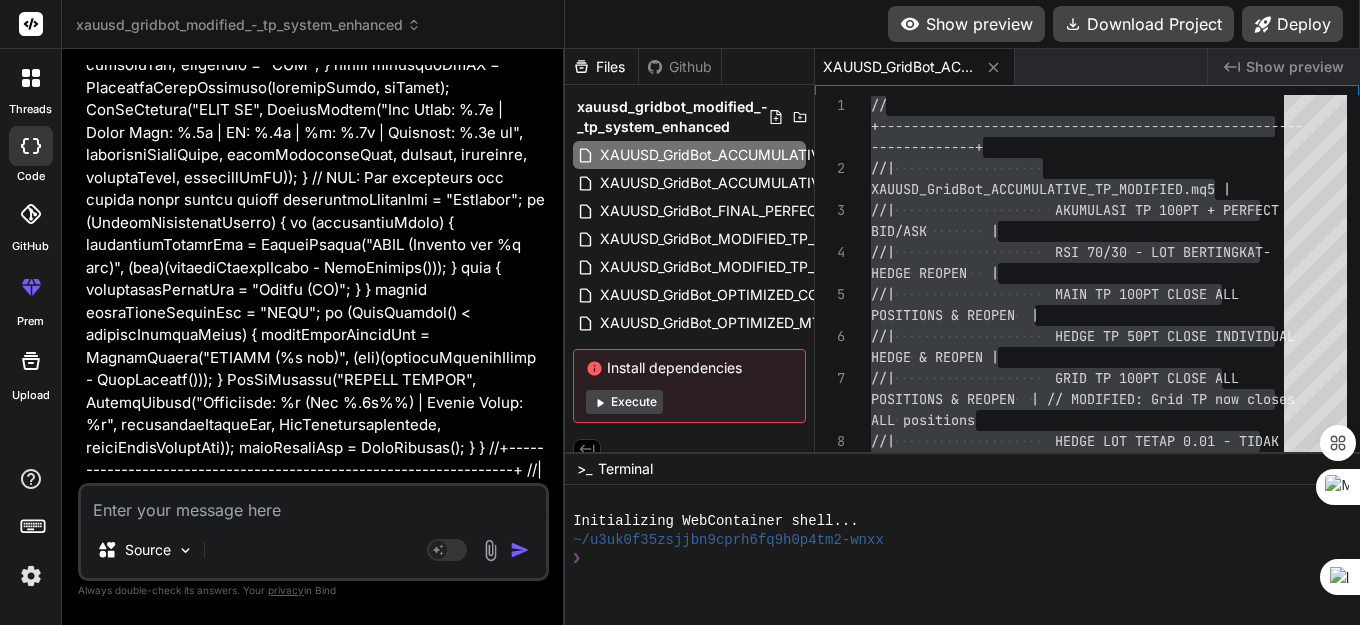 scroll, scrollTop: 81124, scrollLeft: 0, axis: vertical 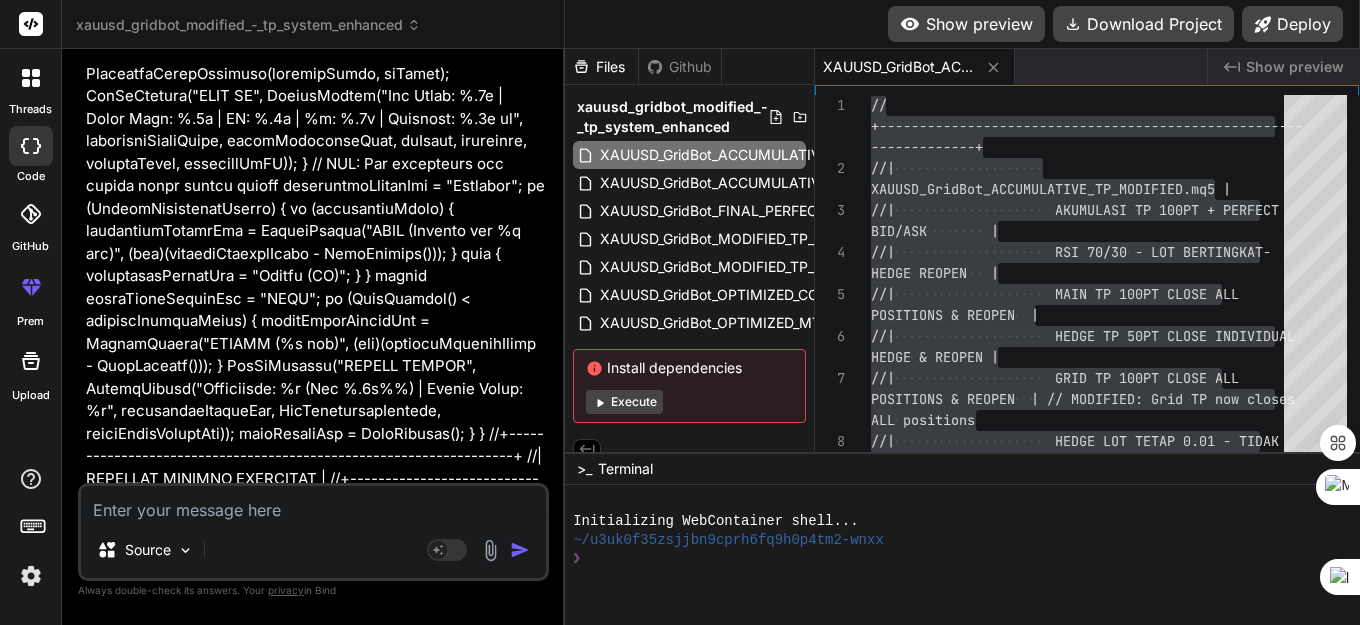 click at bounding box center (313, 504) 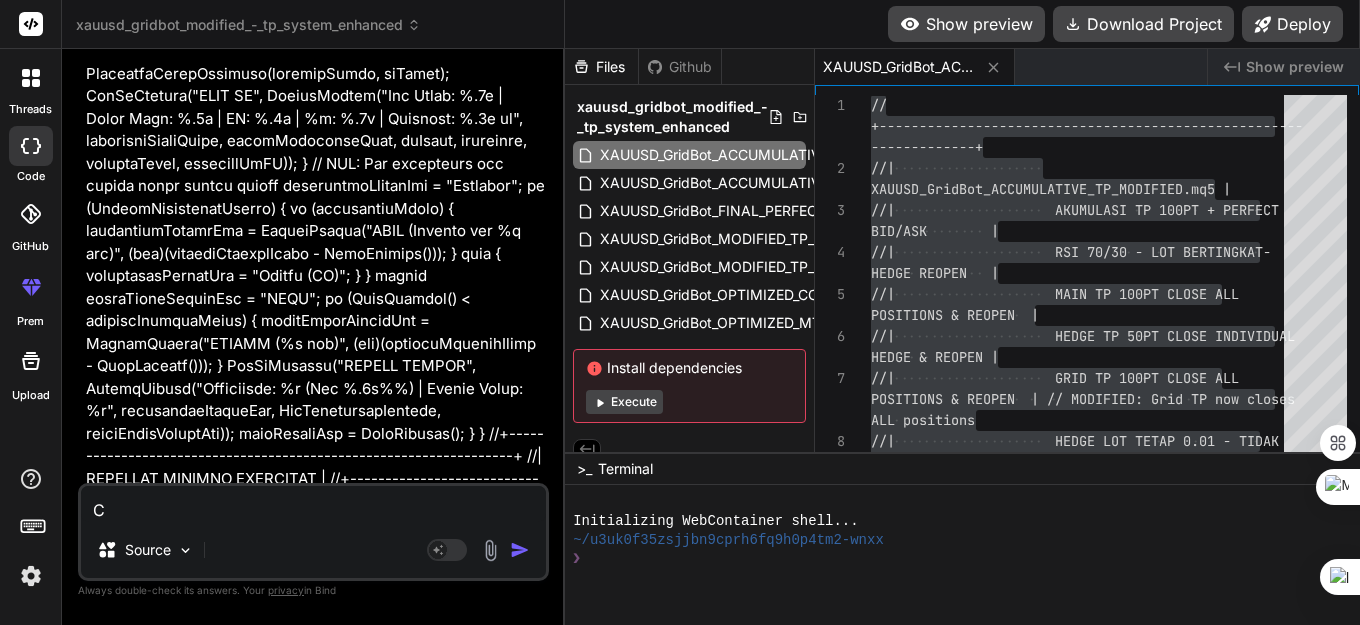 type on "CO" 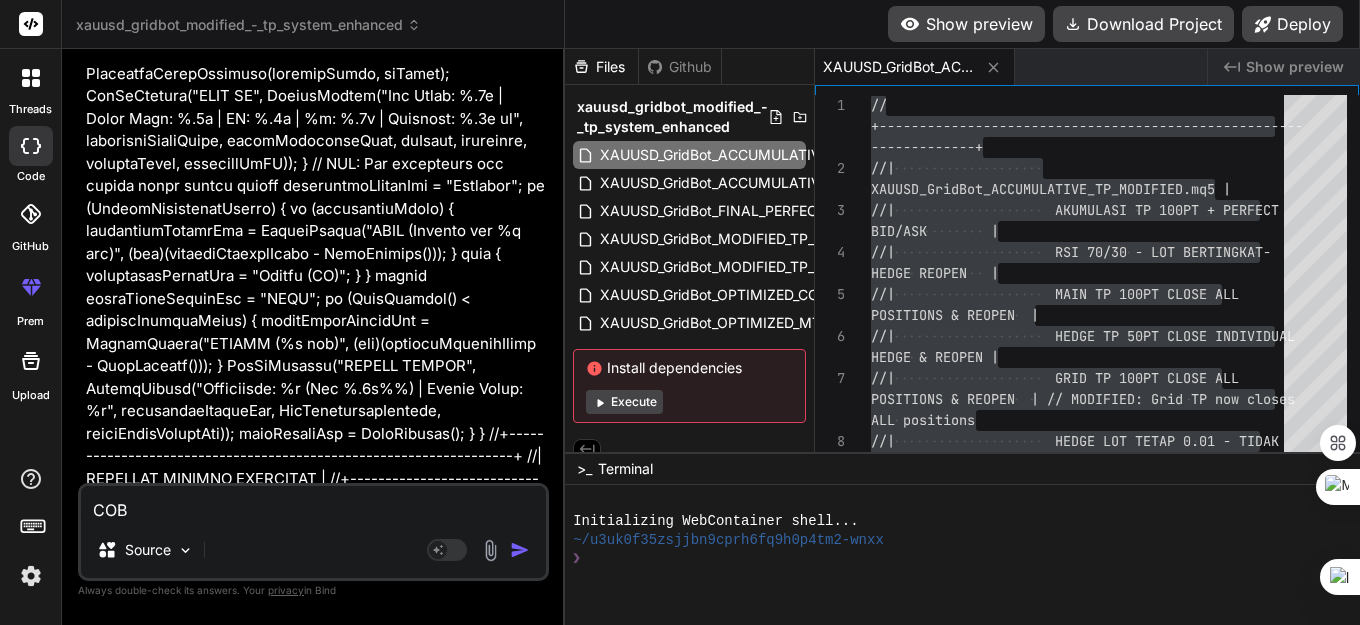 type on "COBA" 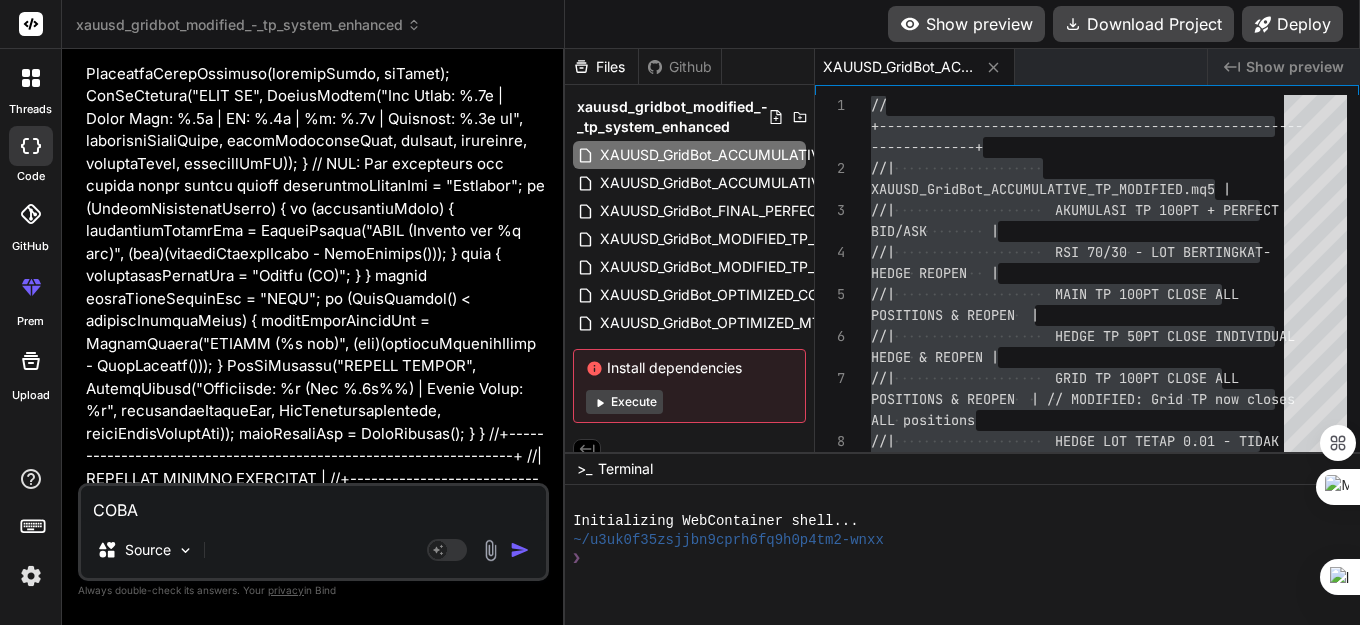 type on "x" 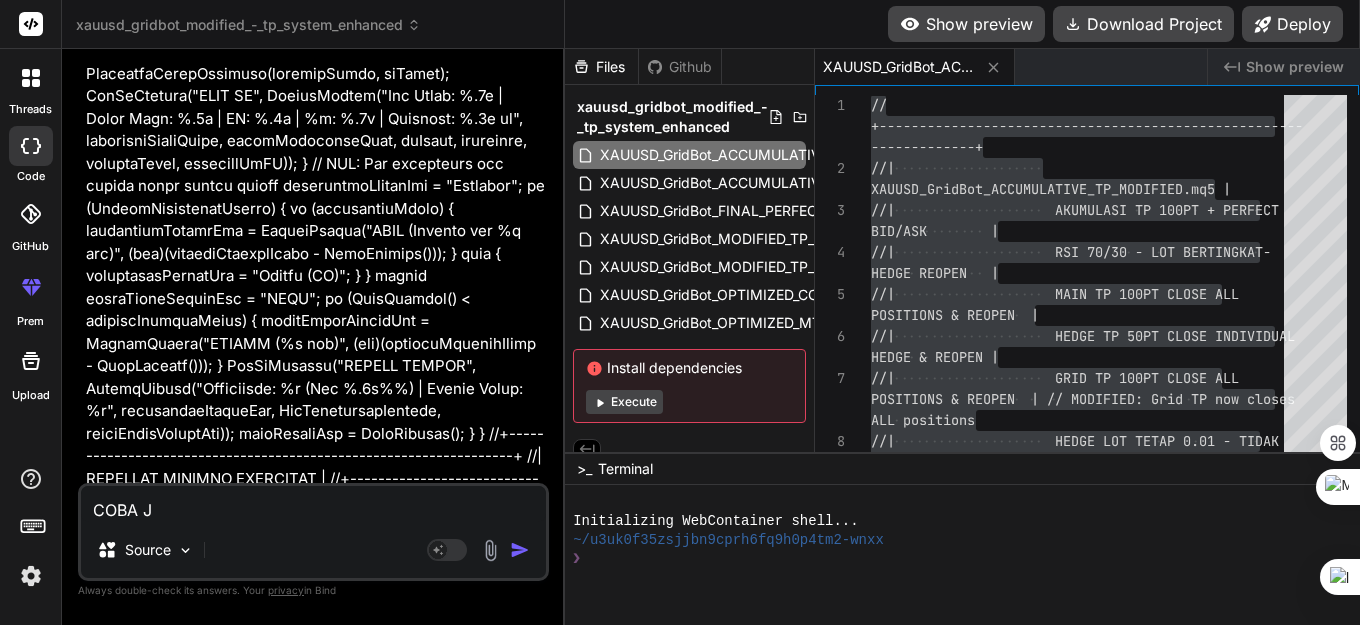 type on "COBA JE" 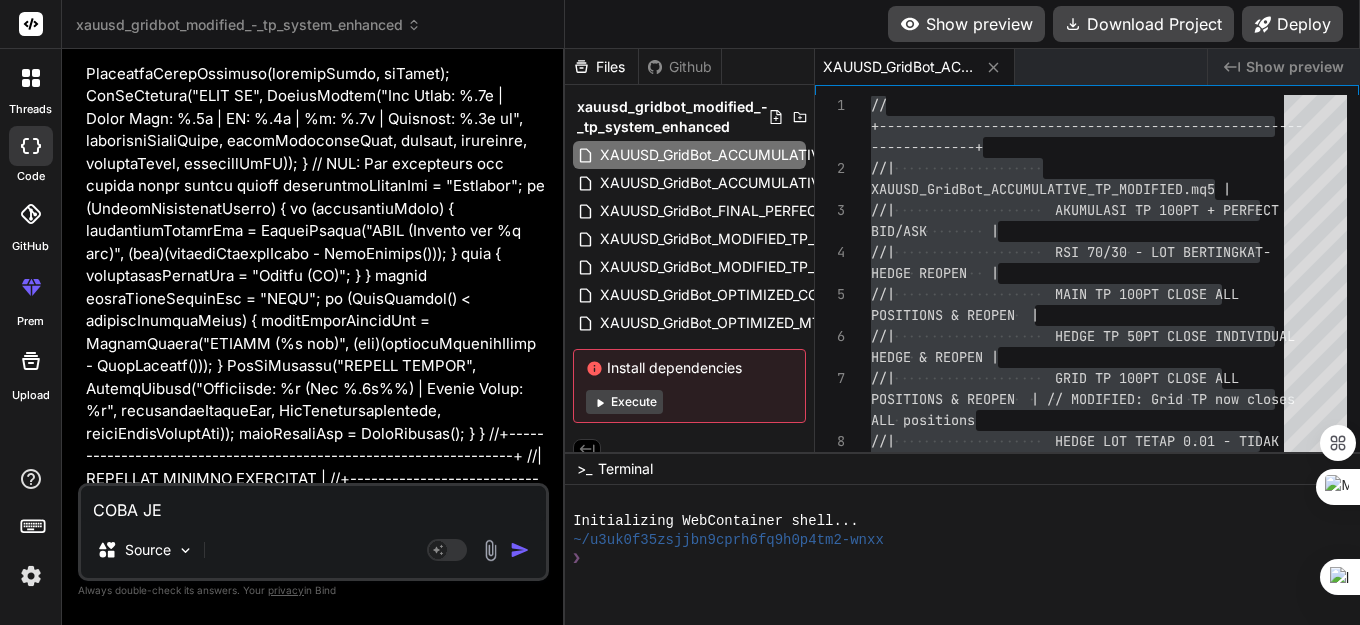 type on "x" 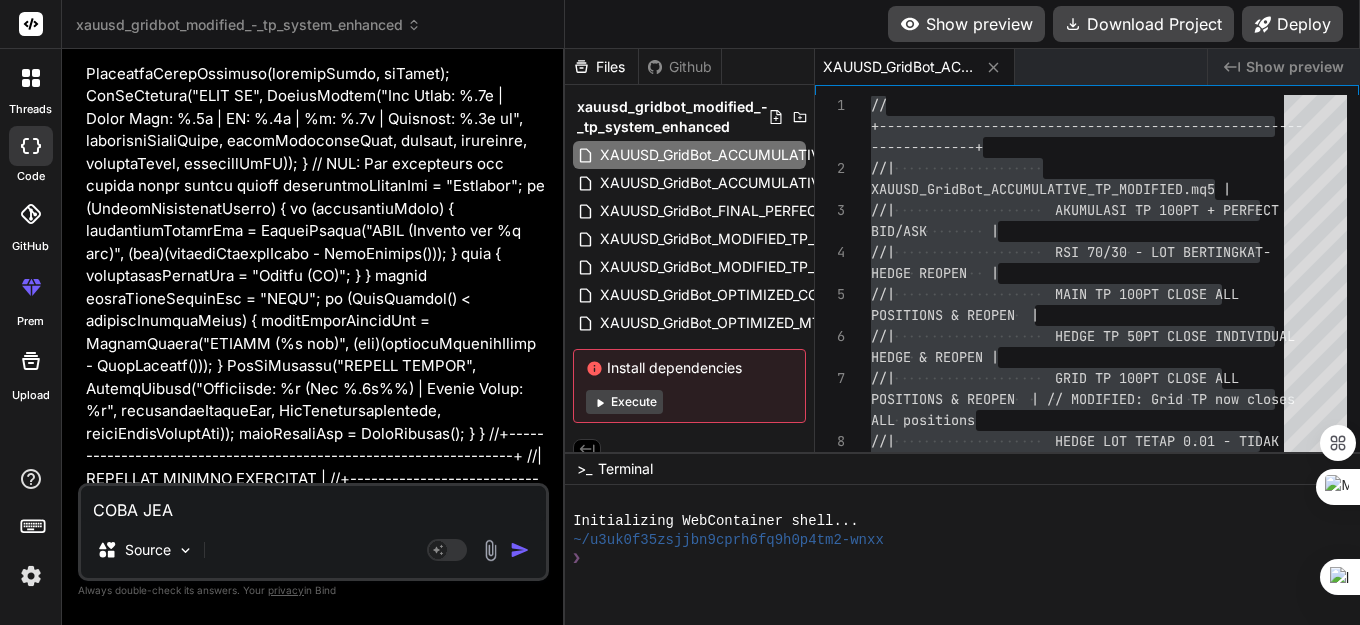 type on "COBA JEAL" 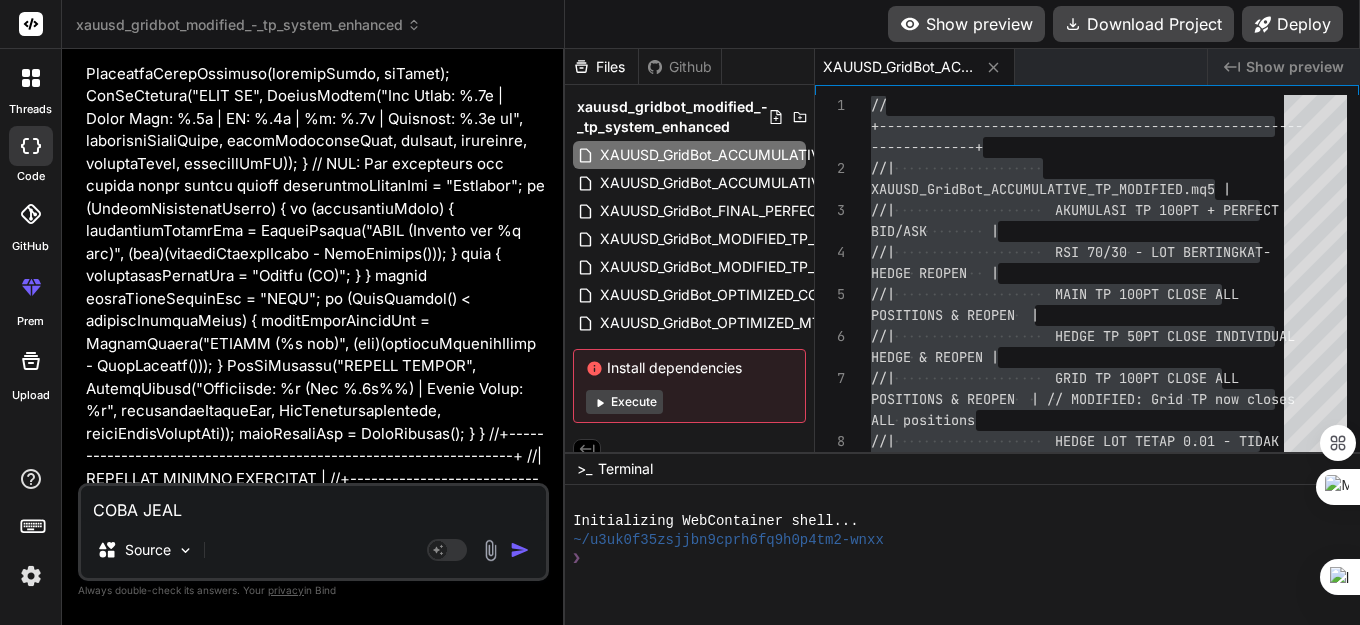 type on "COBA JEALS" 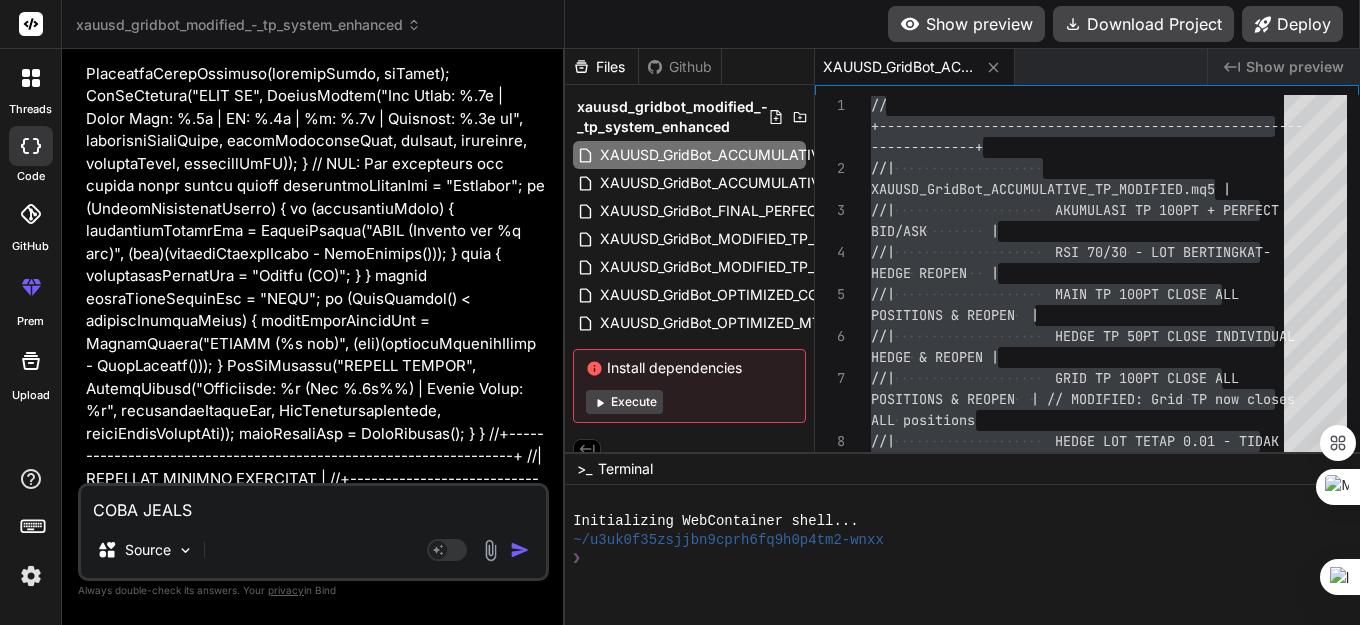 type on "COBA JEALSK" 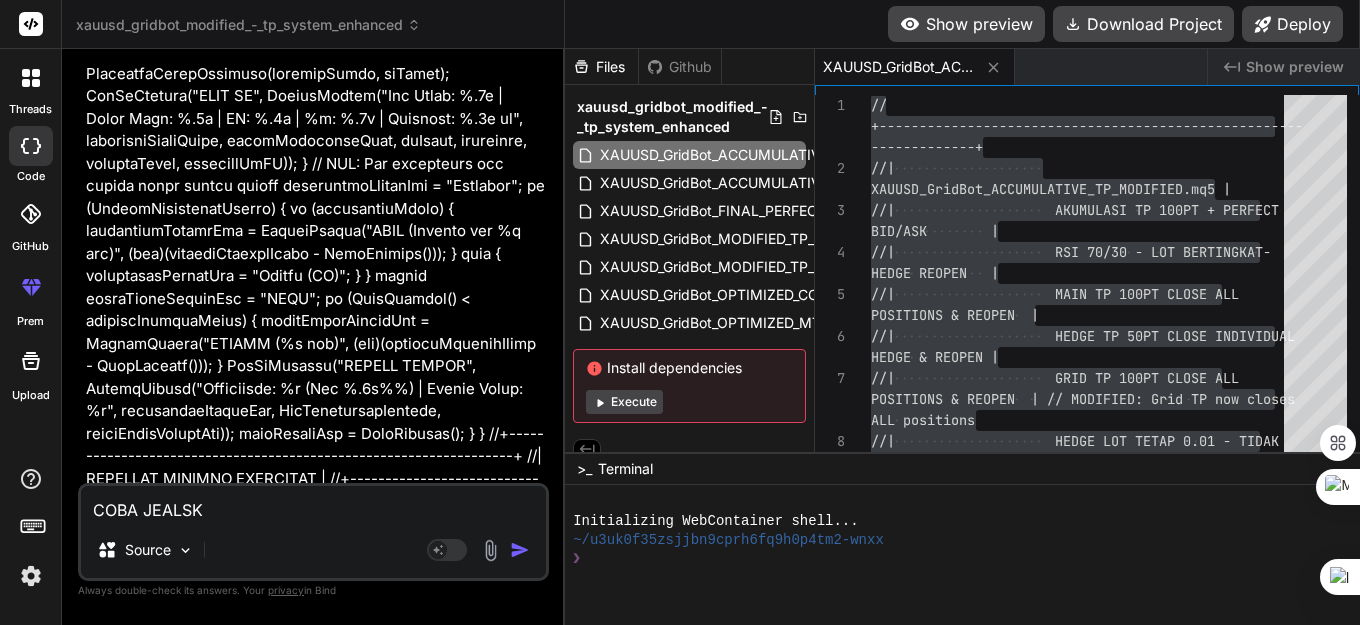 type on "COBA JEALSKA" 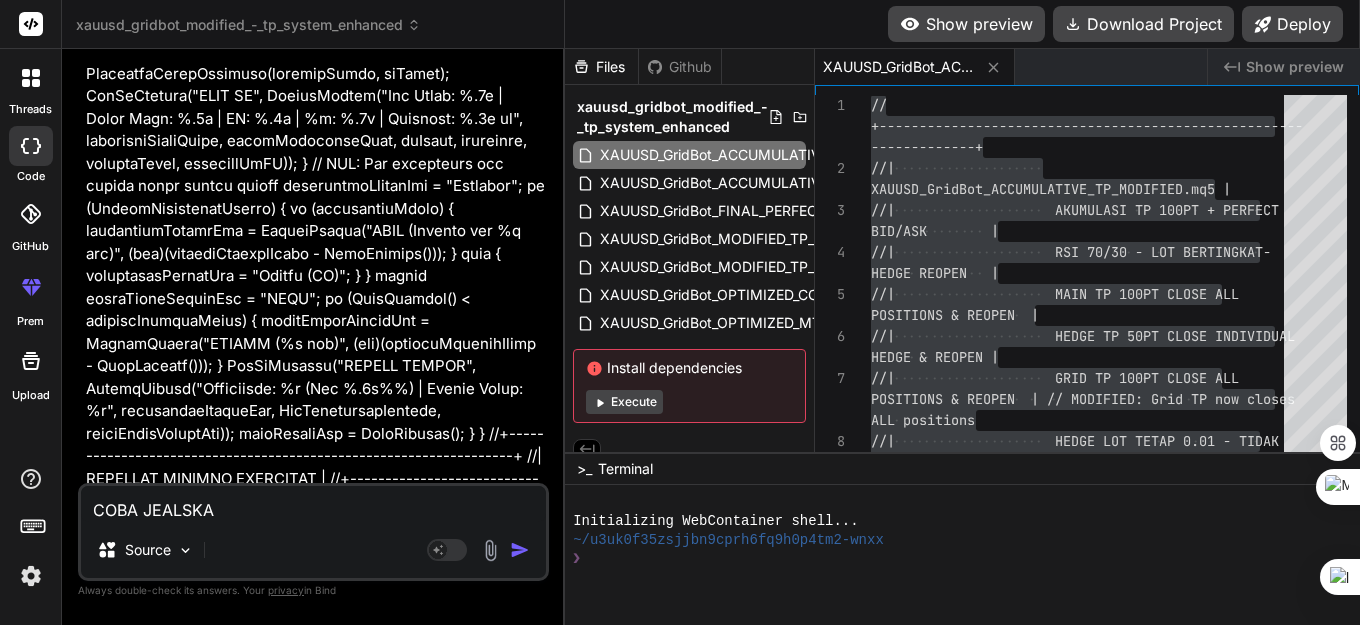 type on "COBA JEALSKAN" 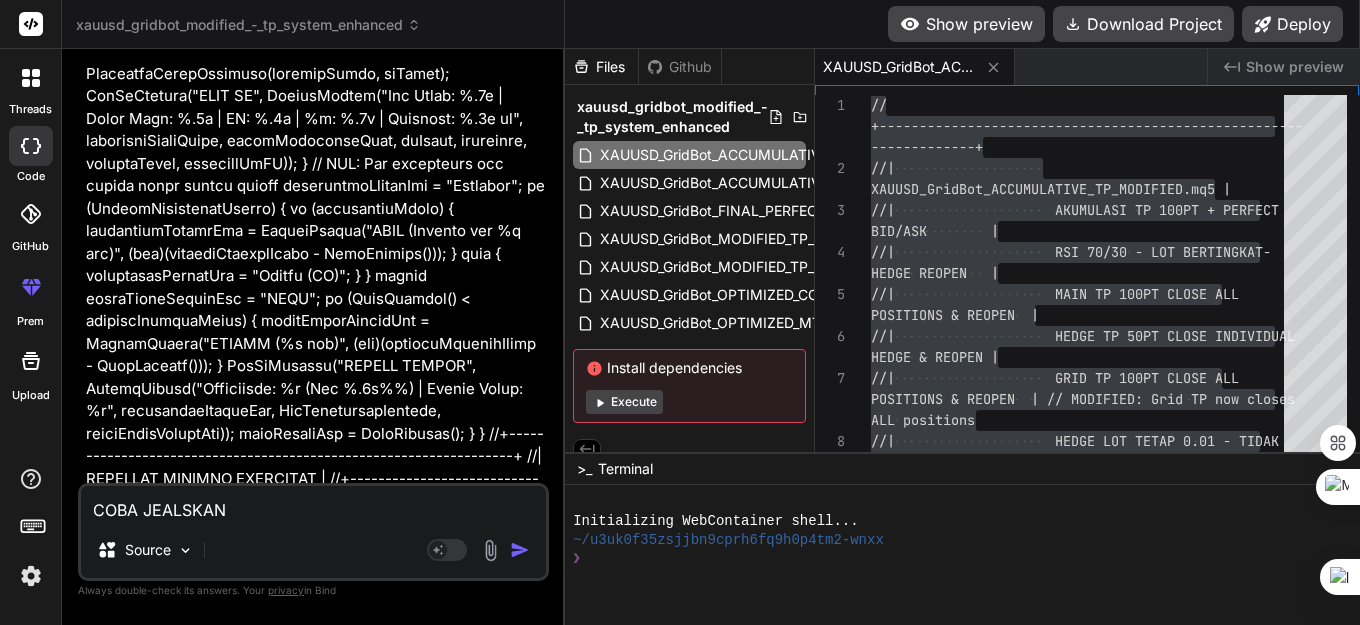 type on "COBA JEALSKAN" 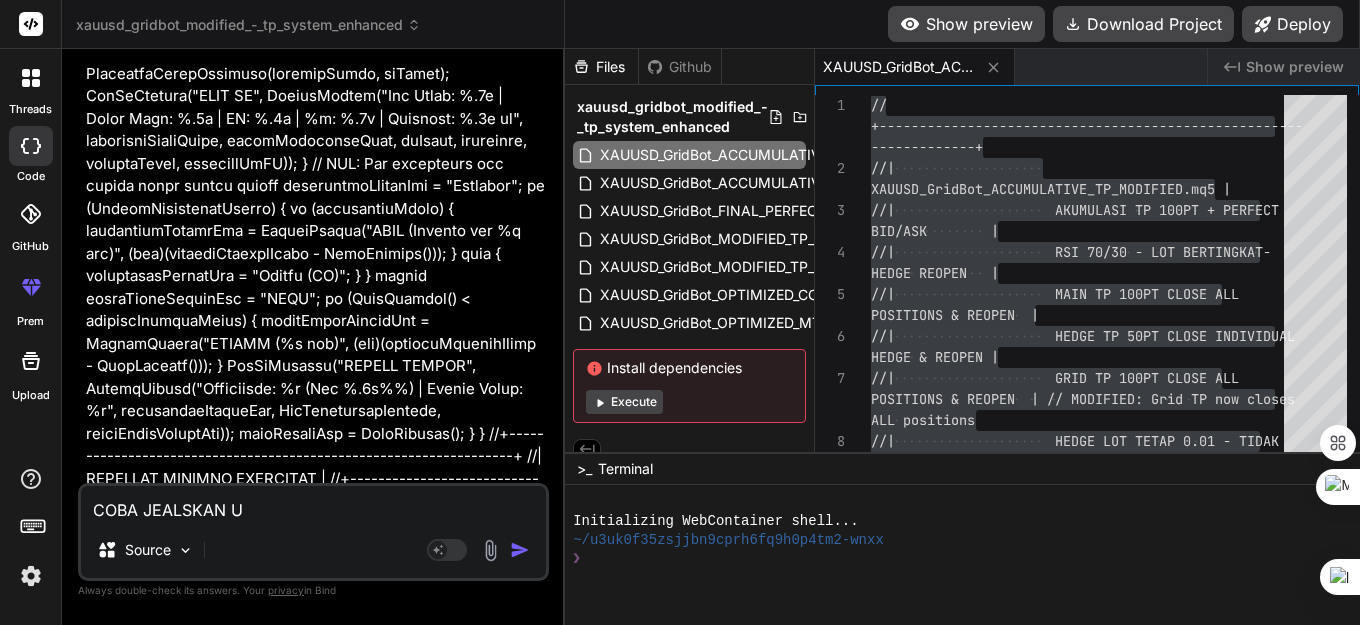 type on "COBA JEALSKAN UL" 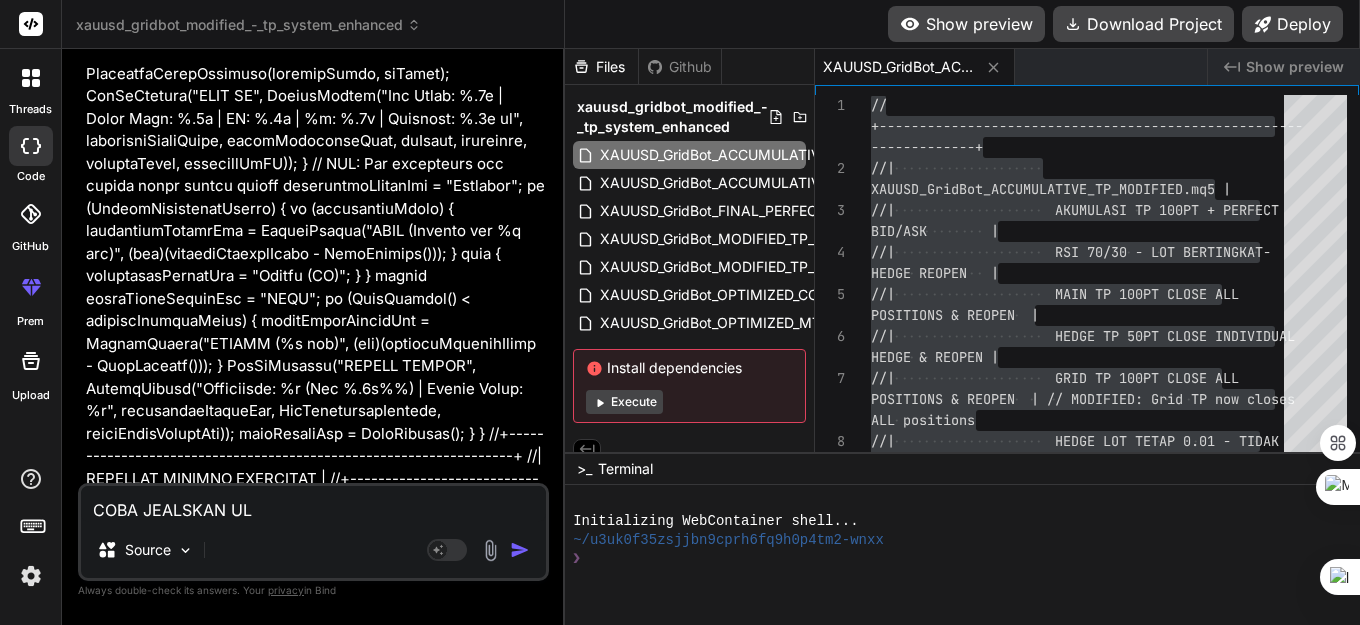 type on "COBA JEALSKAN ULA" 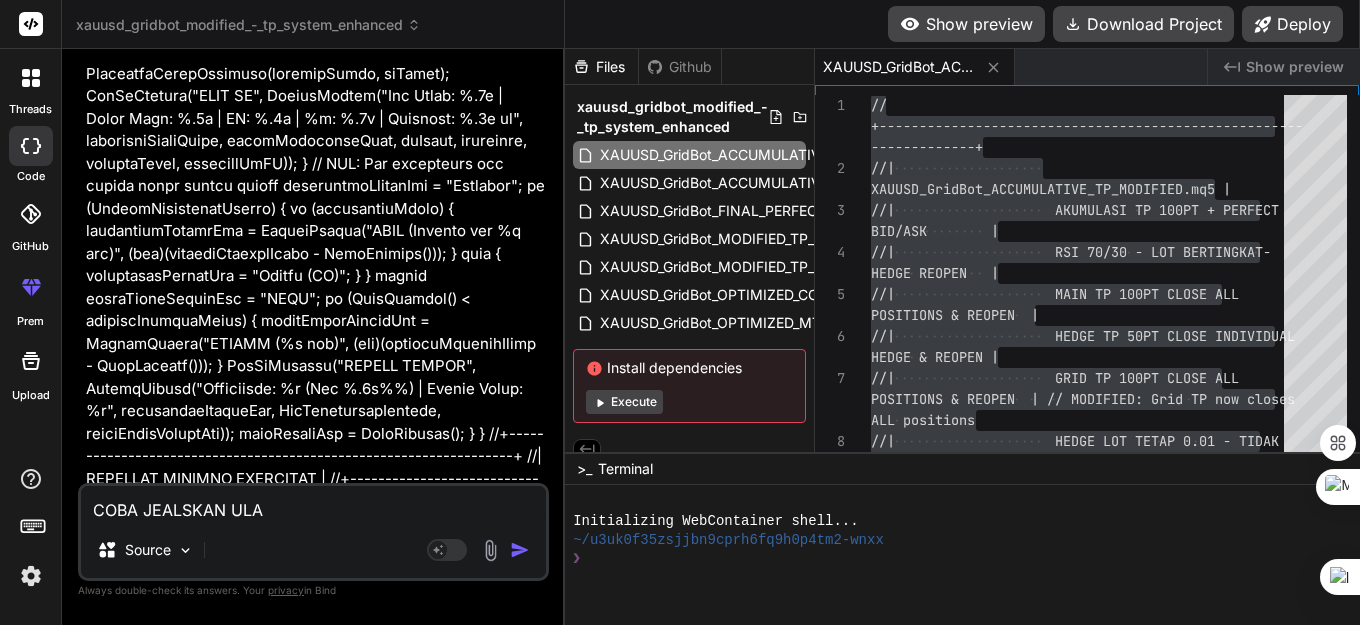 type on "COBA JEALSKAN ULAN" 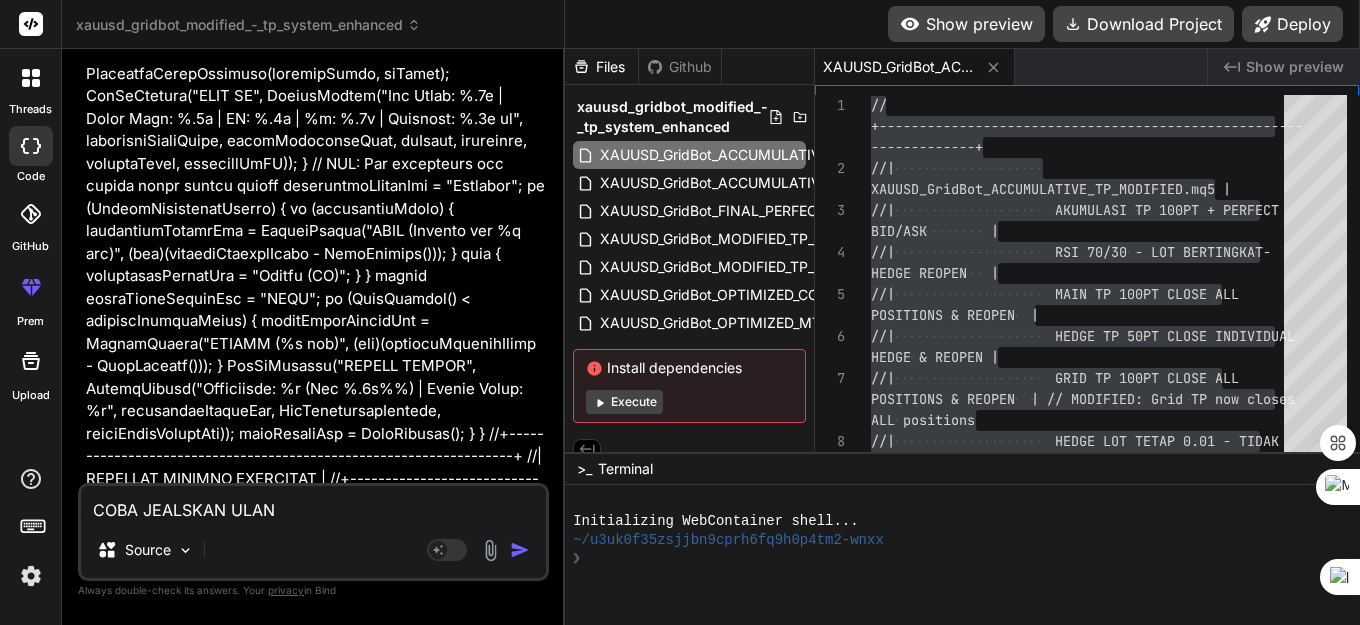 type on "COBA JEALSKAN ULANG" 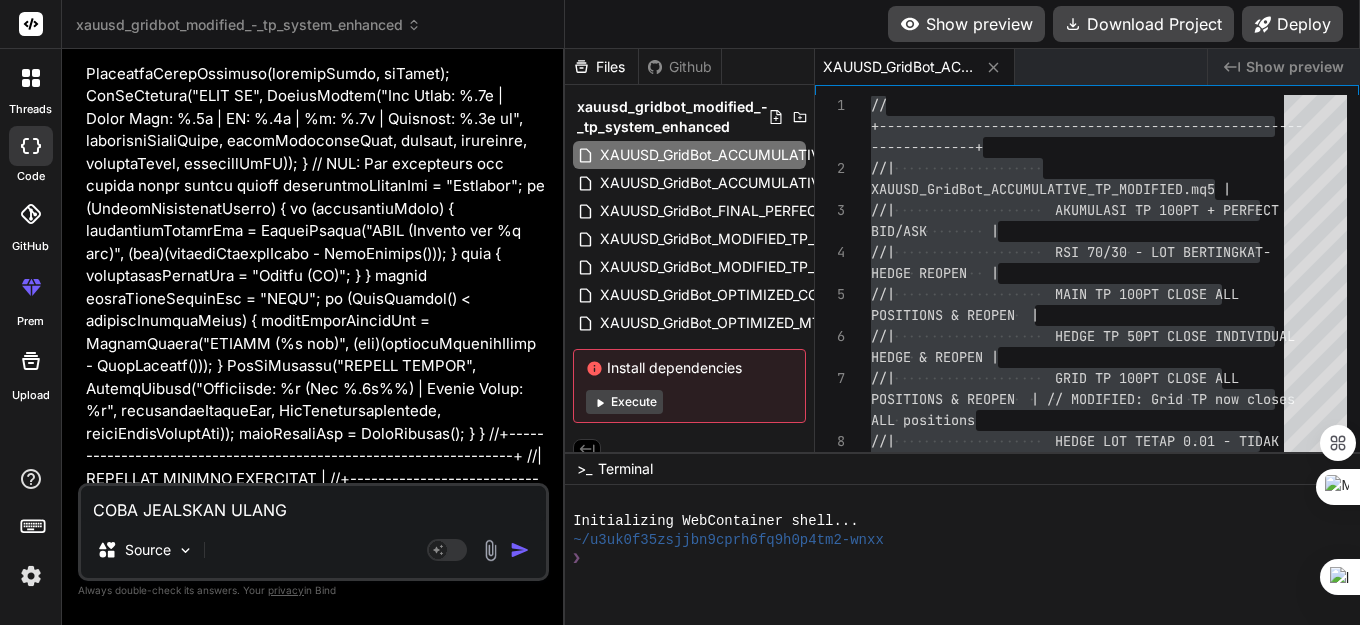 type on "COBA JEALSKAN ULANG" 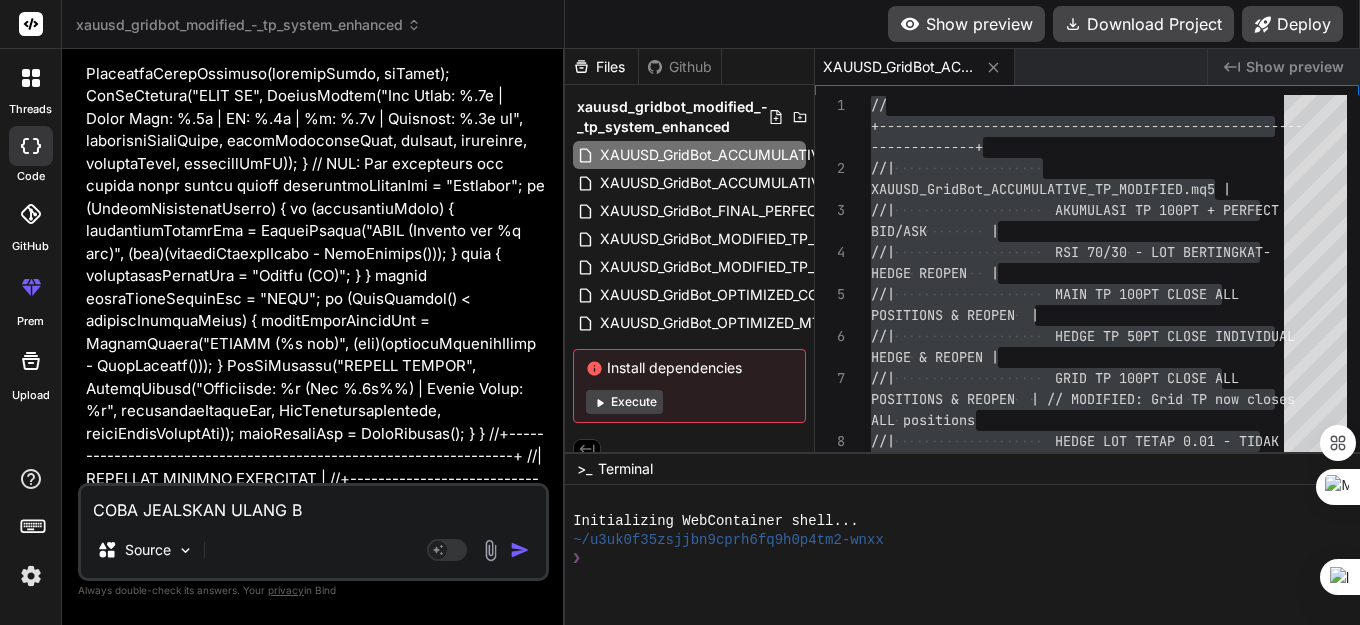 type on "COBA JEALSKAN ULANG BO" 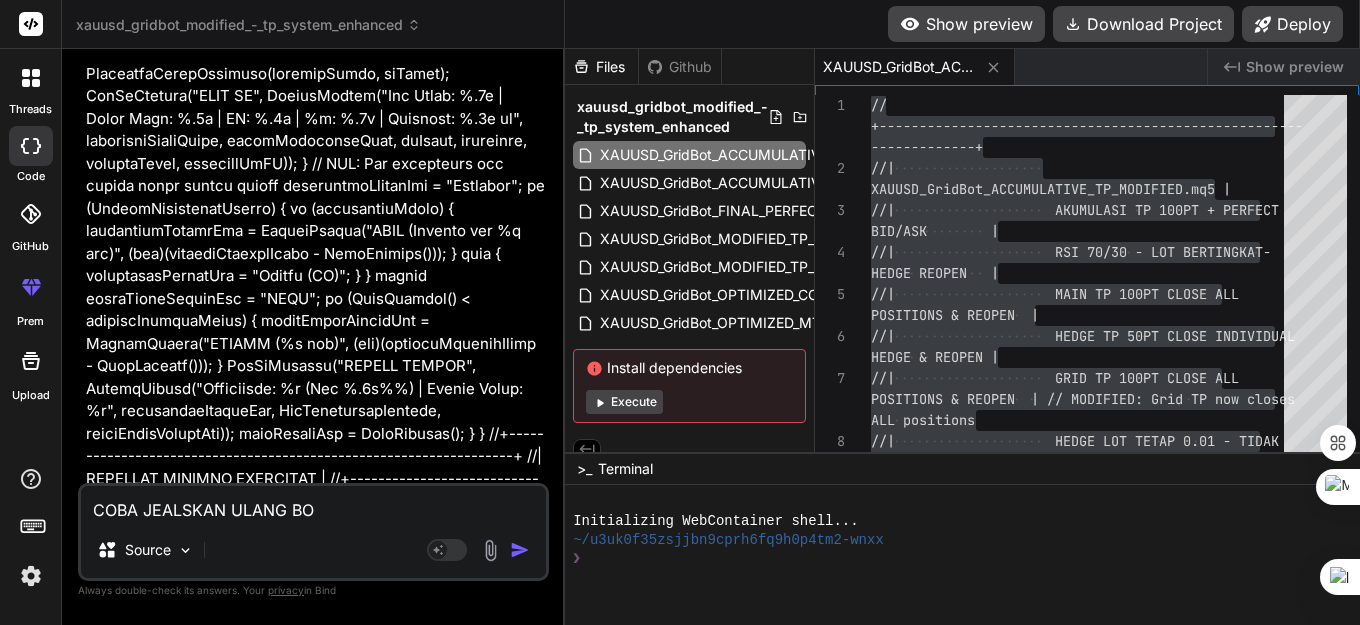 type on "COBA JEALSKAN ULANG BOY" 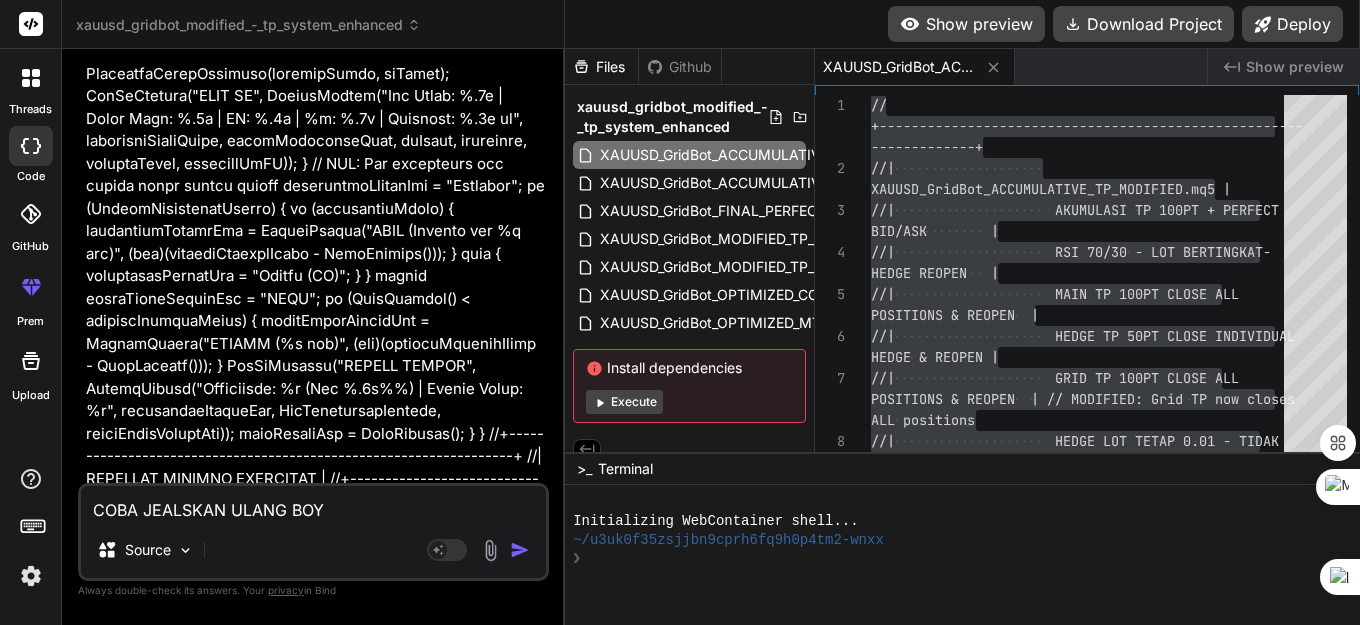 type on "COBA JEALSKAN ULANG BOY" 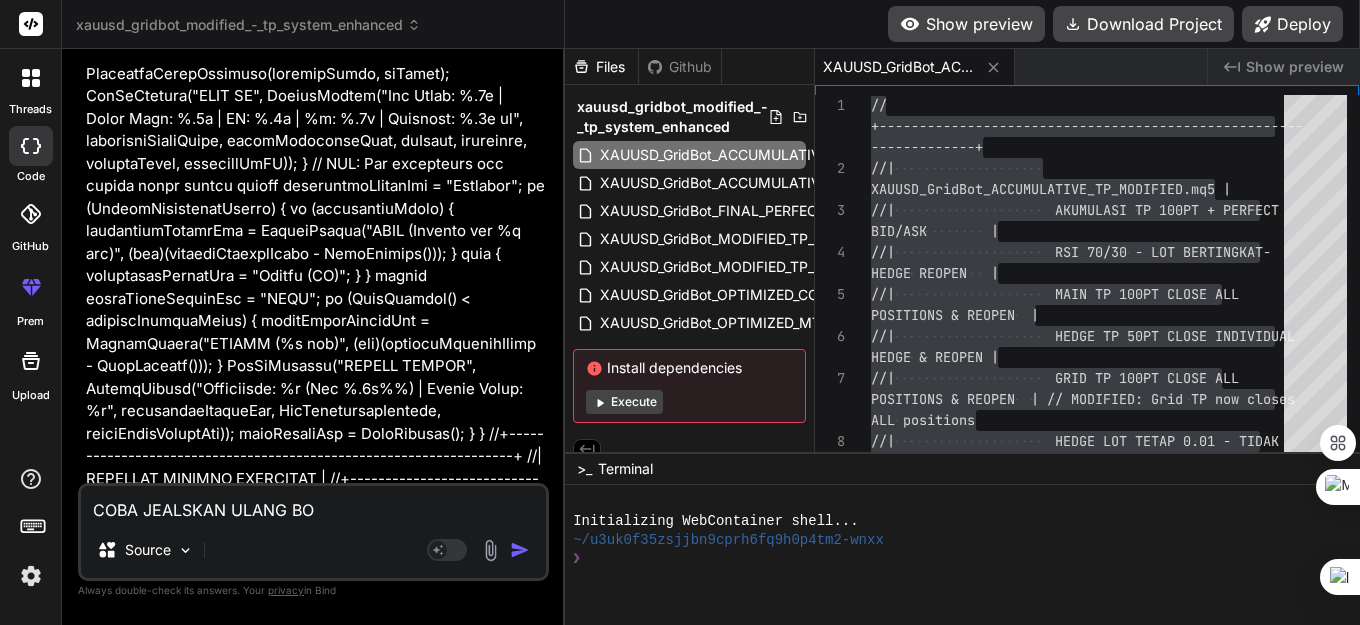type on "COBA JEALSKAN ULANG BOT" 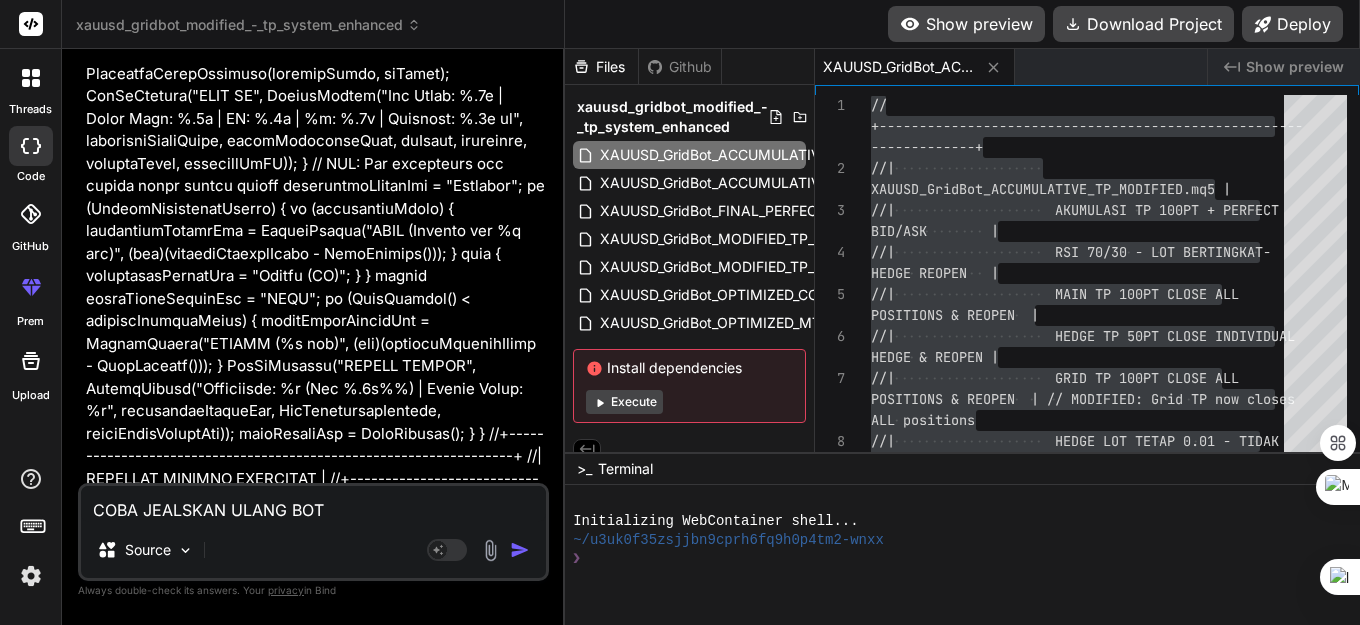 type on "COBA JEALSKAN ULANG BOT" 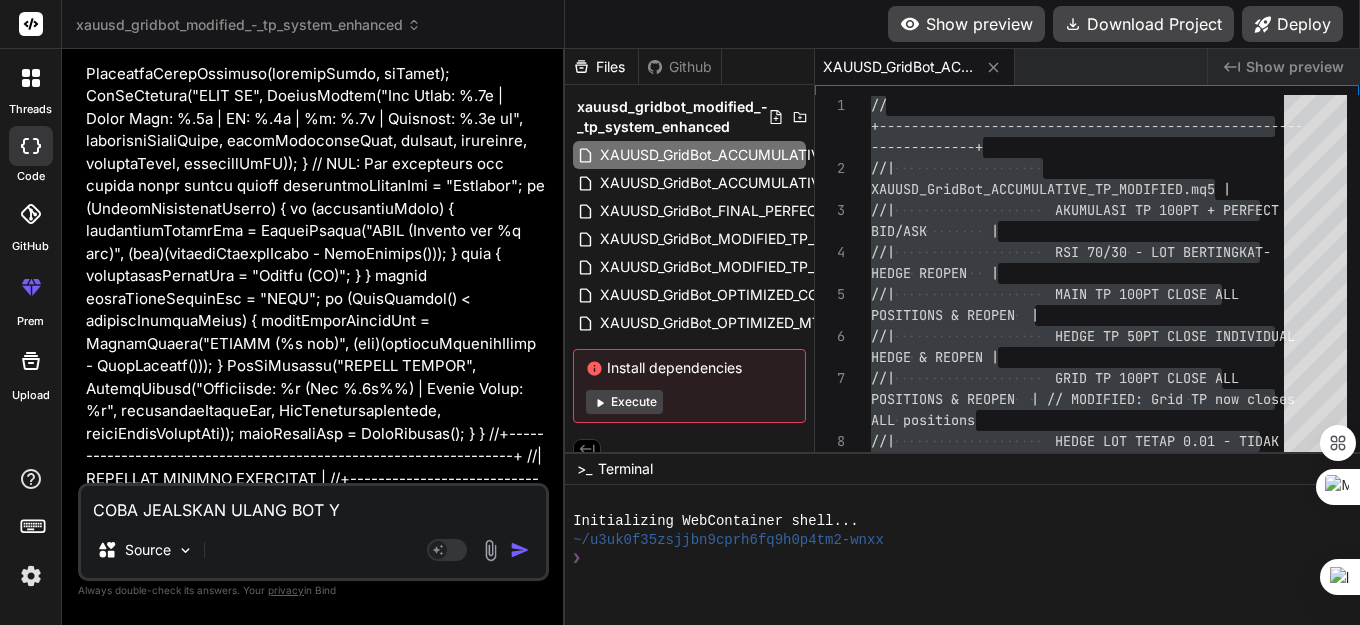 type on "COBA JEALSKAN ULANG BOT YG" 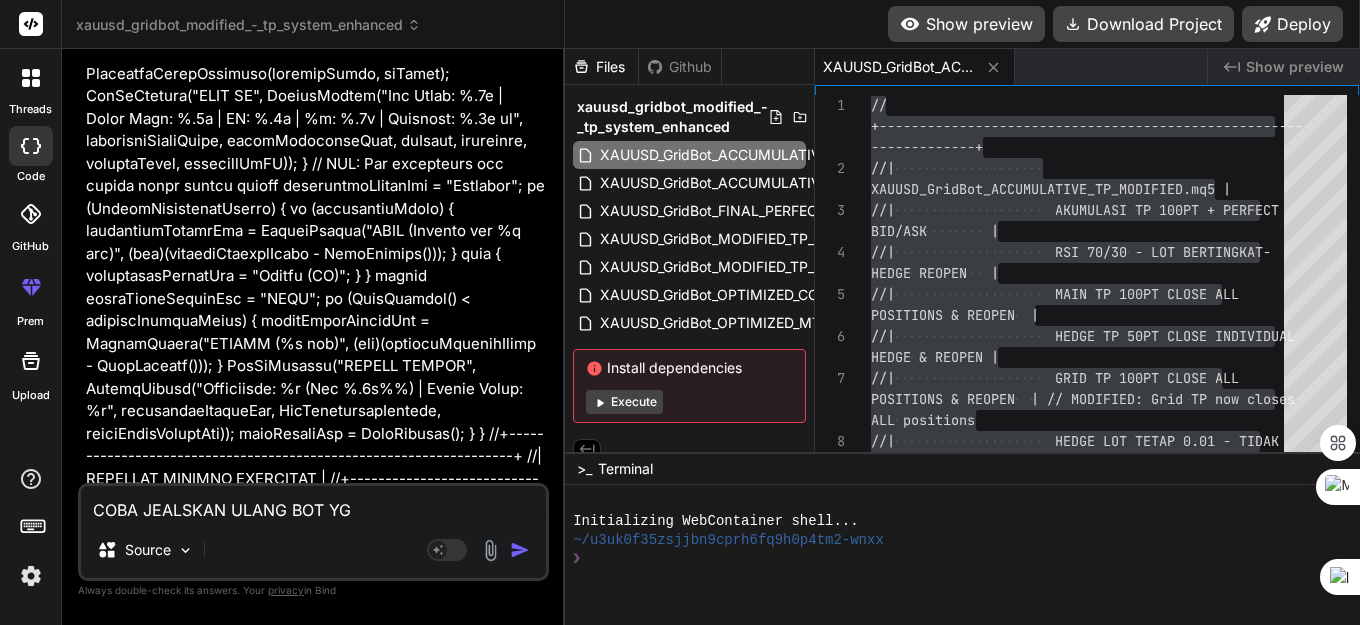 type on "COBA JEALSKAN ULANG BOT YG" 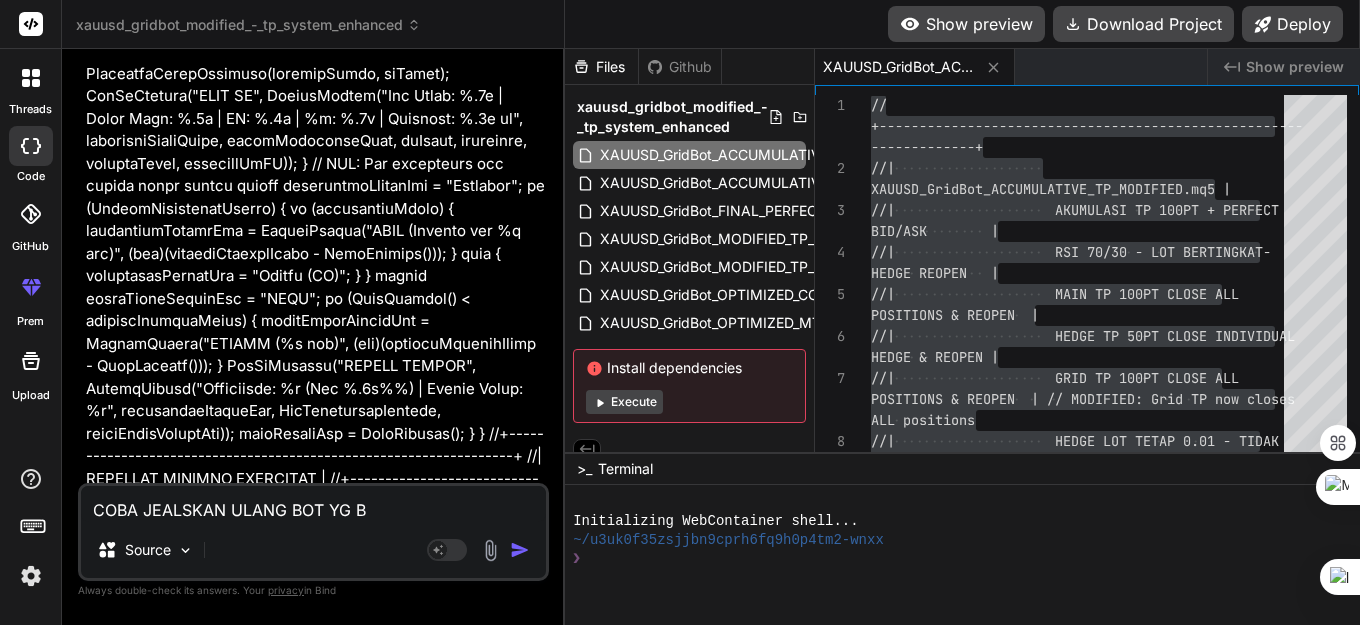 type on "COBA JEALSKAN ULANG BOT YG BA" 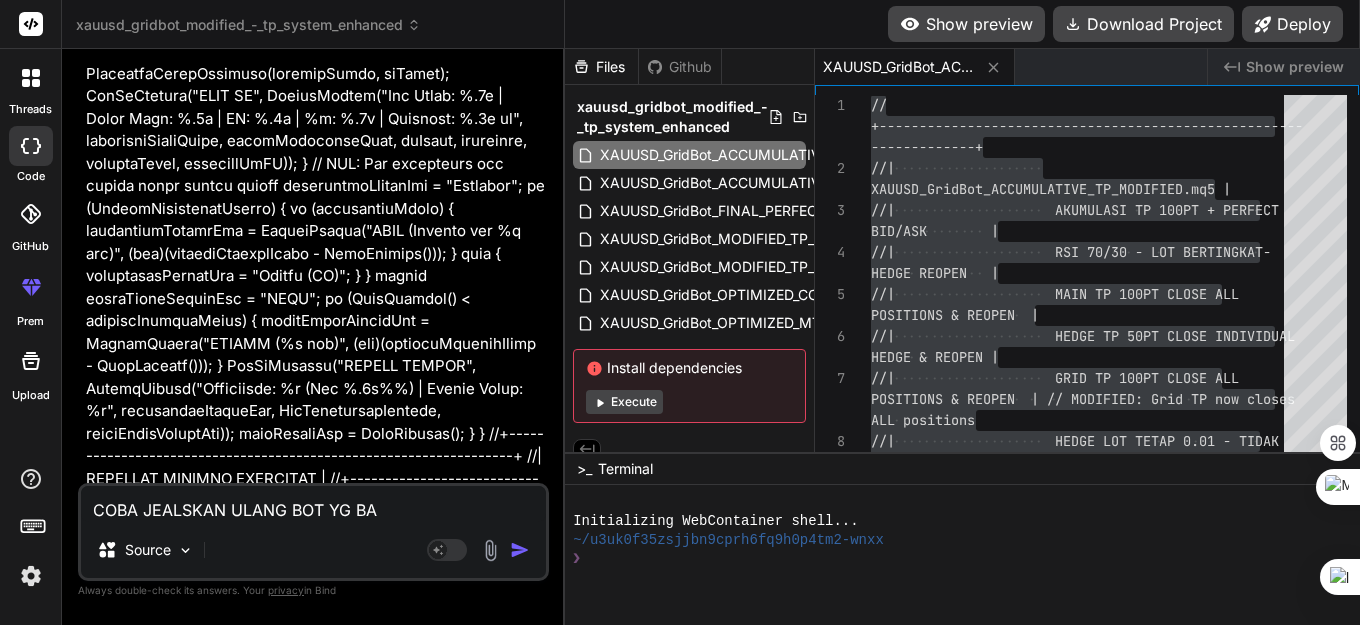 type on "x" 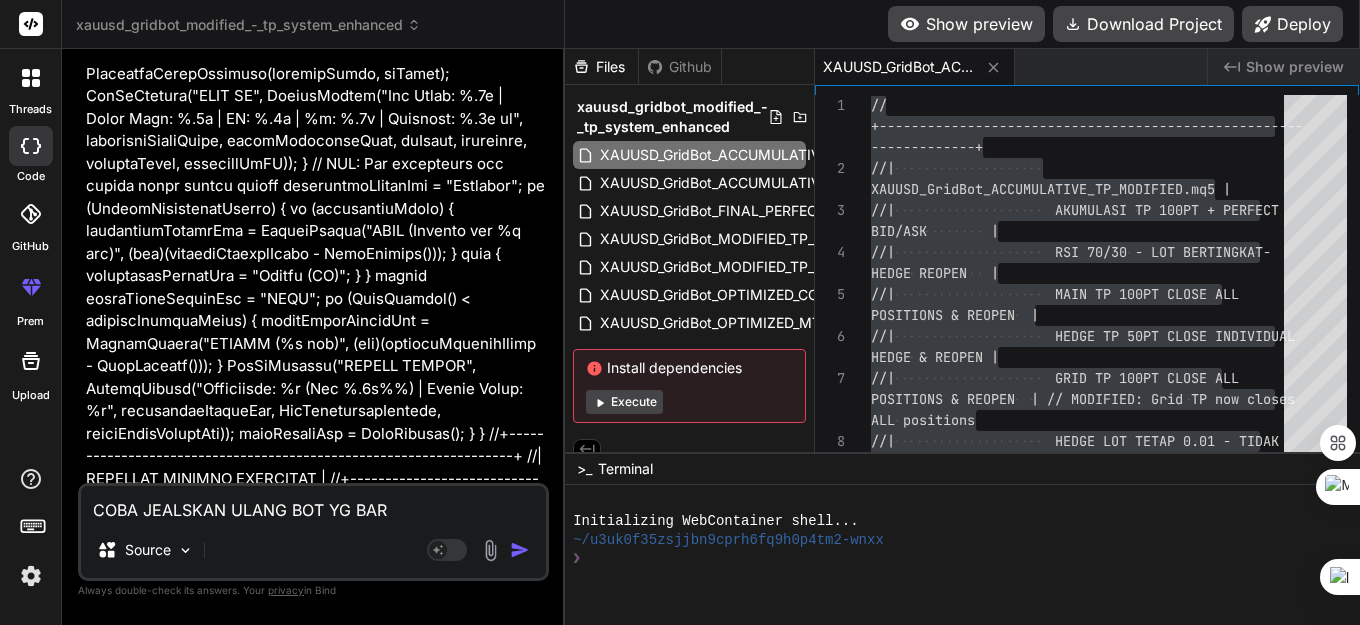 type on "COBA JEALSKAN ULANG BOT YG BARU" 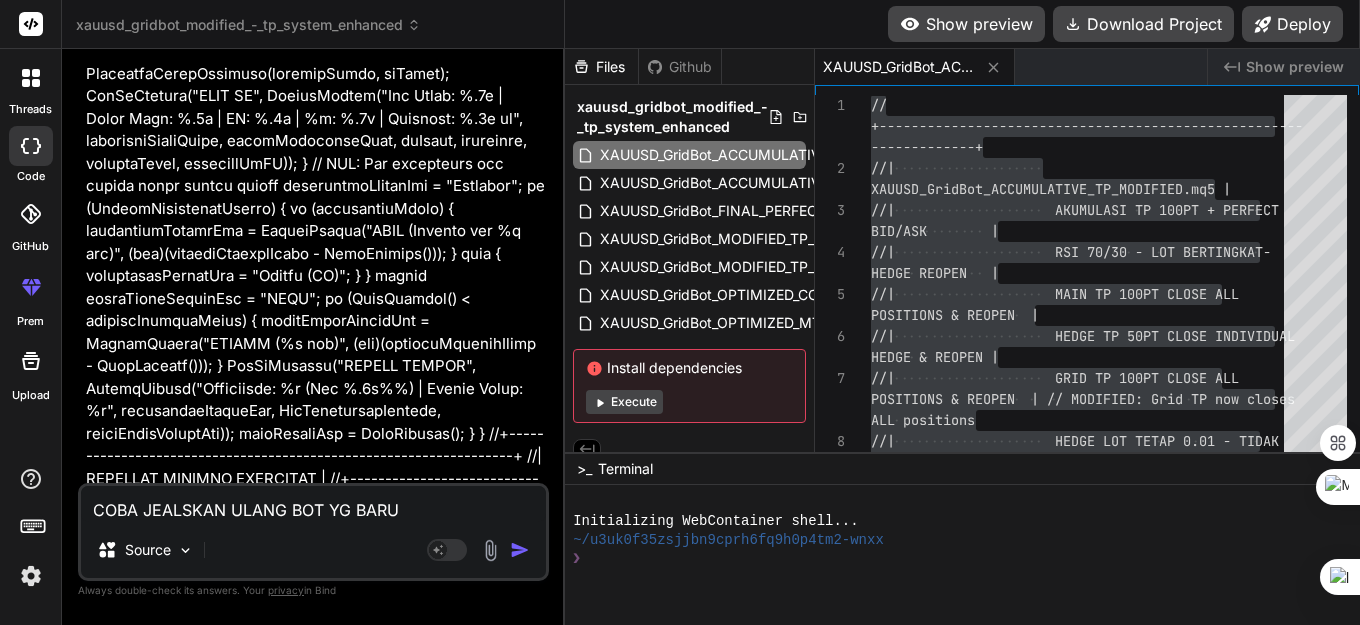 type on "COBA JEALSKAN ULANG BOT YG BARU" 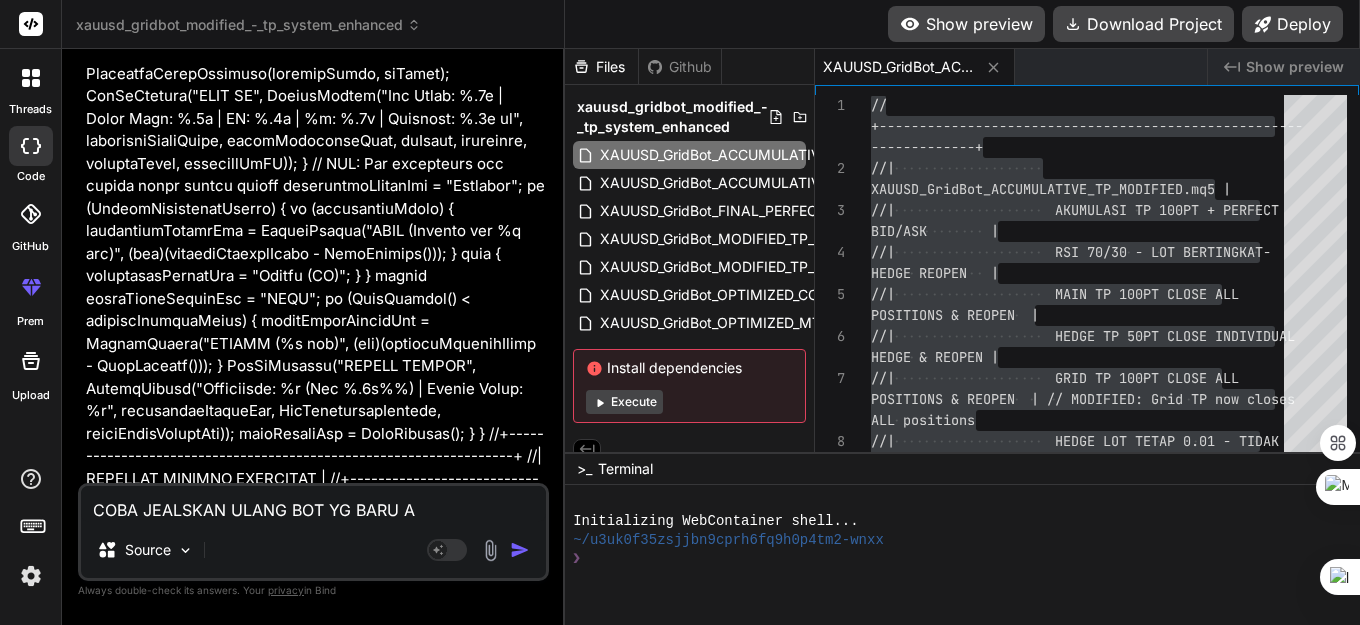 type on "COBA JEALSKAN ULANG BOT YG BARU AN" 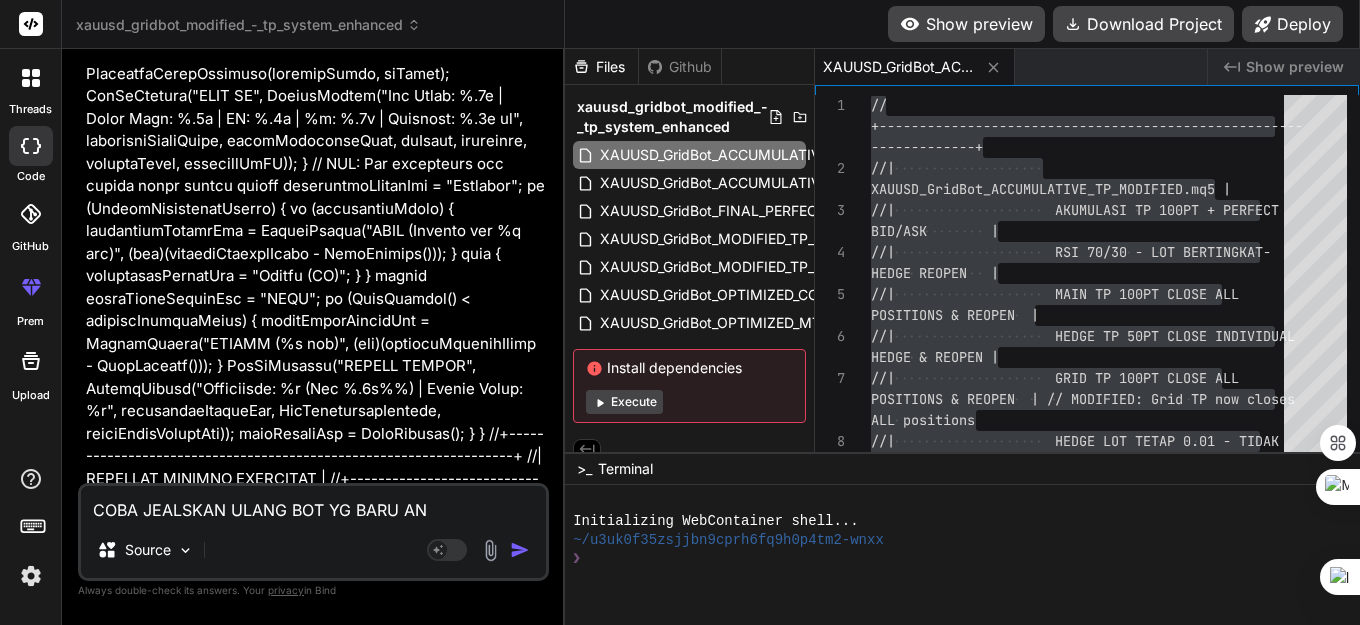 type on "COBA JEALSKAN ULANG BOT YG BARU AND" 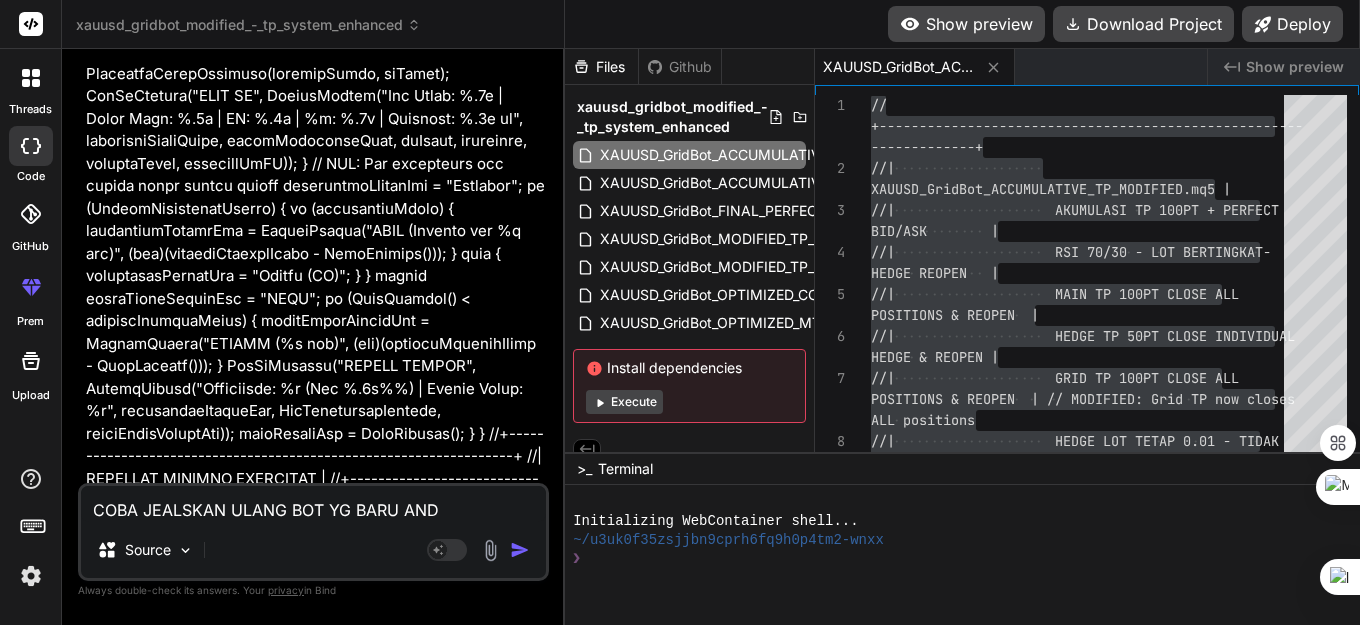 type on "COBA JEALSKAN ULANG BOT YG BARU ANDA" 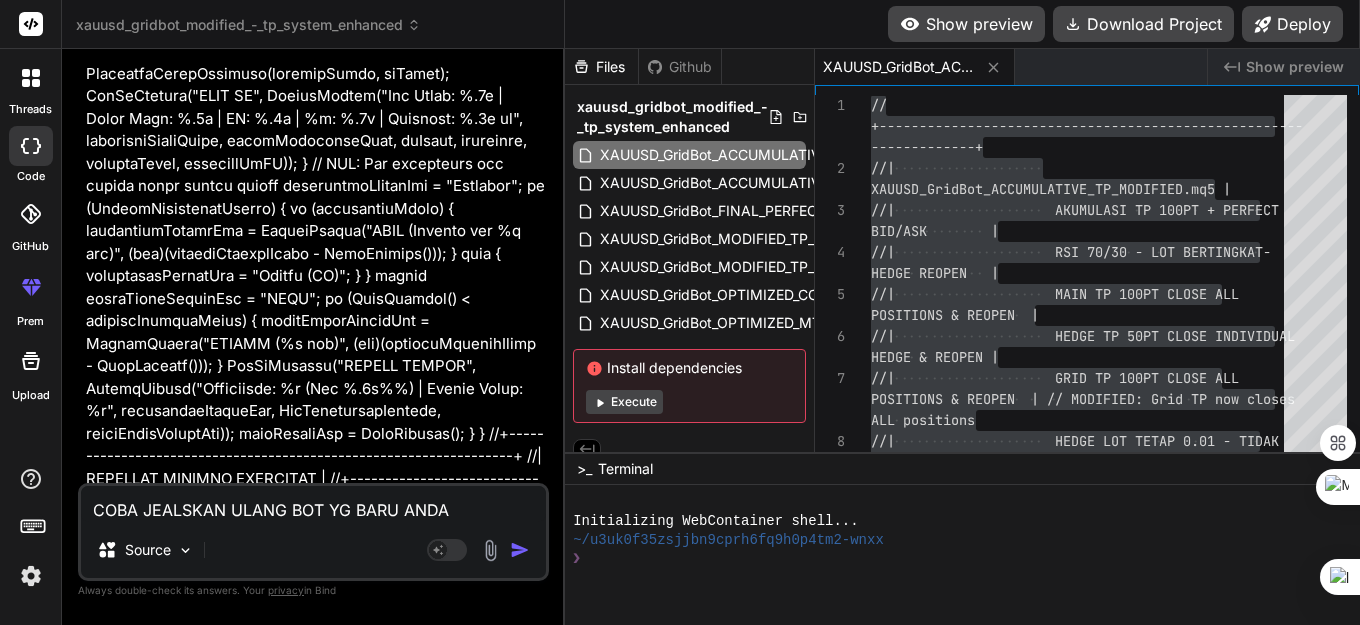 type on "COBA JEALSKAN ULANG BOT YG BARU ANDA" 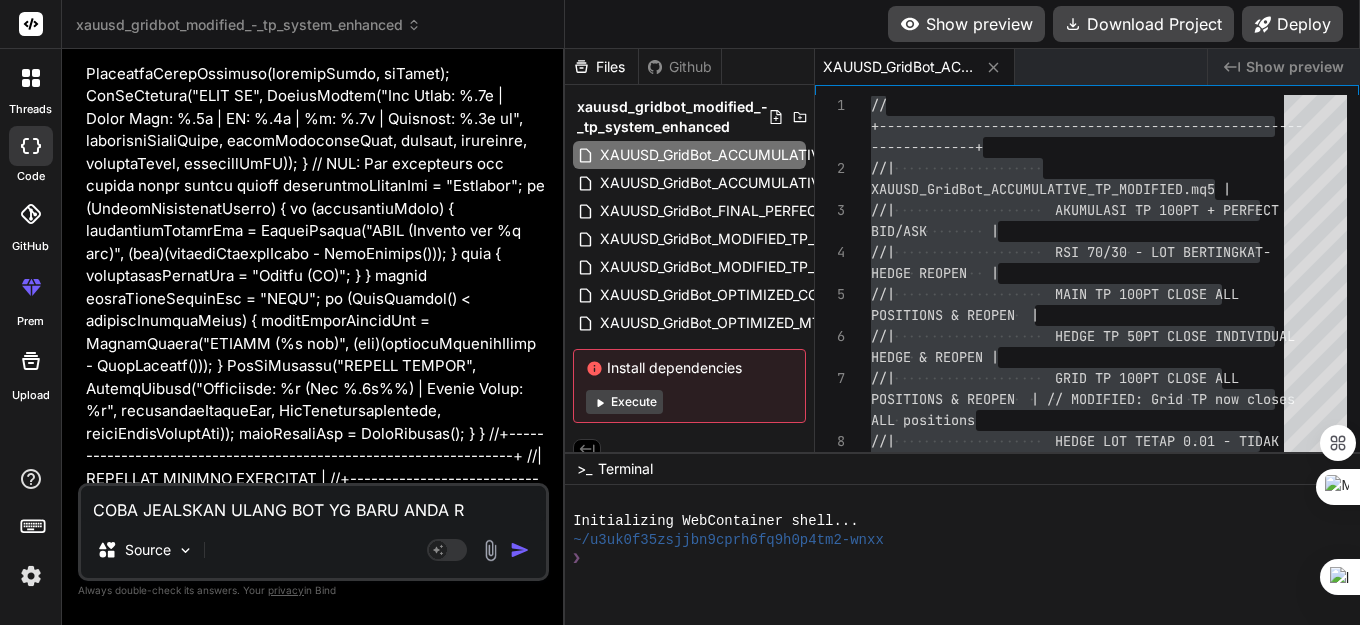 type on "COBA JEALSKAN ULANG BOT YG BARU ANDA RE" 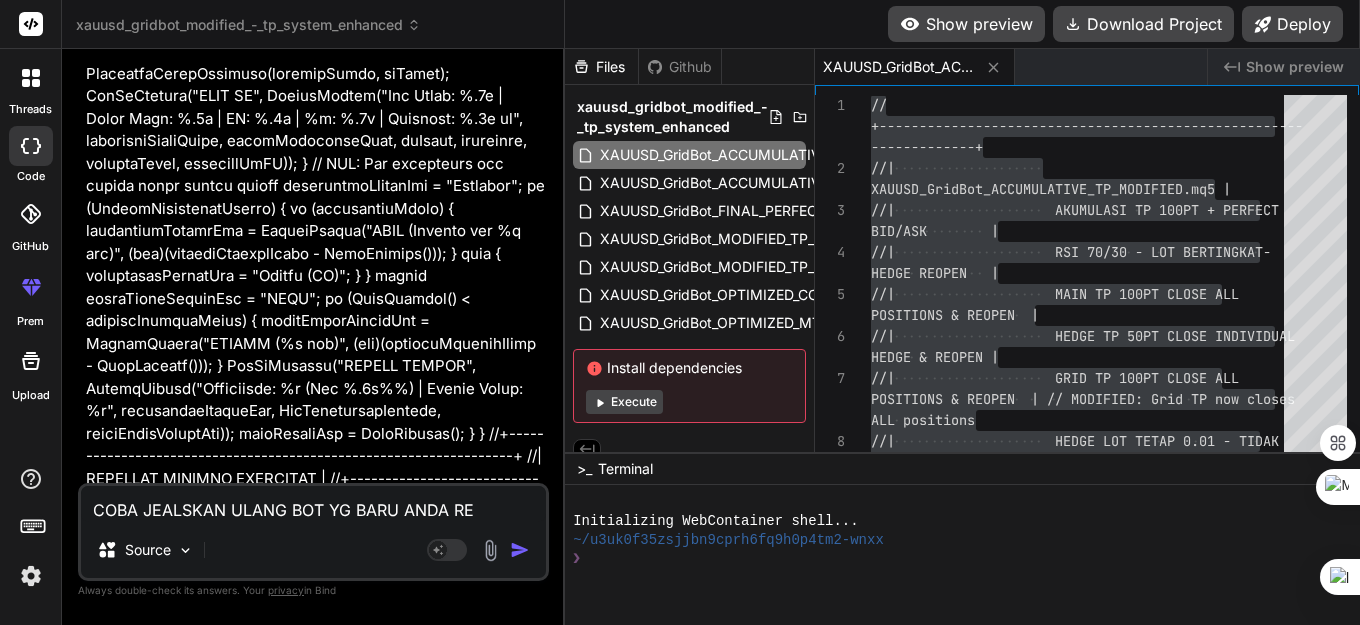 type on "COBA JEALSKAN ULANG BOT YG BARU ANDA RED" 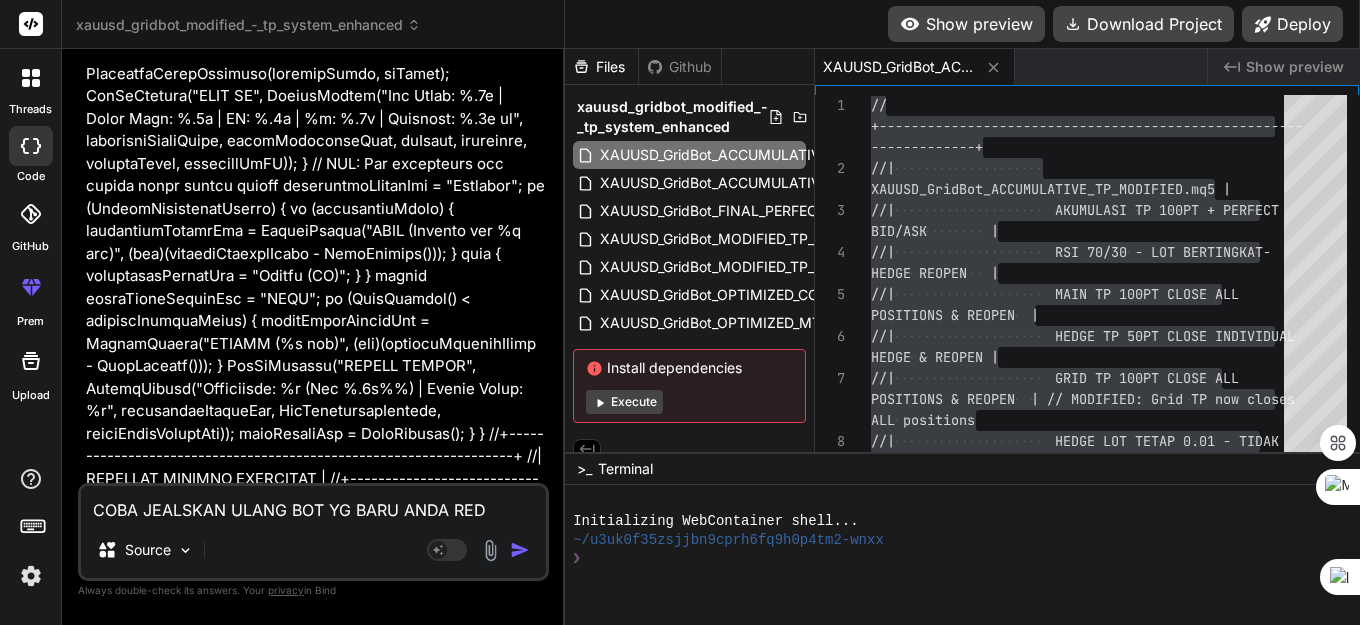 type on "COBA JEALSKAN ULANG BOT YG BARU ANDA REDI" 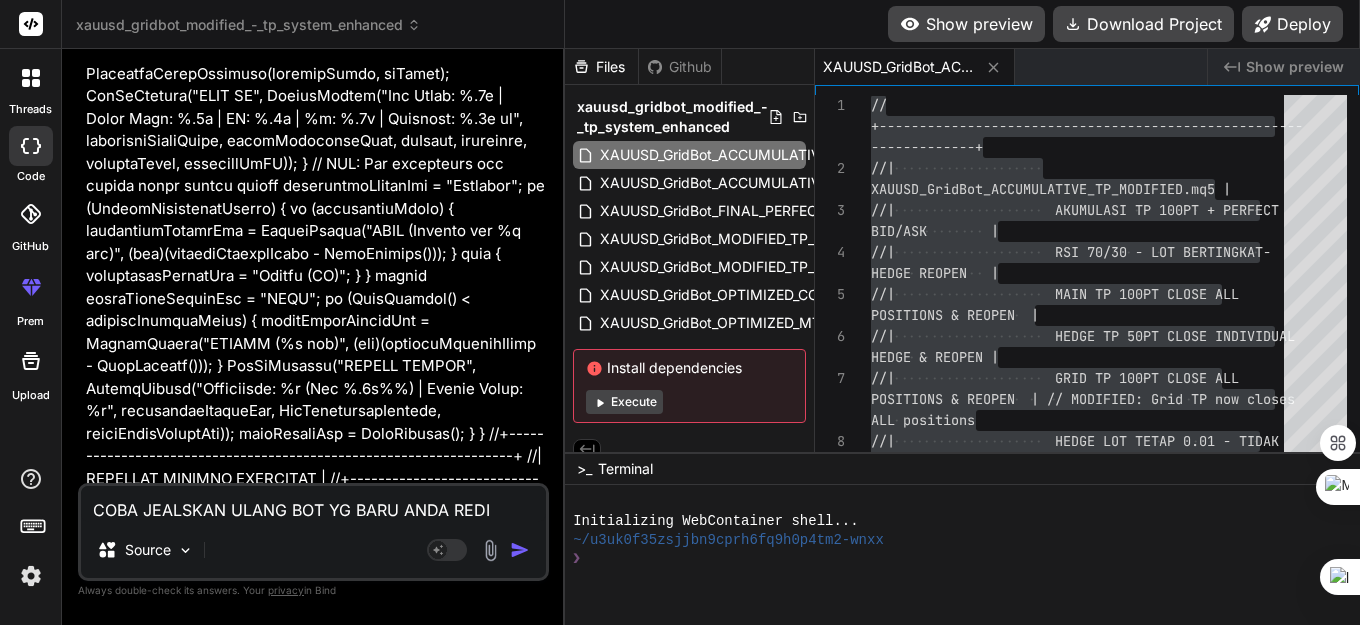type on "COBA JEALSKAN ULANG BOT YG BARU ANDA RED" 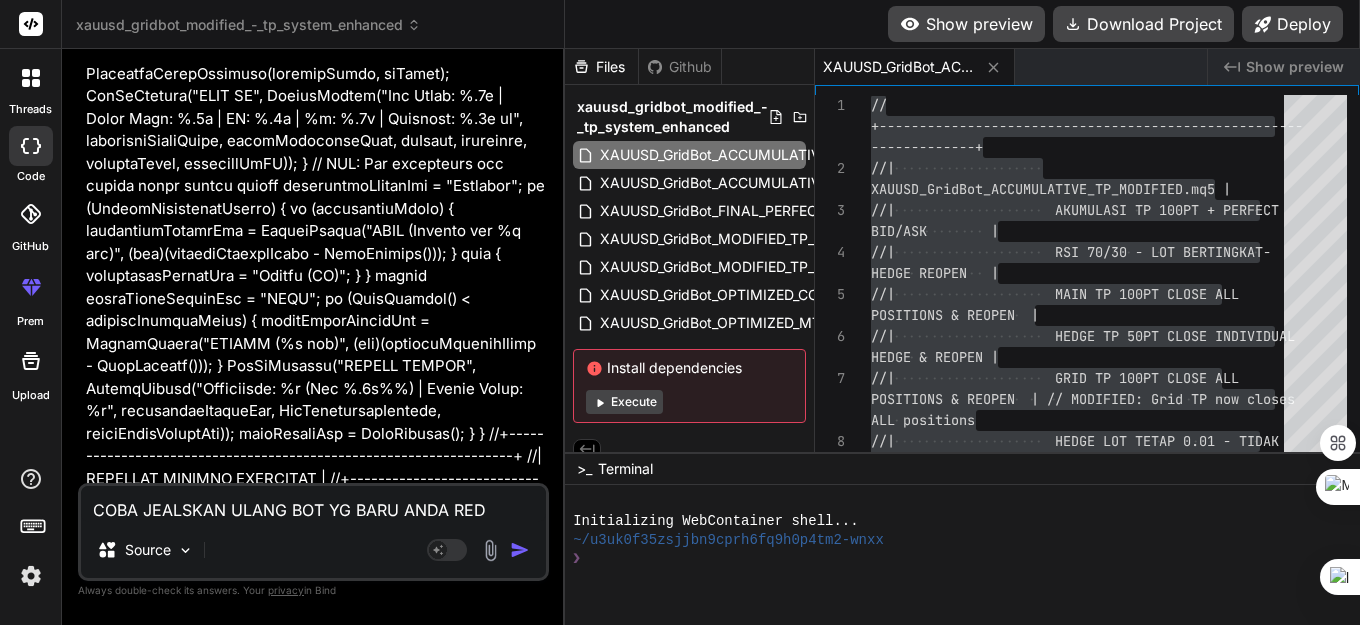 type on "COBA JEALSKAN ULANG BOT YG BARU ANDA RE" 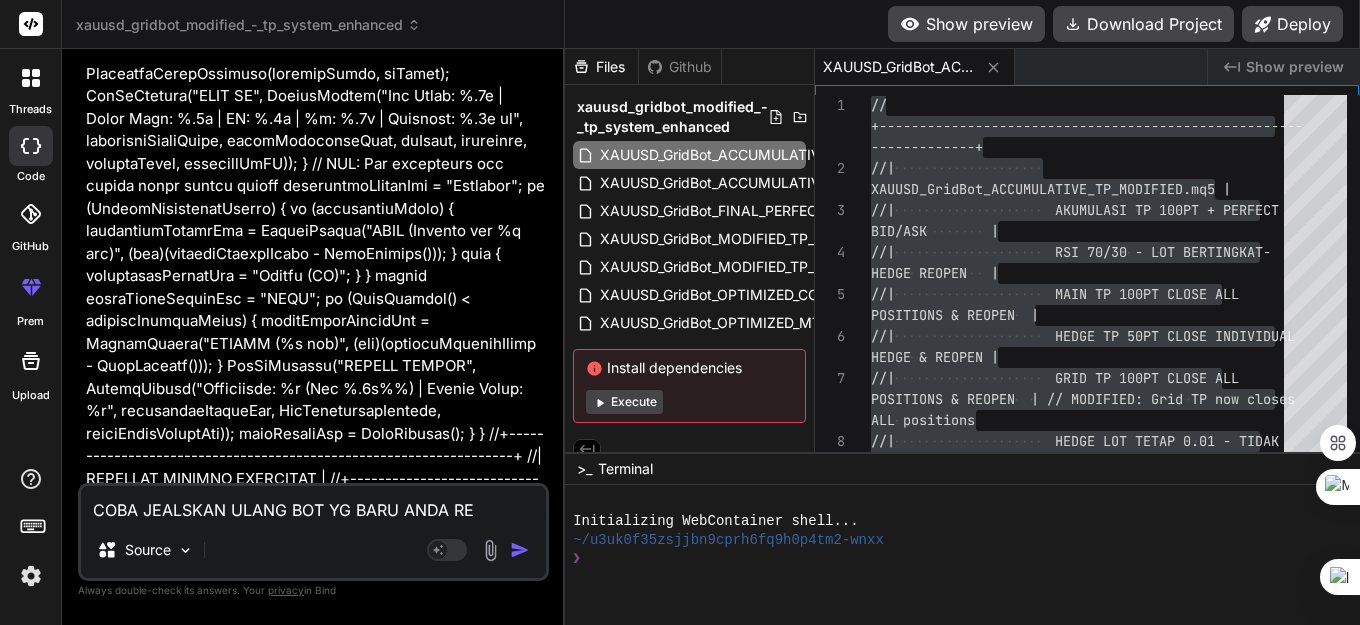 type on "COBA JEALSKAN ULANG BOT YG BARU ANDA REF" 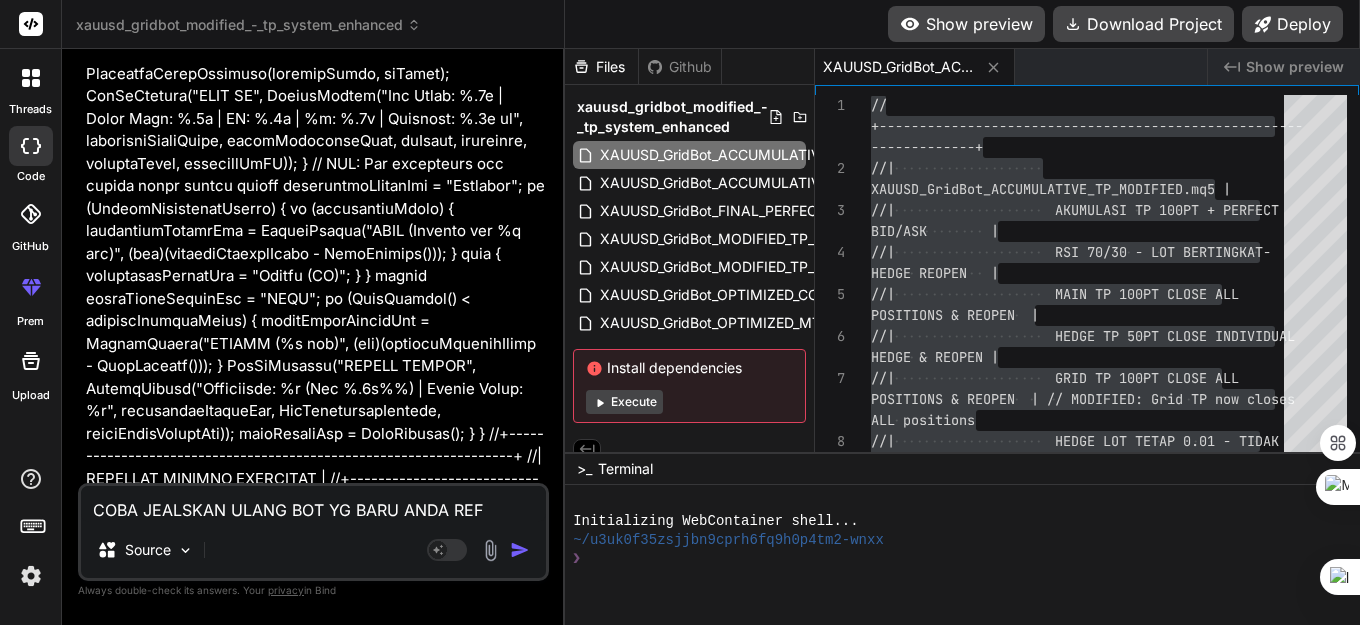 type on "COBA JEALSKAN ULANG BOT YG BARU ANDA REFI" 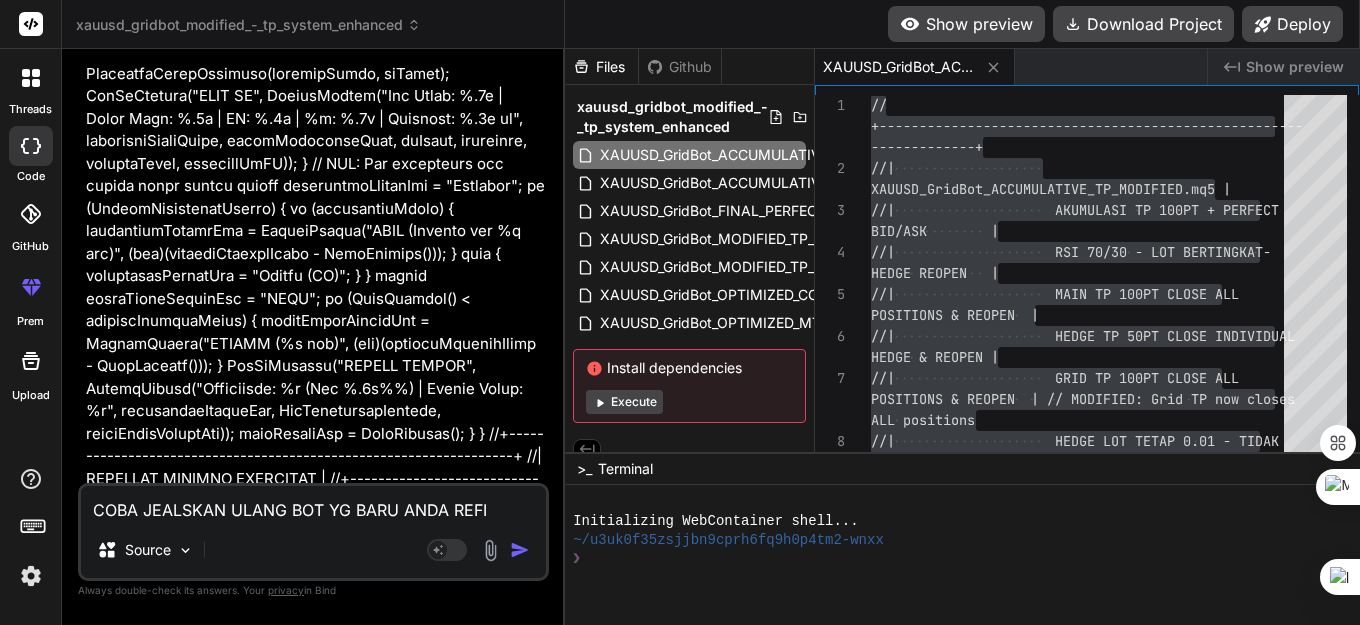 type on "COBA JEALSKAN ULANG BOT YG BARU ANDA REFIS" 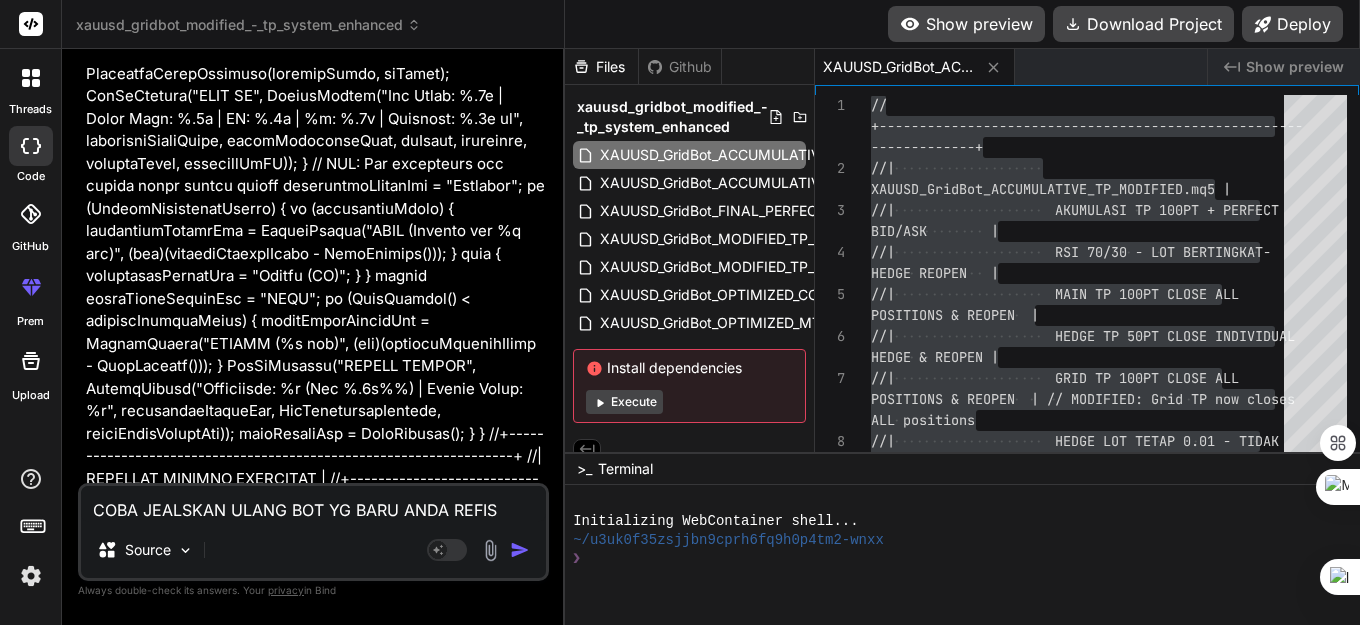 type on "COBA JEALSKAN ULANG BOT YG BARU ANDA REFISI" 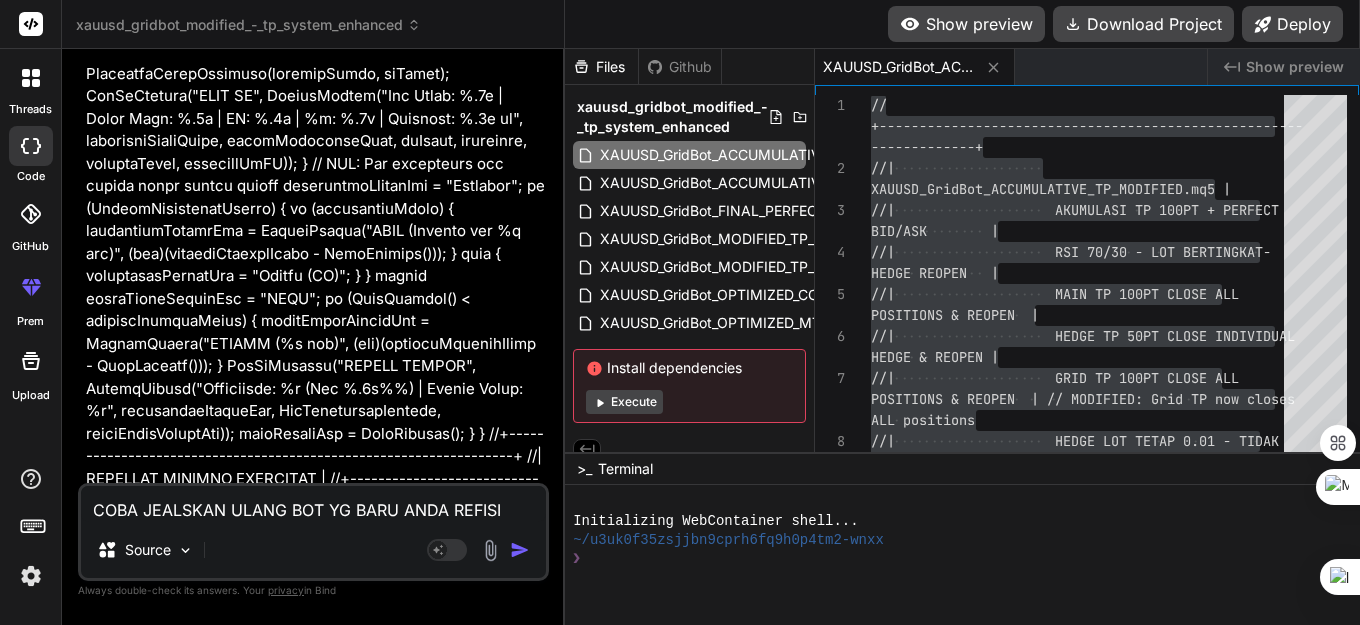 type on "COBA JEALSKAN ULANG BOT YG BARU ANDA REFISI" 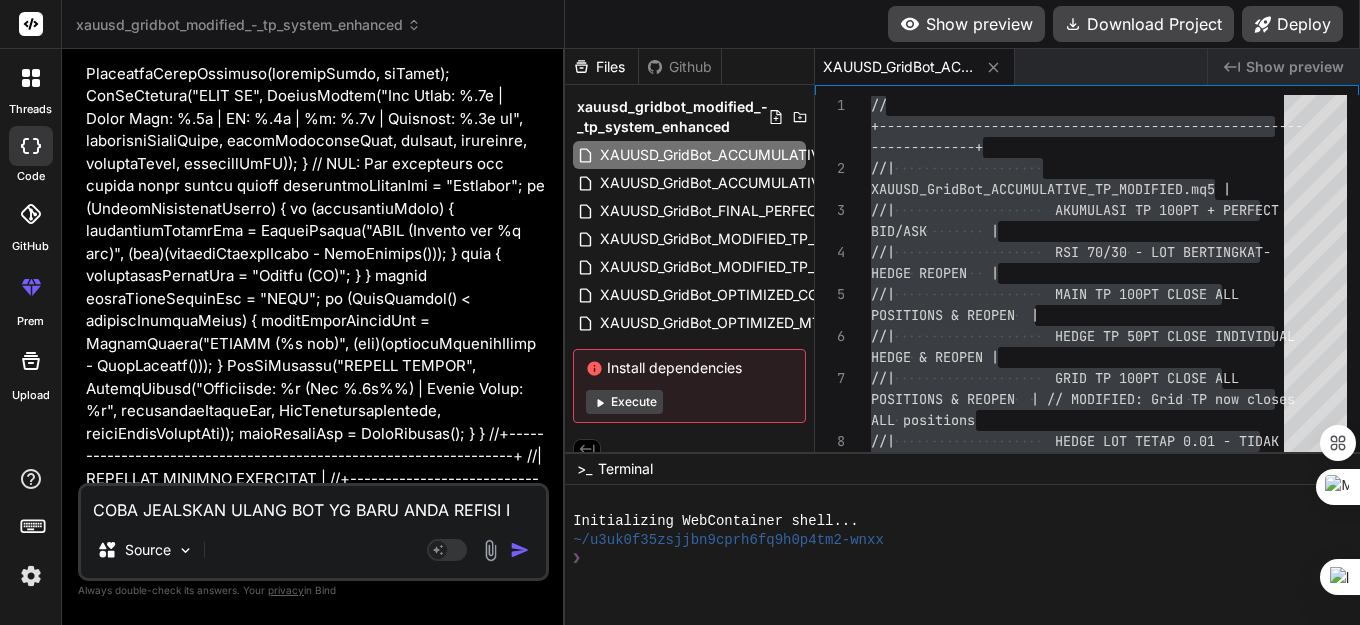 type on "COBA JEALSKAN ULANG BOT YG BARU ANDA REFISI IN" 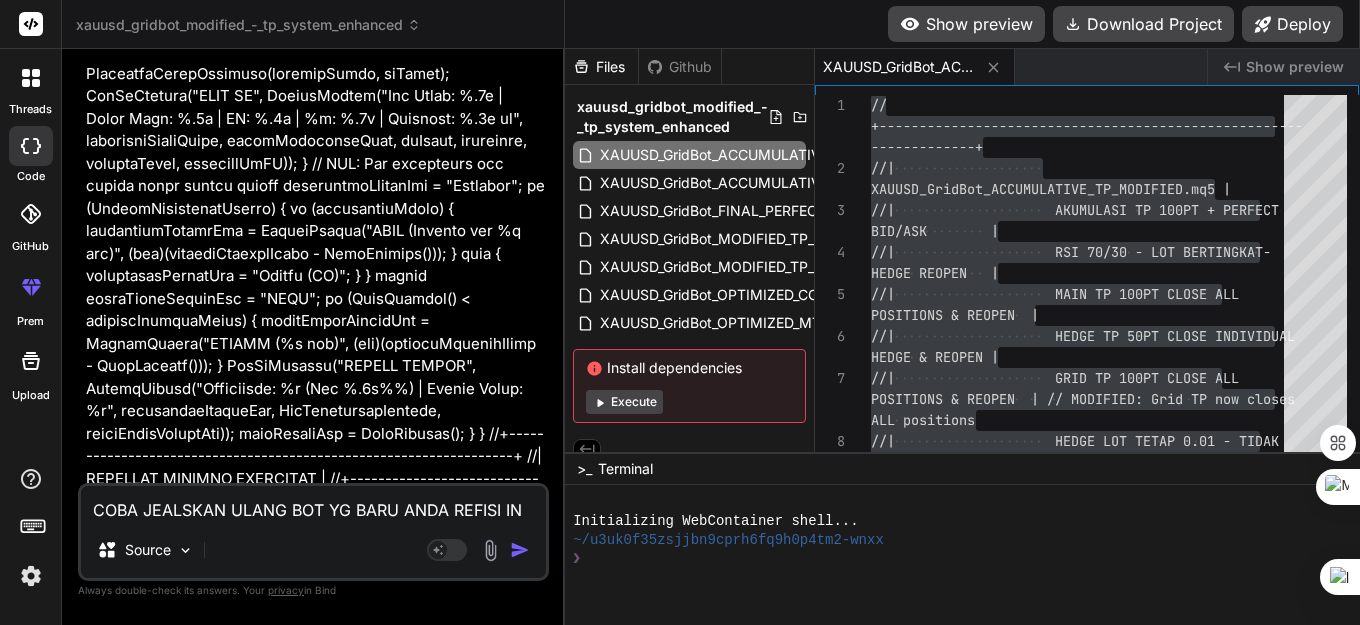type on "COBA JEALSKAN ULANG BOT YG BARU ANDA REFISI INI" 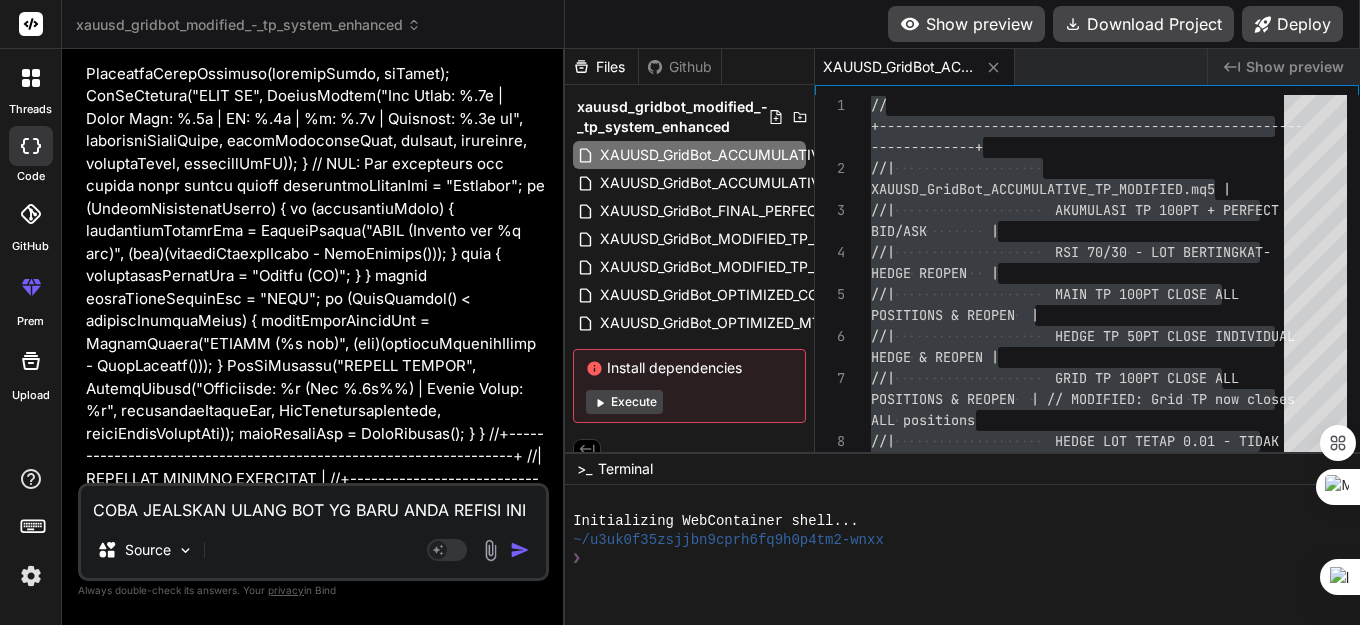 type on "COBA JEALSKAN ULANG BOT YG BARU ANDA REFISI INI" 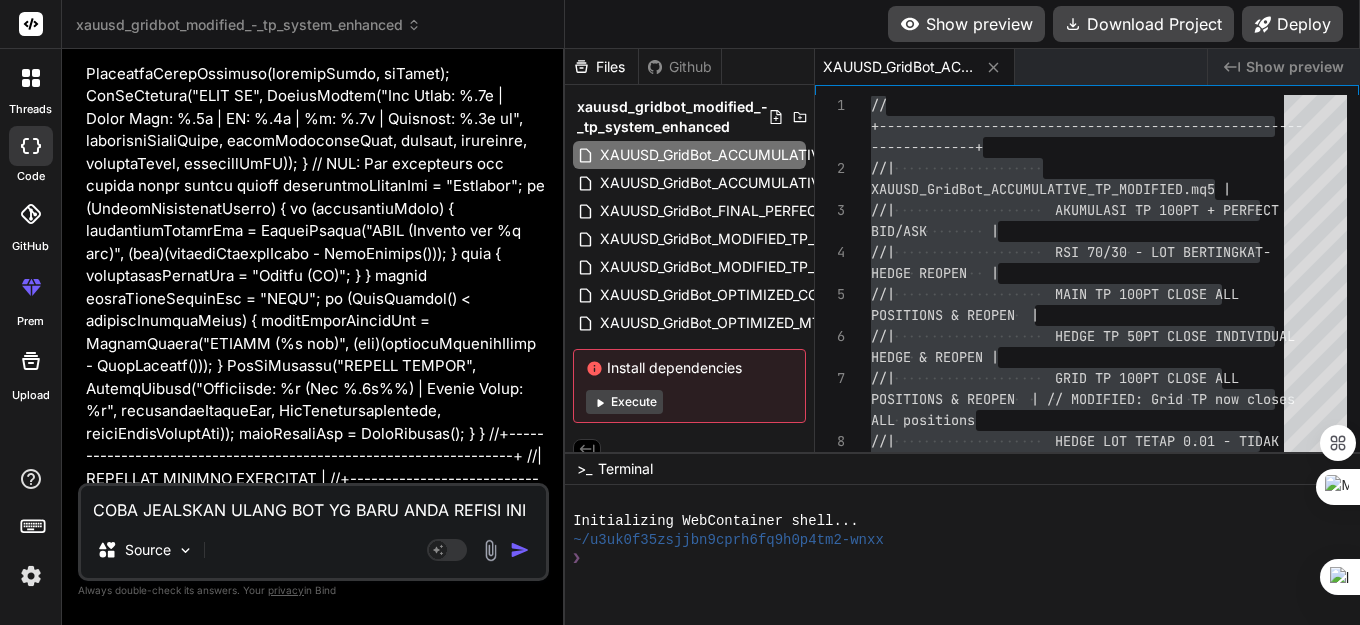 type on "COBA JEALSKAN ULANG BOT YG BARU ANDA REFISI INI CA" 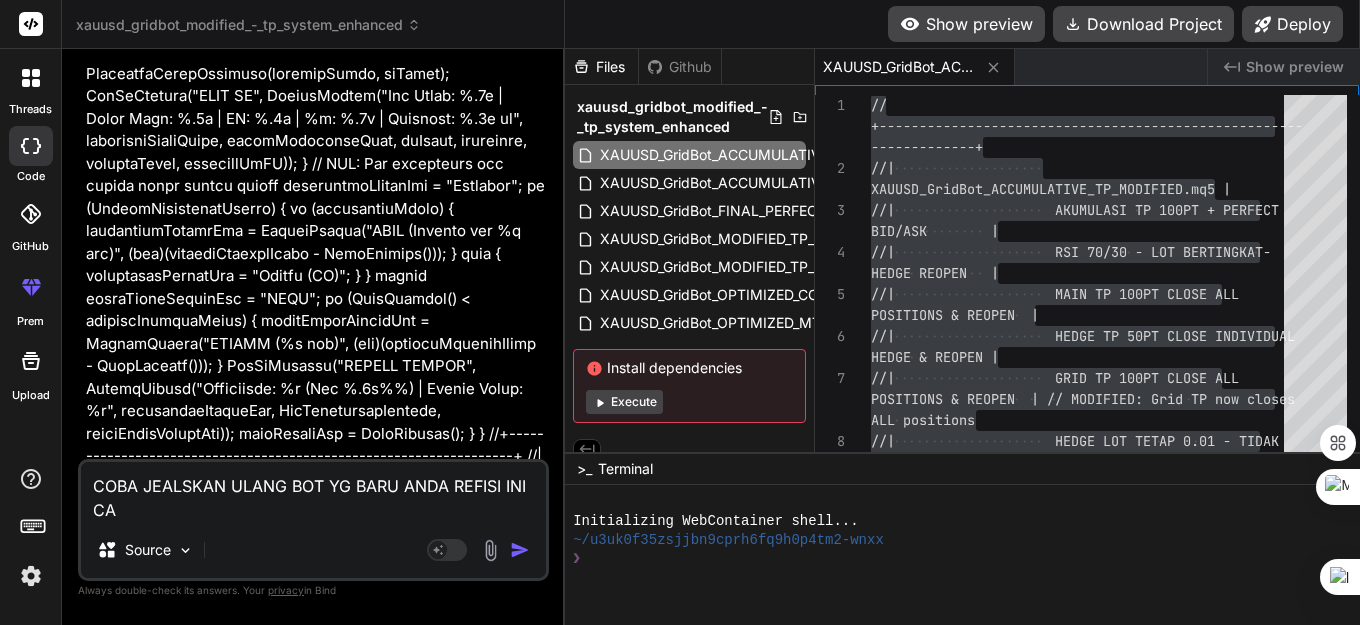 type on "COBA JEALSKAN ULANG BOT YG BARU ANDA REFISI INI CAR" 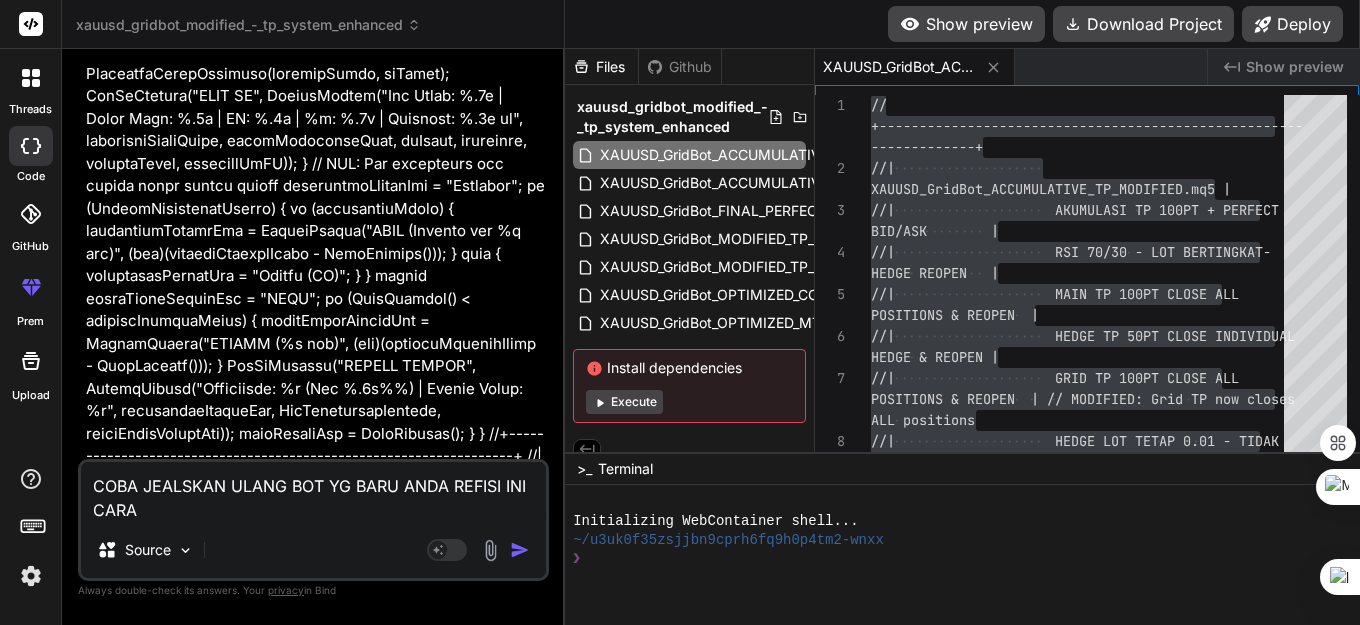 type on "COBA JEALSKAN ULANG BOT YG BARU ANDA REFISI INI CARA" 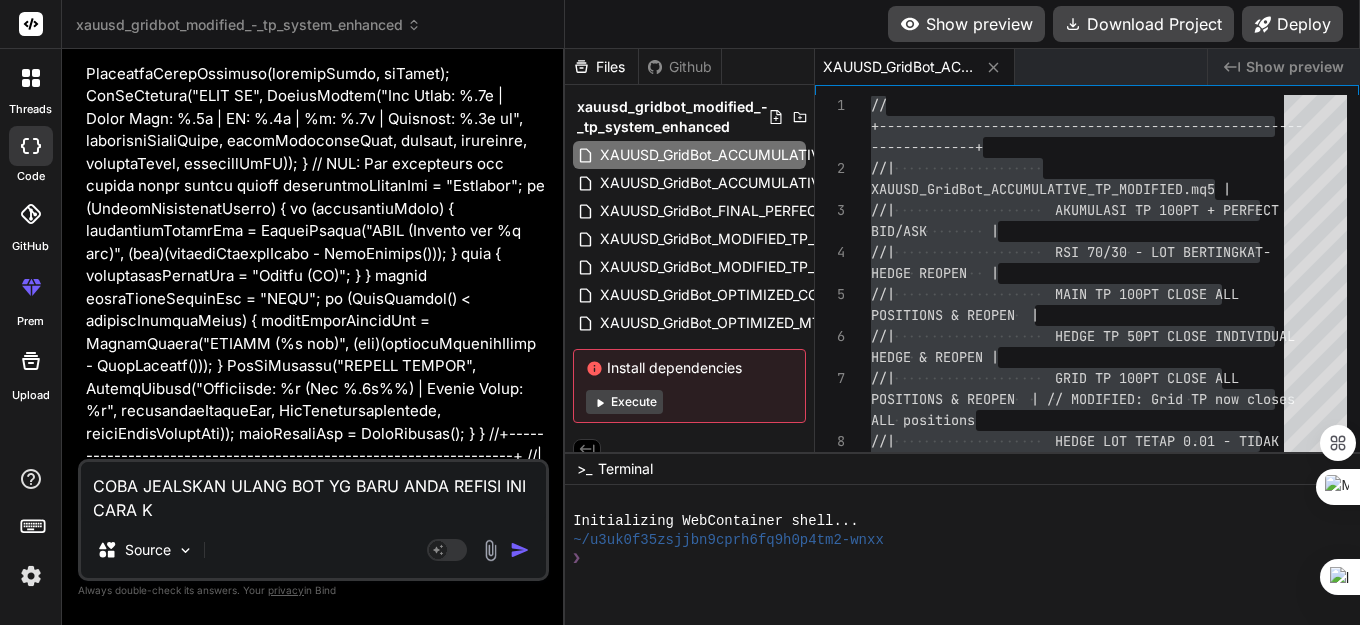 type on "COBA JEALSKAN ULANG BOT YG BARU ANDA REFISI INI CARA KE" 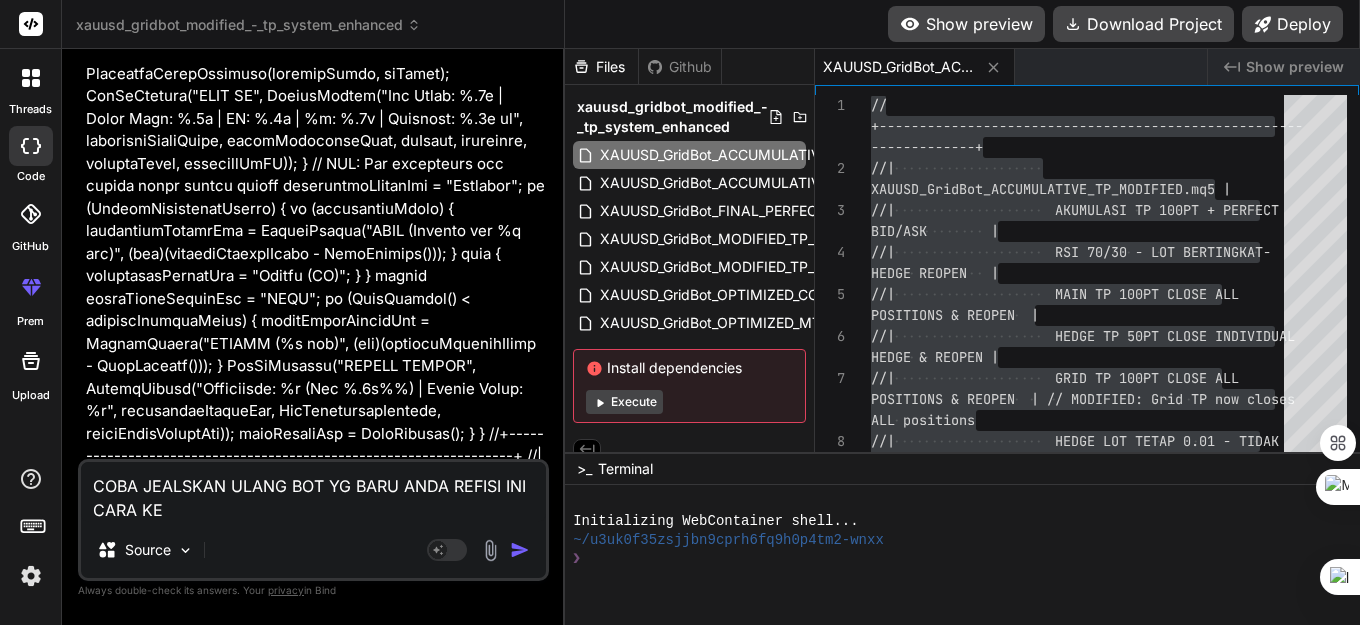 type on "x" 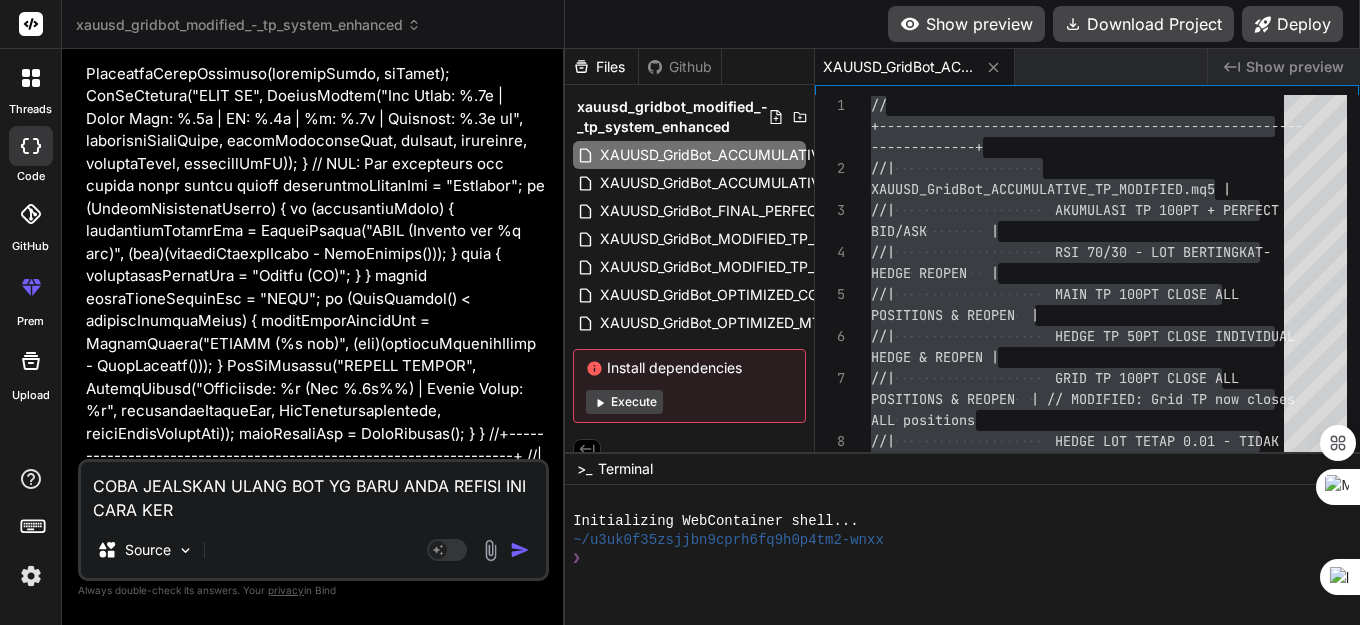 type on "COBA JEALSKAN ULANG BOT YG BARU ANDA REFISI INI CARA KERJ" 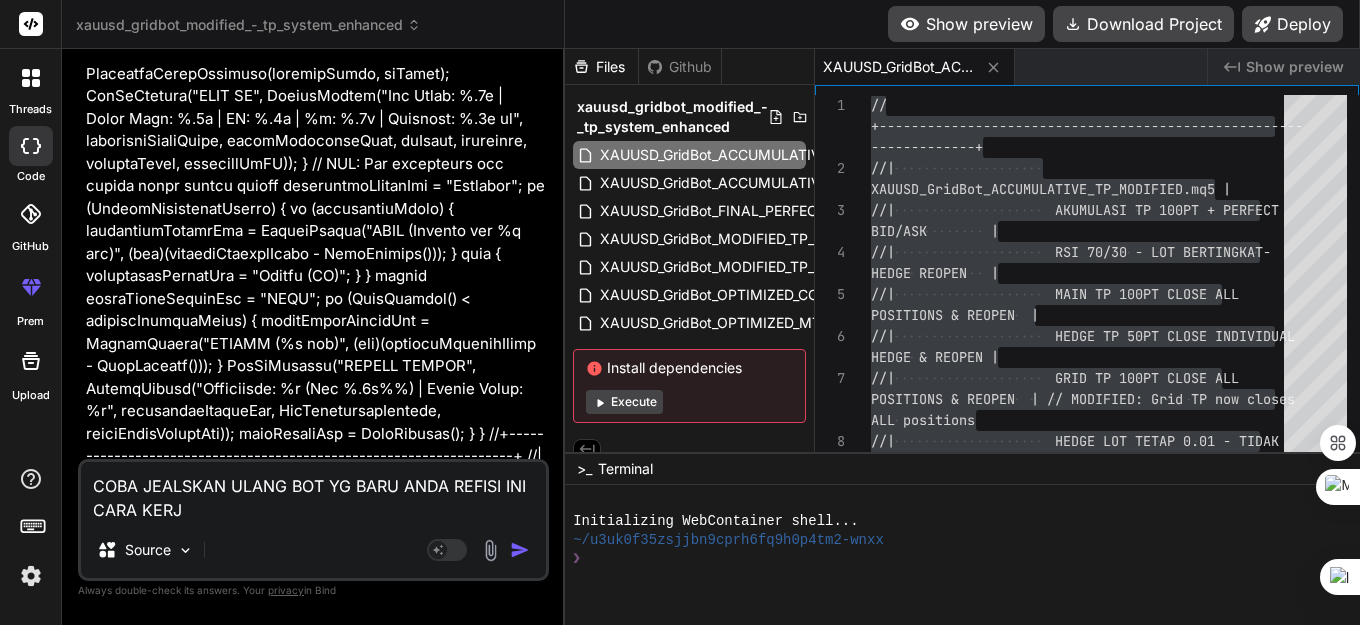 type on "x" 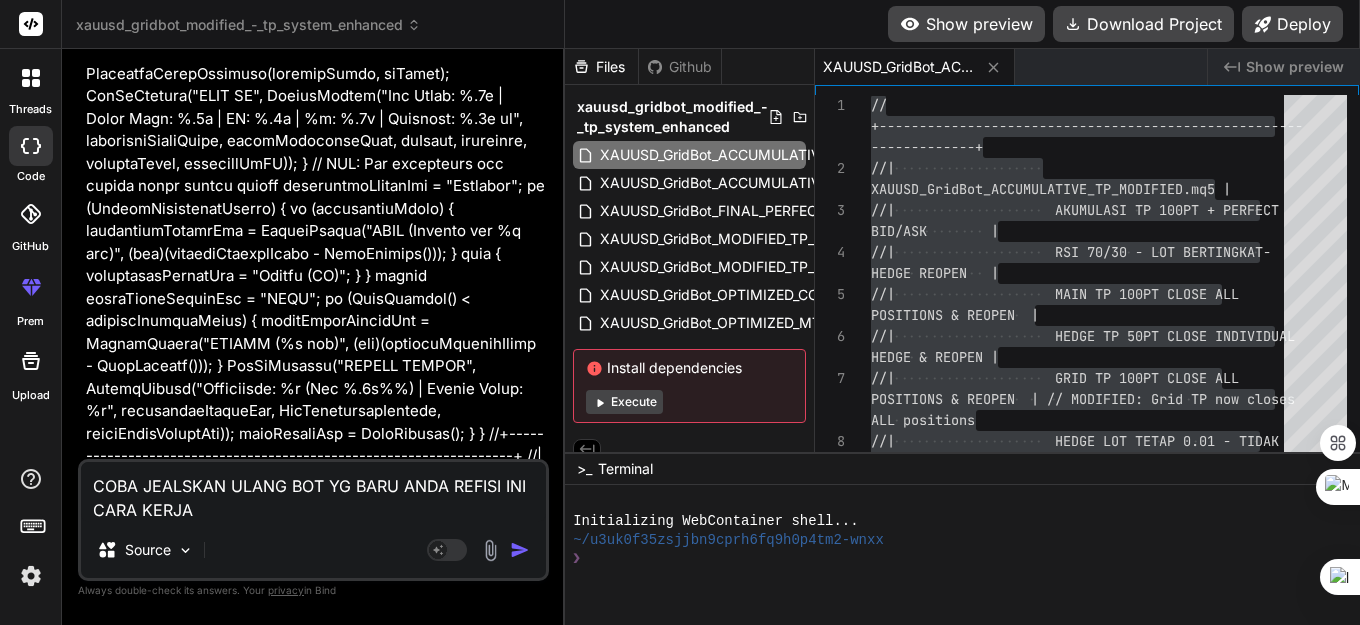 type on "COBA JEALSKAN ULANG BOT YG BARU ANDA REFISI INI CARA KERJAN" 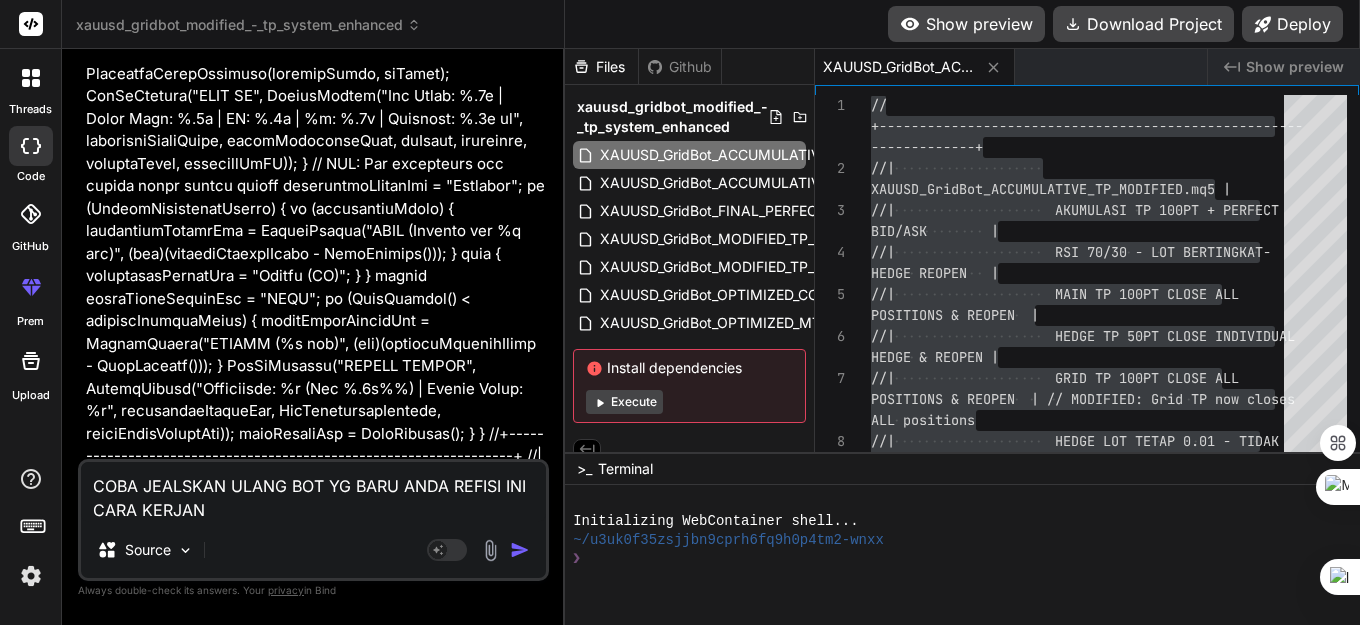 type on "COBA JEALSKAN ULANG BOT YG BARU ANDA REFISI INI CARA KERJANY" 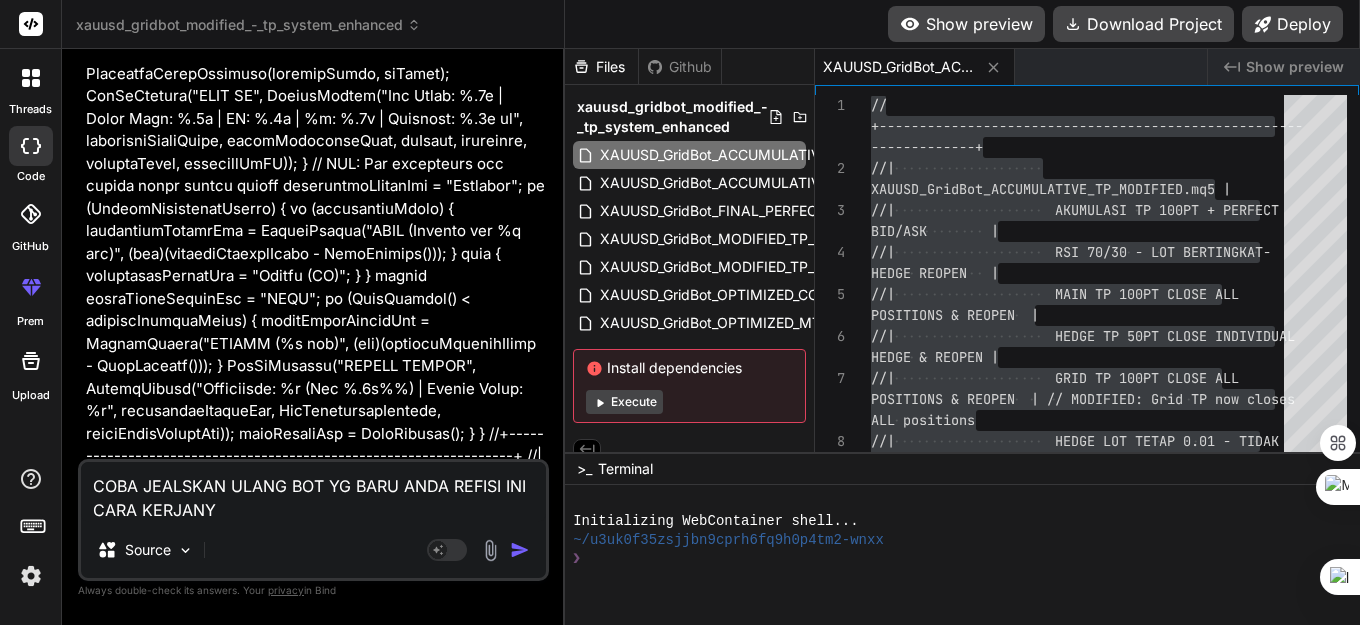 type on "x" 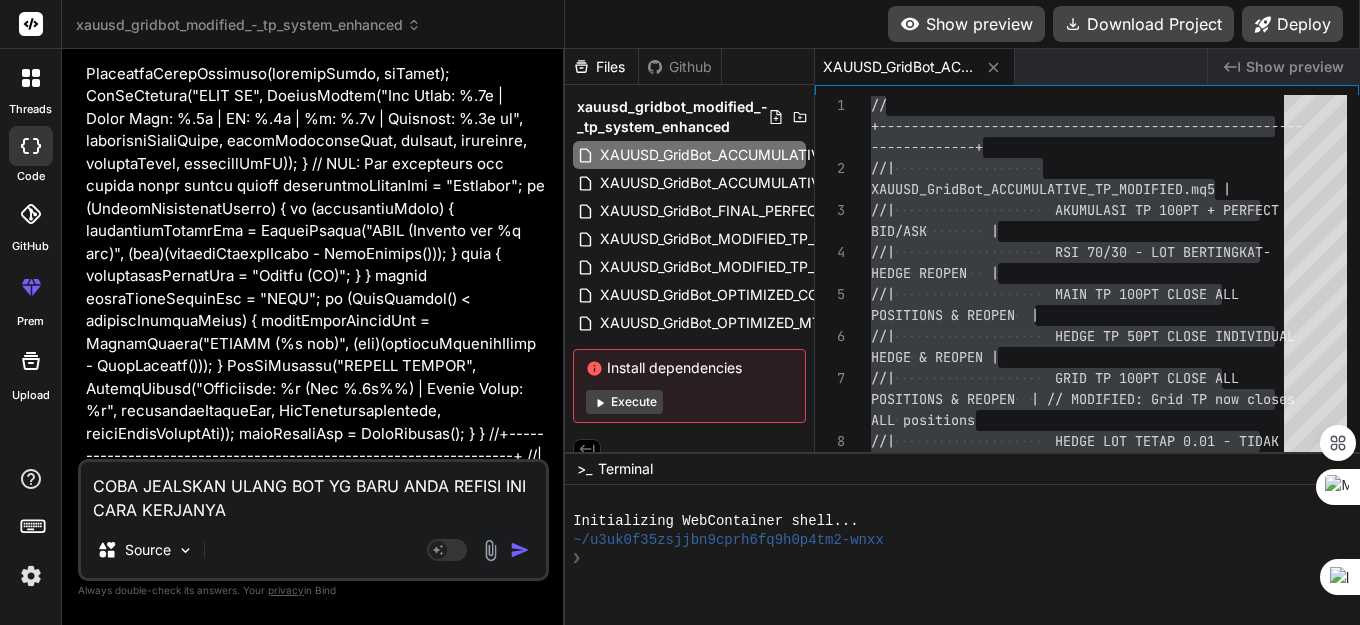 type on "x" 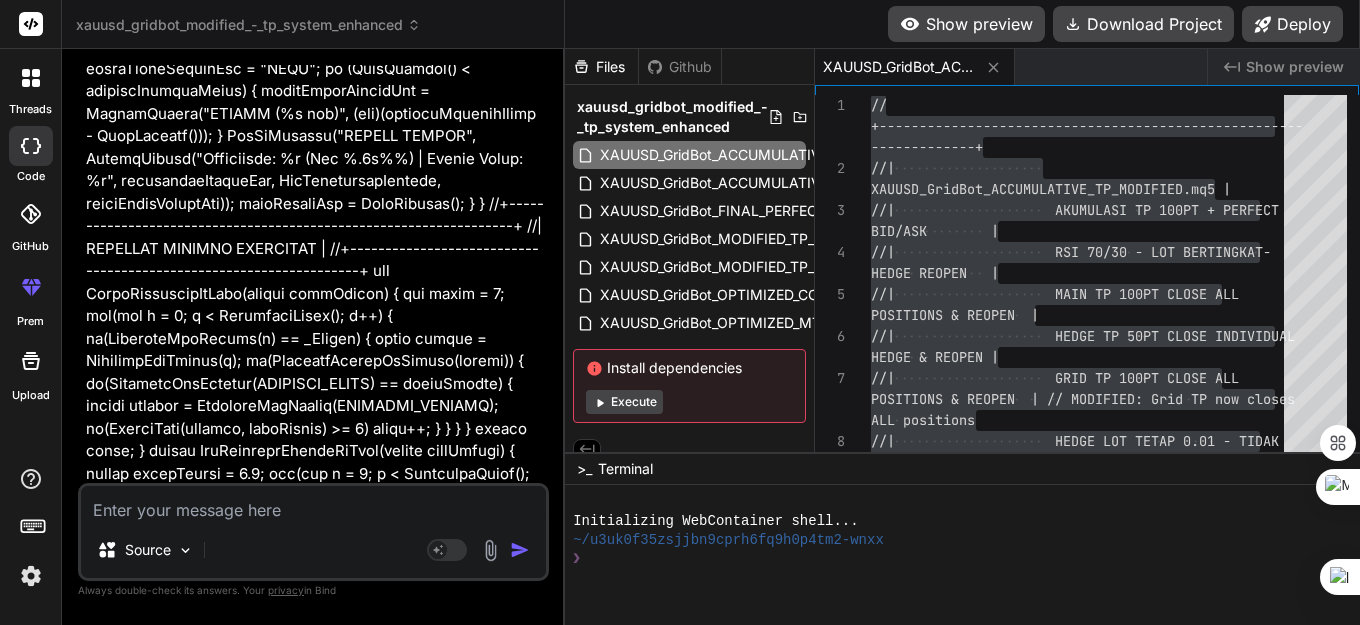 scroll, scrollTop: 81354, scrollLeft: 0, axis: vertical 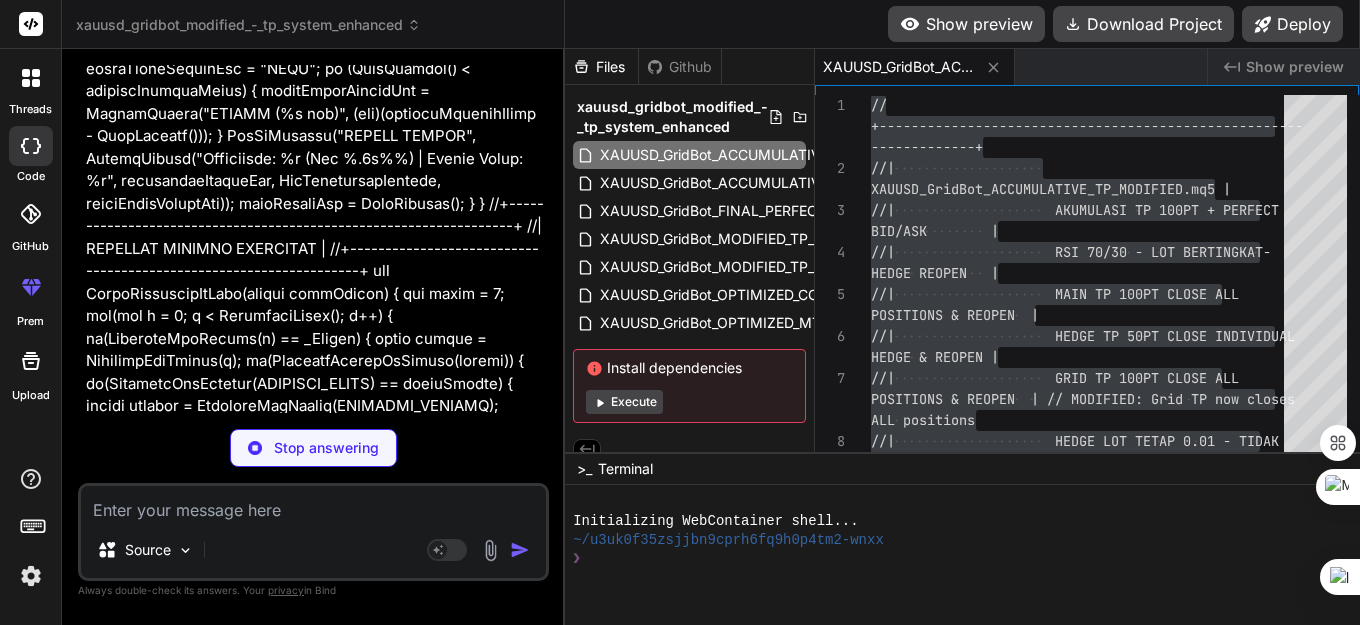 type on "x" 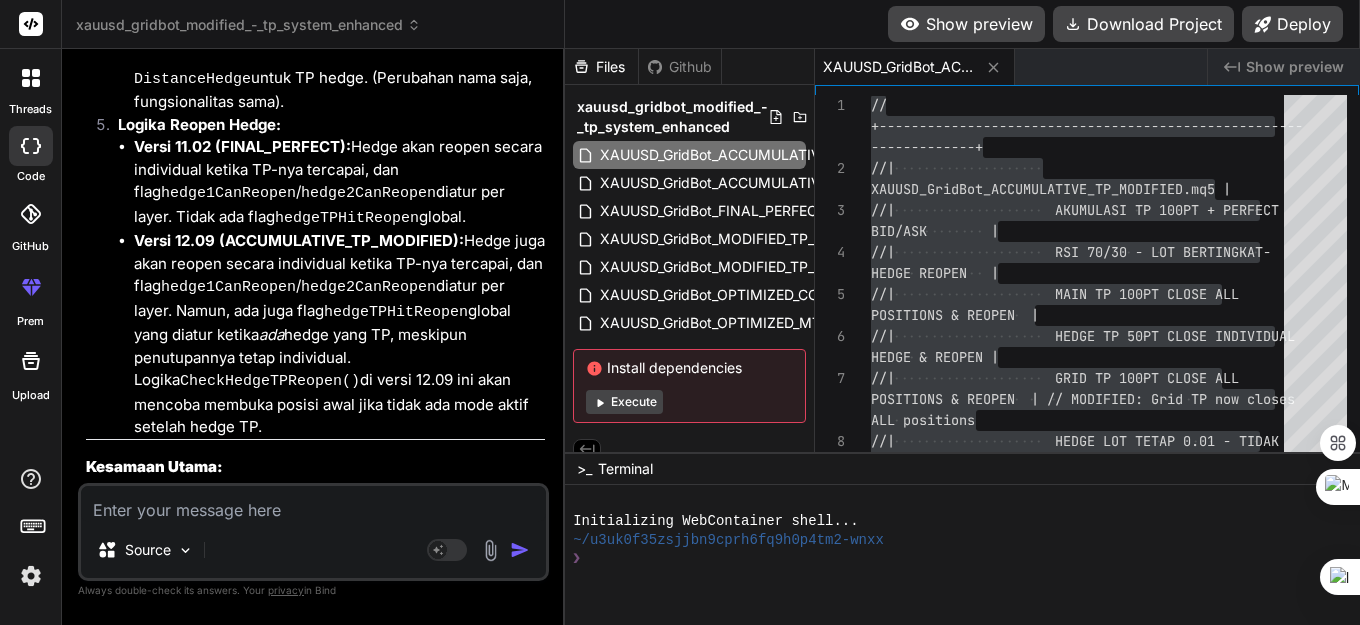 scroll, scrollTop: 54954, scrollLeft: 0, axis: vertical 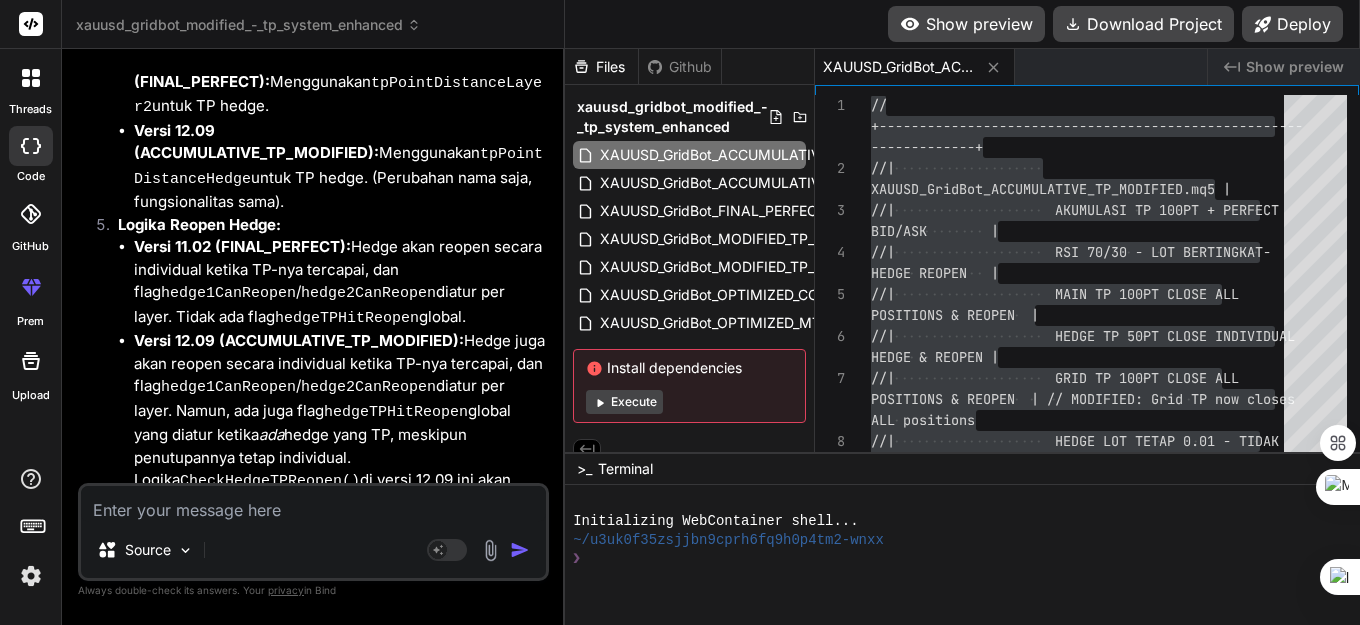 click at bounding box center (313, 504) 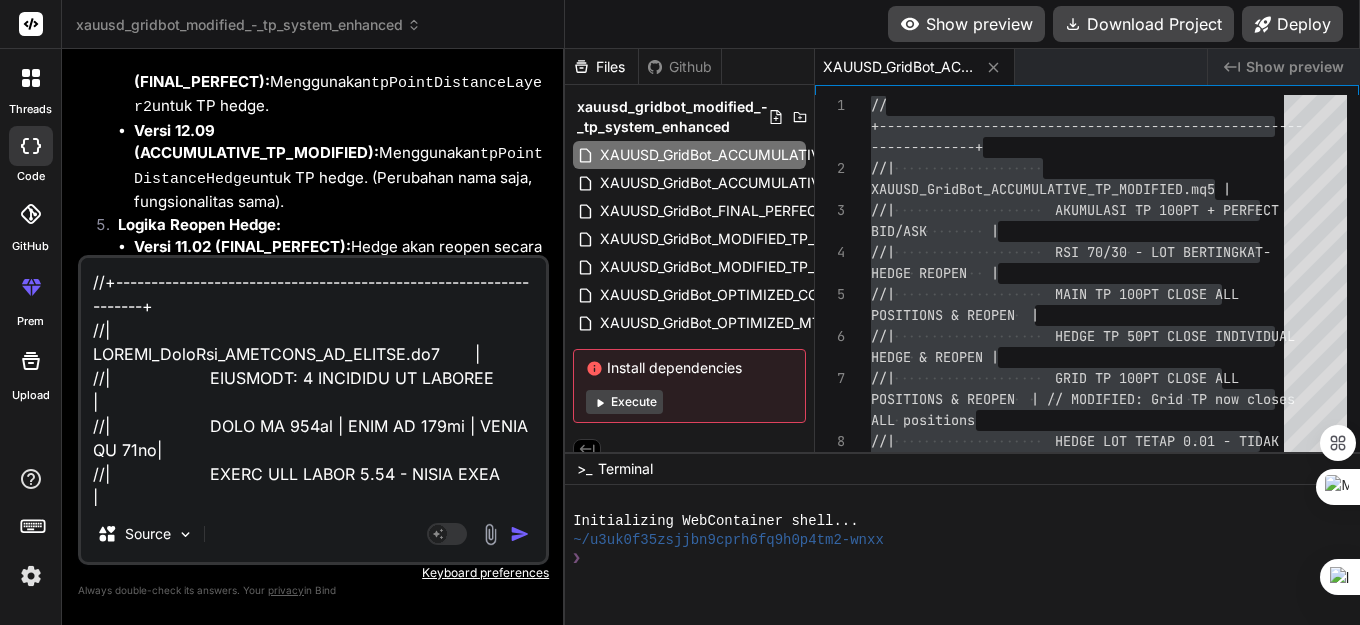 scroll, scrollTop: 62234, scrollLeft: 0, axis: vertical 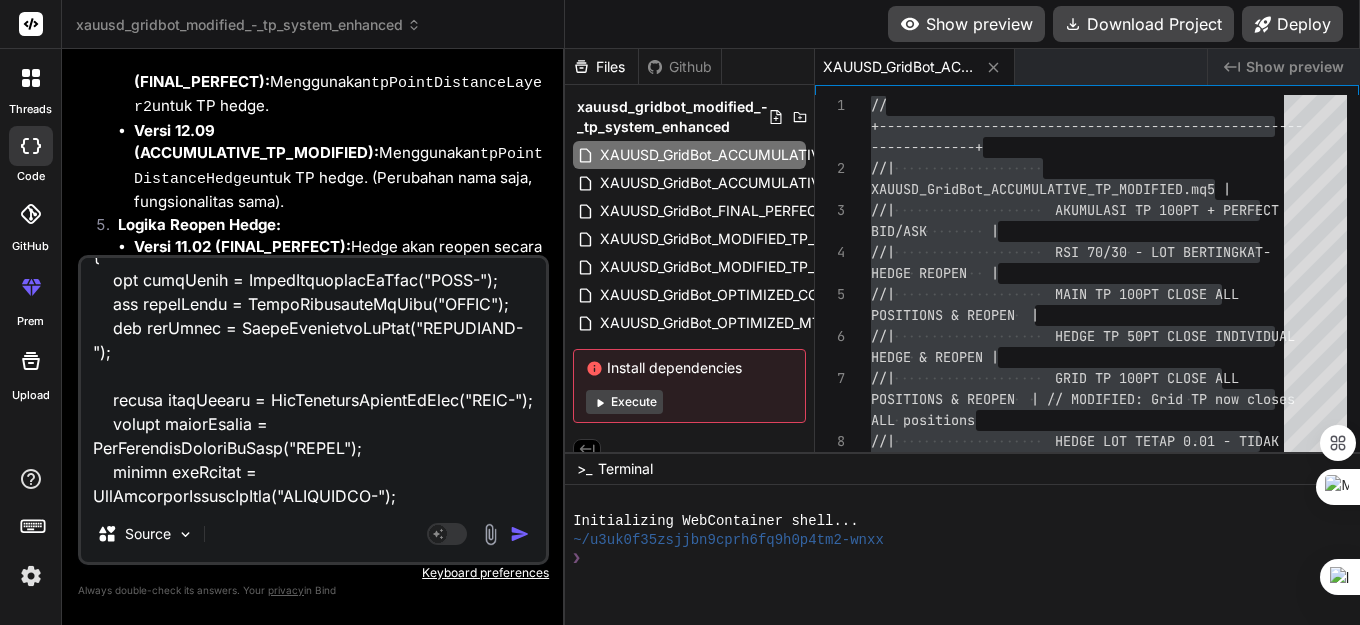 type on "//+------------------------------------------------------------------+
//|                    XAUUSD_GridBot_MODIFIED_TP_SYSTEM.mq5       |
//|                    MODIFIED: 3 SEPARATE TP SYSTEMS             |
//|                    MAIN TP 100pt | GRID TP 100pt | HEDGE TP 50pt|
//|                    HEDGE LOT TETAP 0.01 - TIDAK NAIK           |
//|                    ENHANCED: VOLATILITY FILTER & GLOBAL BLOCK  |
//|                    FIXED: CRITICAL COMPILATION ERRORS & WARNINGS |
//|                    MERGED: ACCUMULATIVE TP & REOPEN LOGIC      |
//+------------------------------------------------------------------+
#property copyright "XAUUSD Grid Bot - MODIFIED TP SYSTEM"
#property version   "13.06" // Updated version for Main TP to close all
#property strict
#include <Trade\\Trade.mqh>
#include <Trade\\PositionInfo.mqh>
CTrade trade;
CPositionInfo position;
// === INPUT PARAMETERS ===
input group "=== POINT SYSTEM (1 UNIT = 10 POINT) ==="
input double    autoLotSize           = 0.01;   // Base lot..." 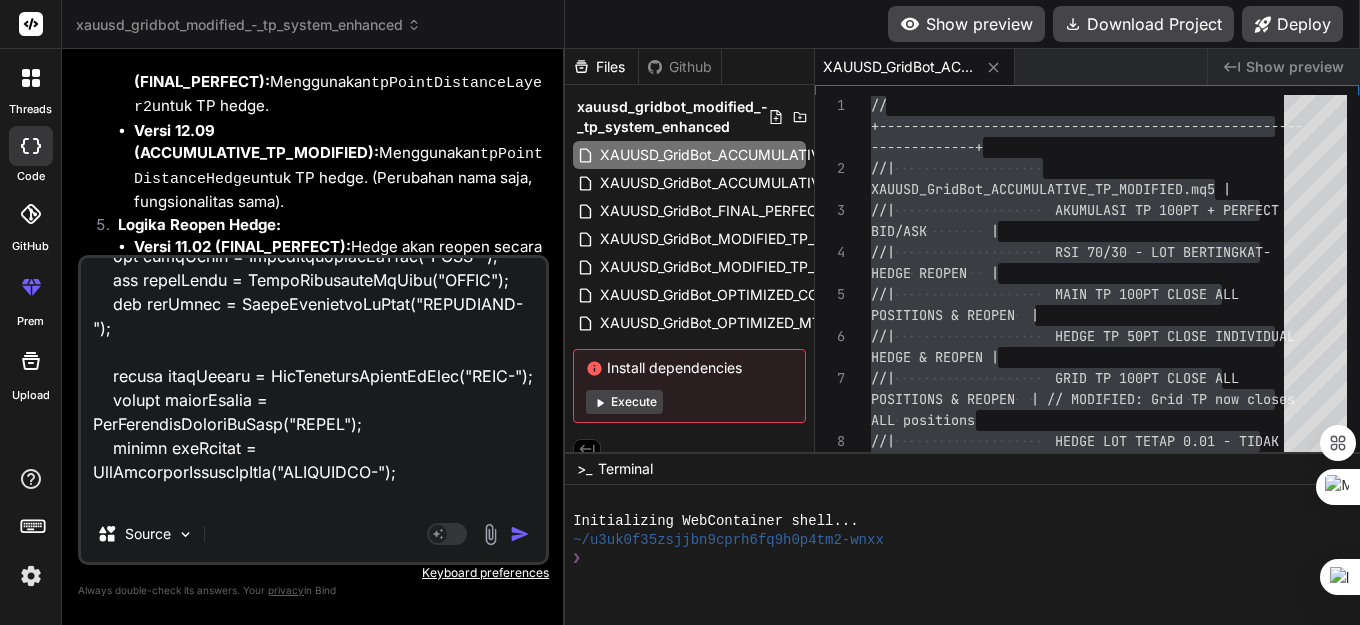 type on "//+------------------------------------------------------------------+
//|                    XAUUSD_GridBot_MODIFIED_TP_SYSTEM.mq5       |
//|                    MODIFIED: 3 SEPARATE TP SYSTEMS             |
//|                    MAIN TP 100pt | GRID TP 100pt | HEDGE TP 50pt|
//|                    HEDGE LOT TETAP 0.01 - TIDAK NAIK           |
//|                    ENHANCED: VOLATILITY FILTER & GLOBAL BLOCK  |
//|                    FIXED: CRITICAL COMPILATION ERRORS & WARNINGS |
//|                    MERGED: ACCUMULATIVE TP & REOPEN LOGIC      |
//+------------------------------------------------------------------+
#property copyright "XAUUSD Grid Bot - MODIFIED TP SYSTEM"
#property version   "13.06" // Updated version for Main TP to close all
#property strict
#include <Trade\\Trade.mqh>
#include <Trade\\PositionInfo.mqh>
CTrade trade;
CPositionInfo position;
// === INPUT PARAMETERS ===
input group "=== POINT SYSTEM (1 UNIT = 10 POINT) ==="
input double    autoLotSize           = 0.01;   // Base lot..." 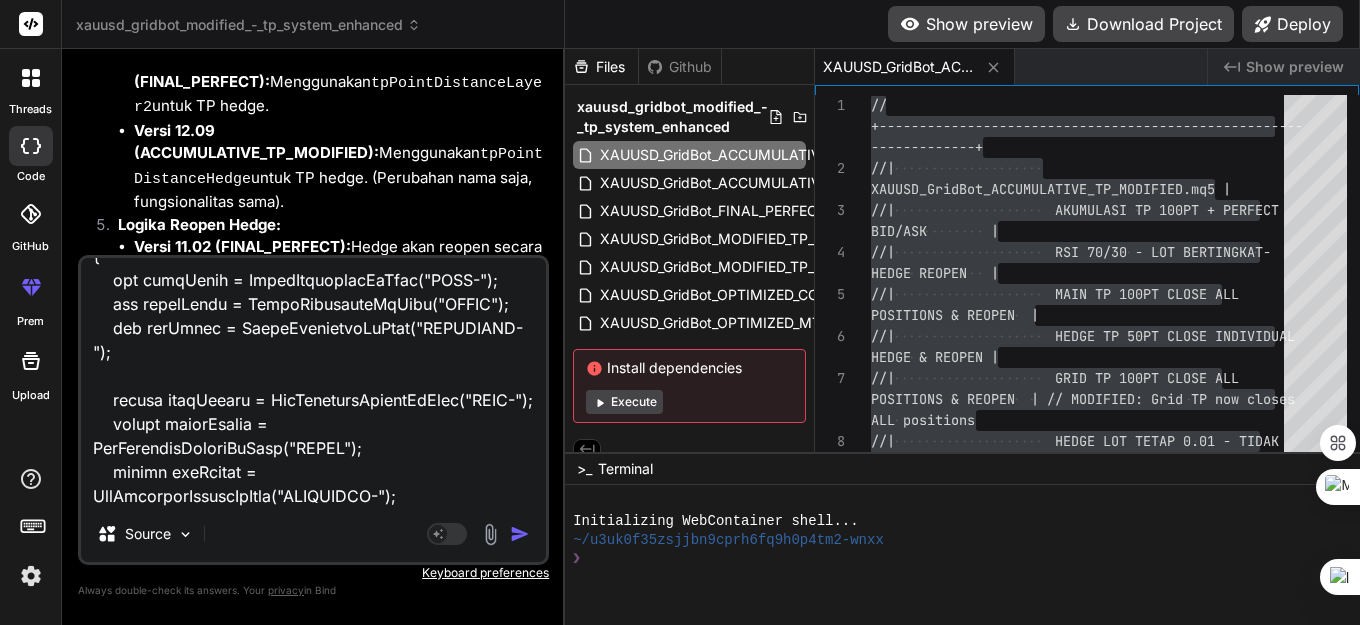 type 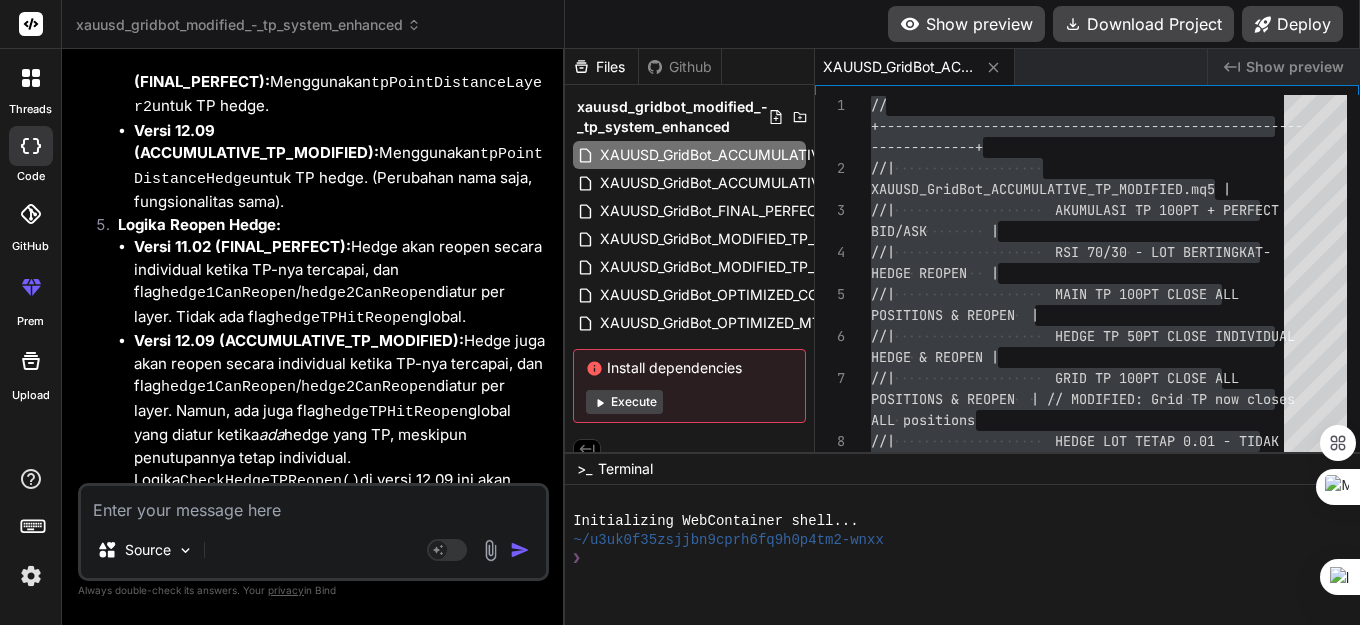 scroll, scrollTop: 0, scrollLeft: 0, axis: both 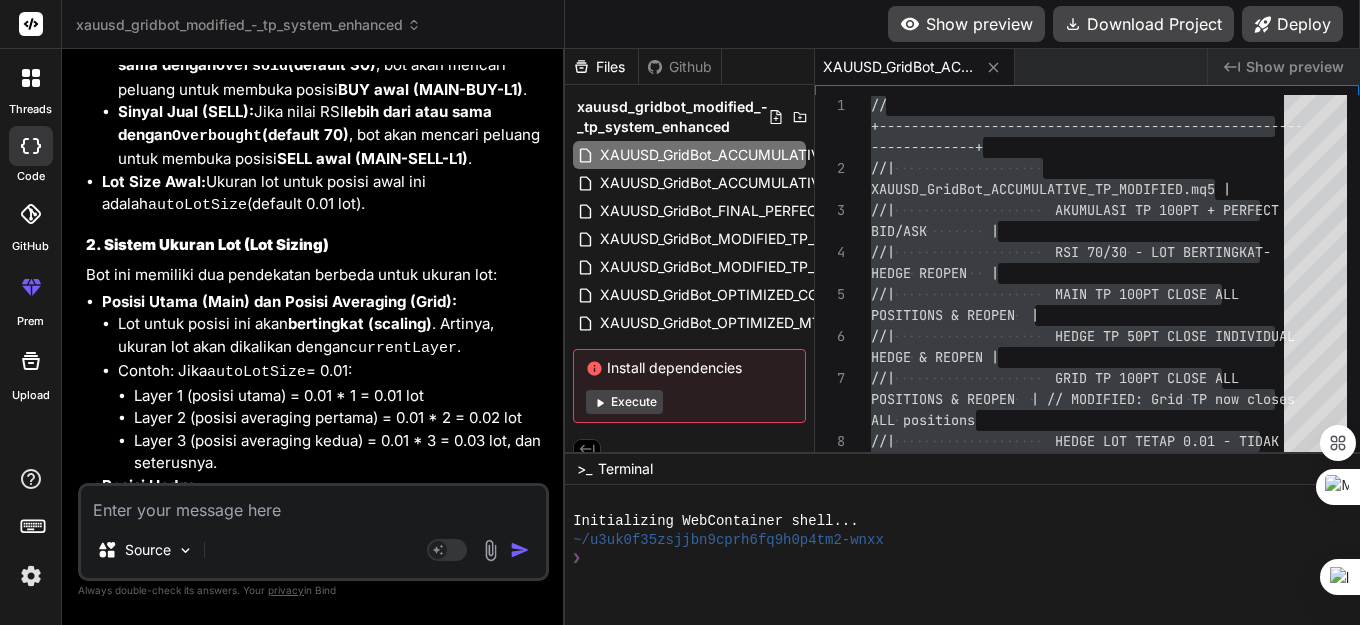 click at bounding box center [313, 504] 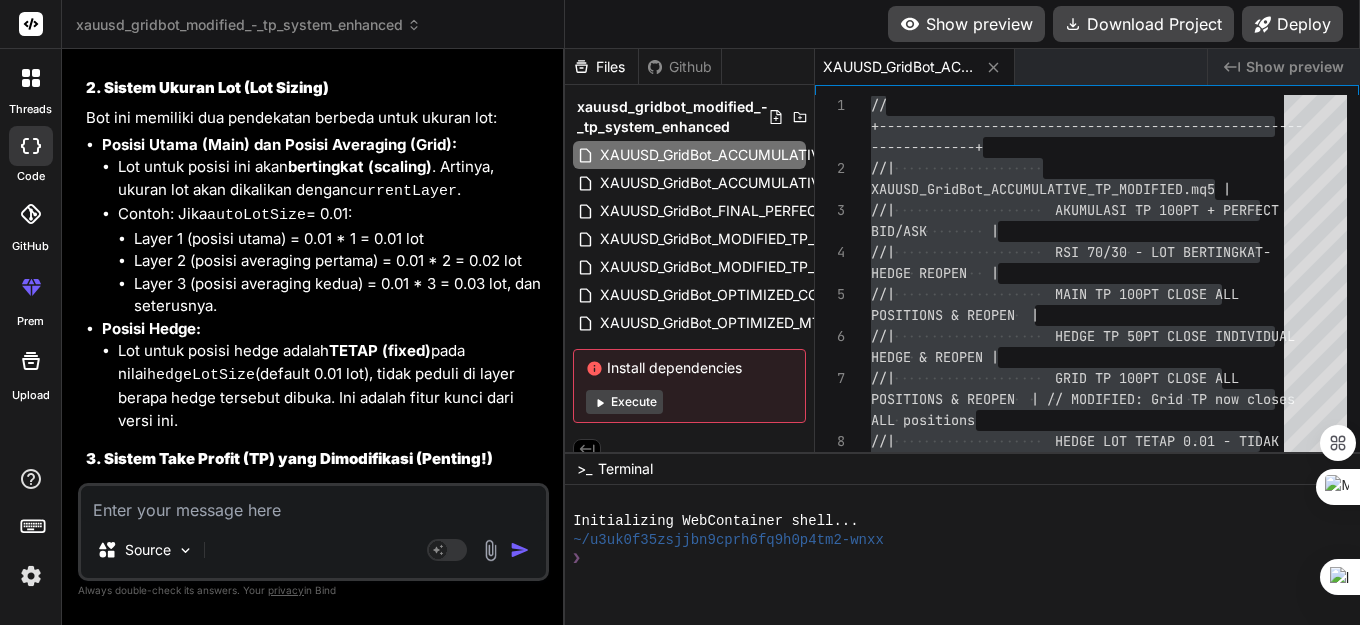 scroll, scrollTop: 114225, scrollLeft: 0, axis: vertical 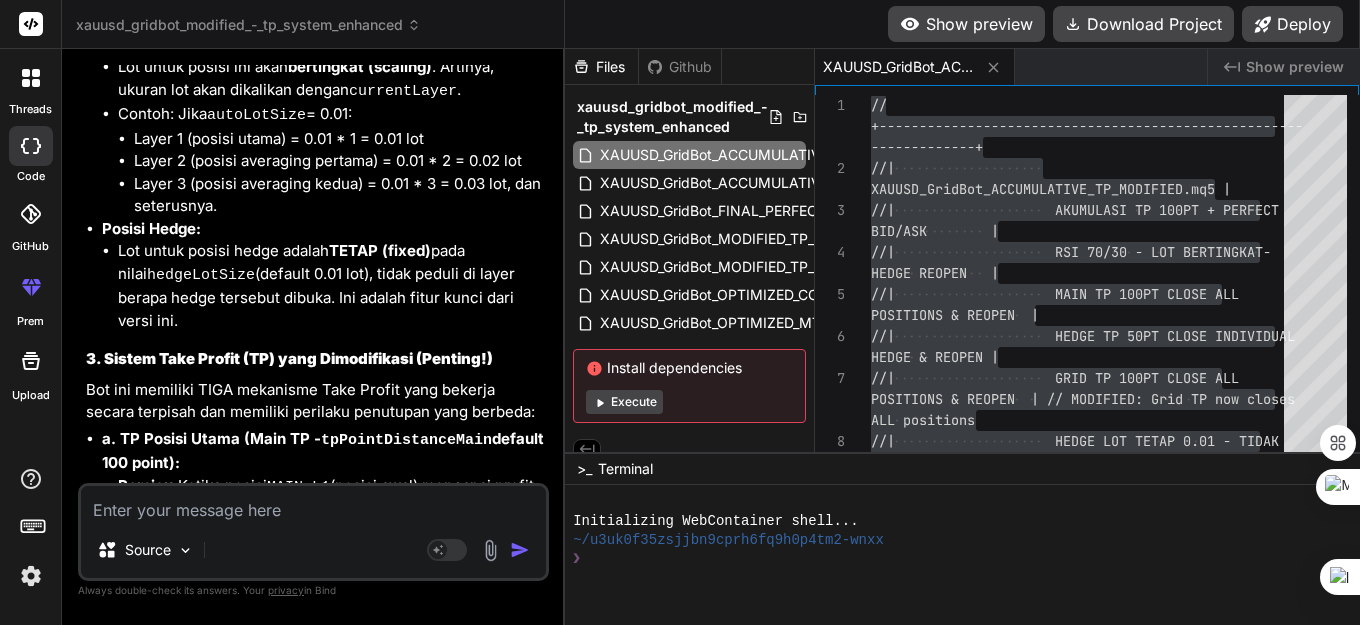 click at bounding box center (313, 504) 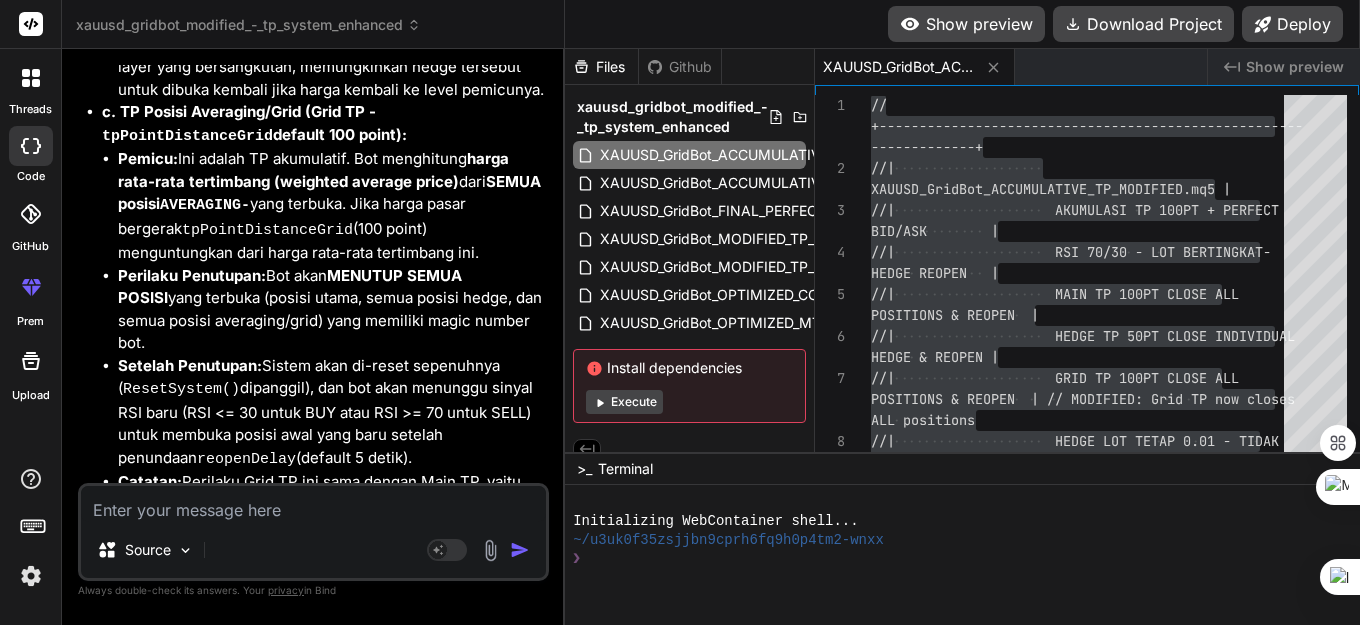 scroll, scrollTop: 115232, scrollLeft: 0, axis: vertical 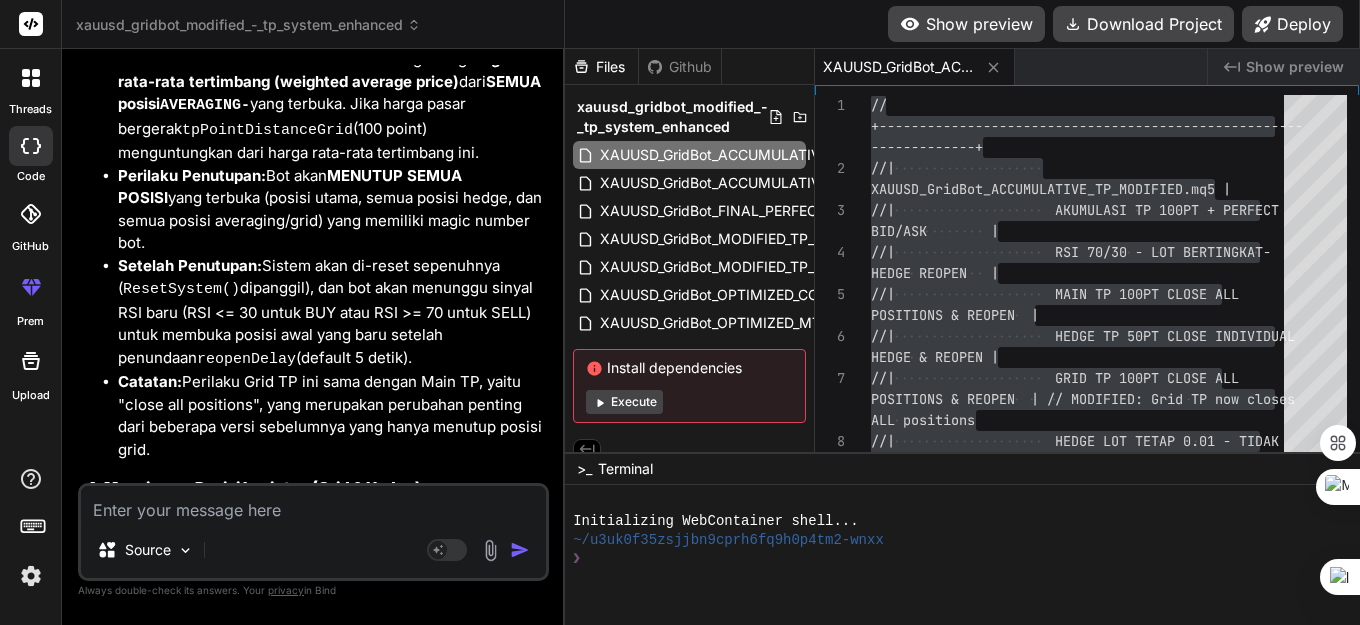 click at bounding box center [313, 504] 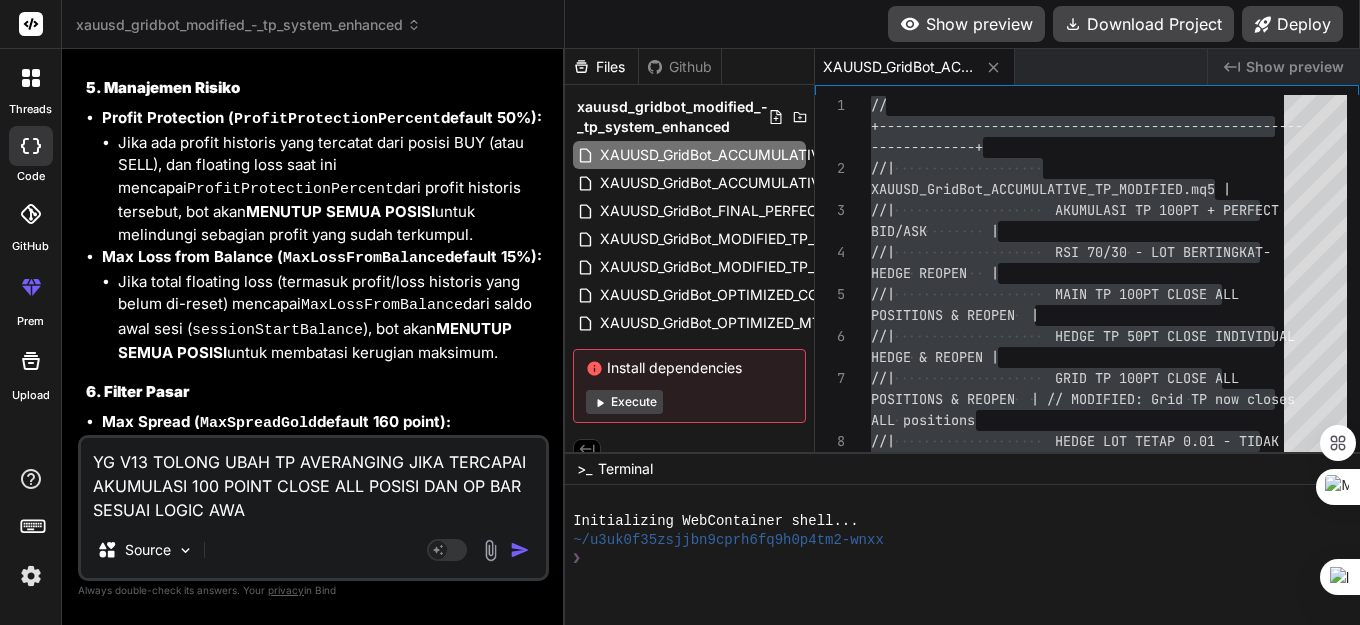 scroll, scrollTop: 116432, scrollLeft: 0, axis: vertical 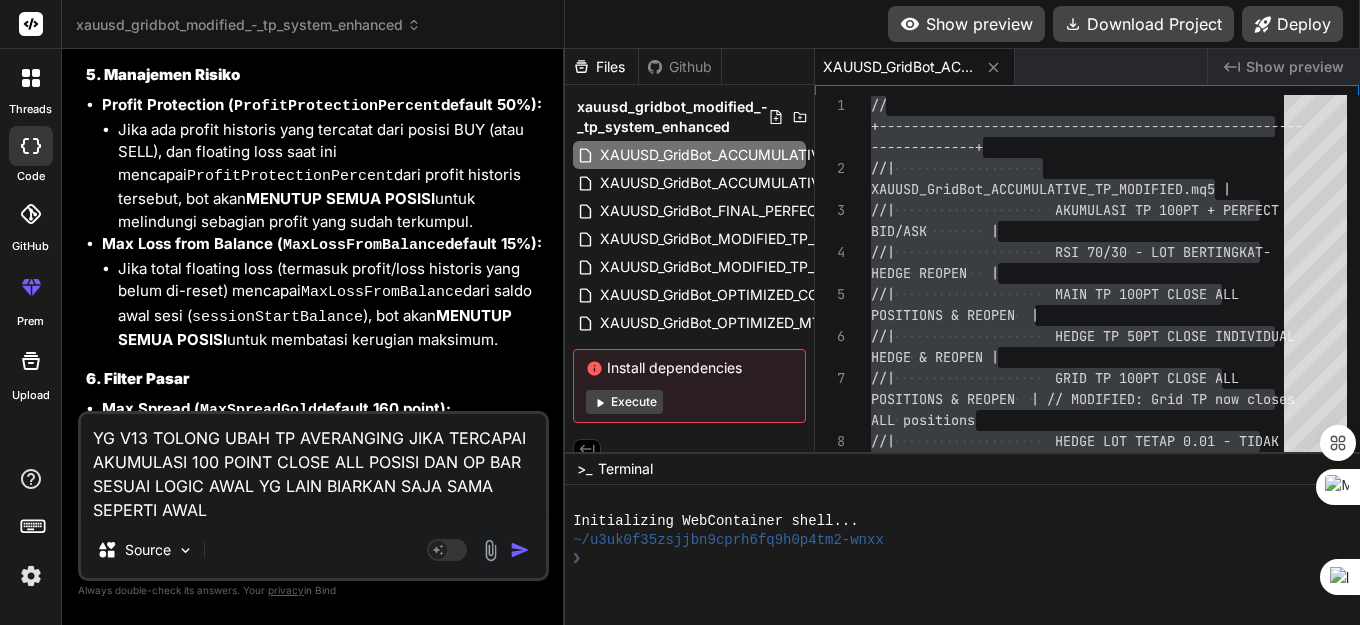 click at bounding box center [520, 550] 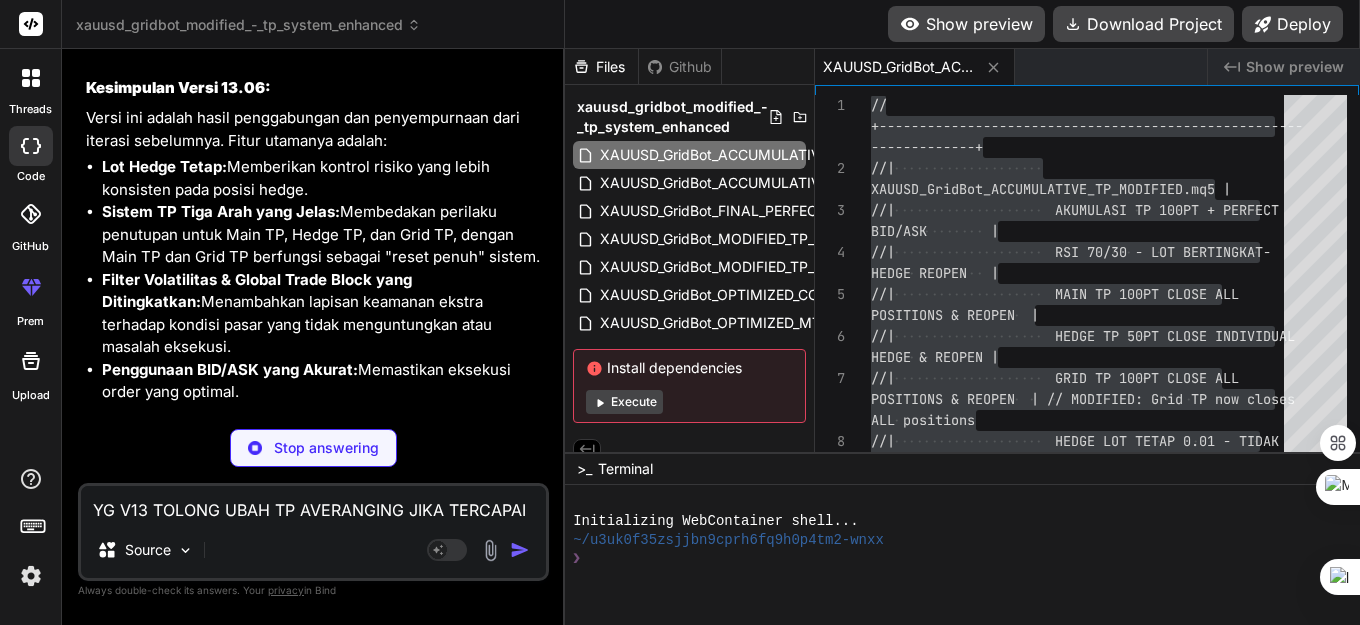 scroll, scrollTop: 117945, scrollLeft: 0, axis: vertical 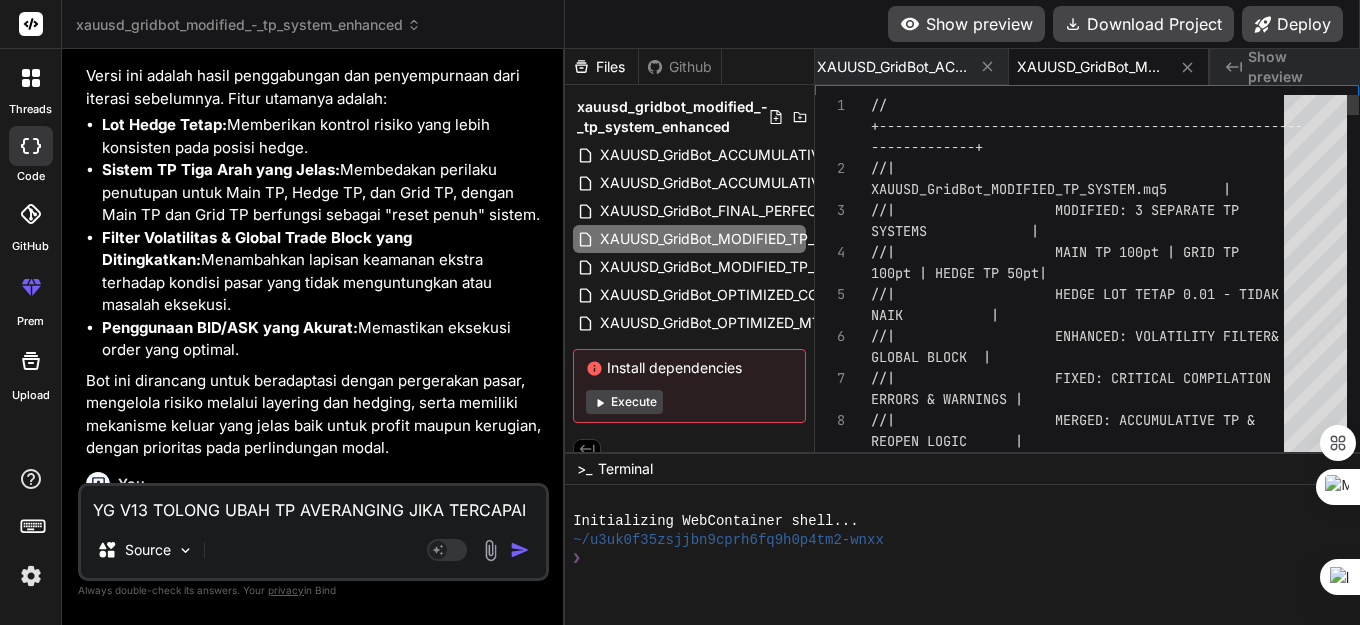 click on "// +------------------------------------------------- ---- -------------+ //|                     XAUUSD_GridBot_MODIFIED_TP_SYSTEM.mq5       | //|                    MODIFIED: 3 SEPARATE TP  SYSTEMS             | //|                    MAIN TP 100pt | GRID TP  100pt | HEDGE TP 50pt| //|                    HEDGE LOT TETAP 0.01 - TIDA K  NAIK           | //|                    ENHANCED: VOLATILITY FILTER  &  GLOBAL BLOCK  | //|                    FIXED: CRITICAL COMPILATION   ERRORS & WARNINGS | //|                    MERGED: ACCUMULATIVE TP &  REOPEN LOGIC      | //|                    MODIFIED: GRID TP 100pt CLO SE" at bounding box center [1083, 33443] 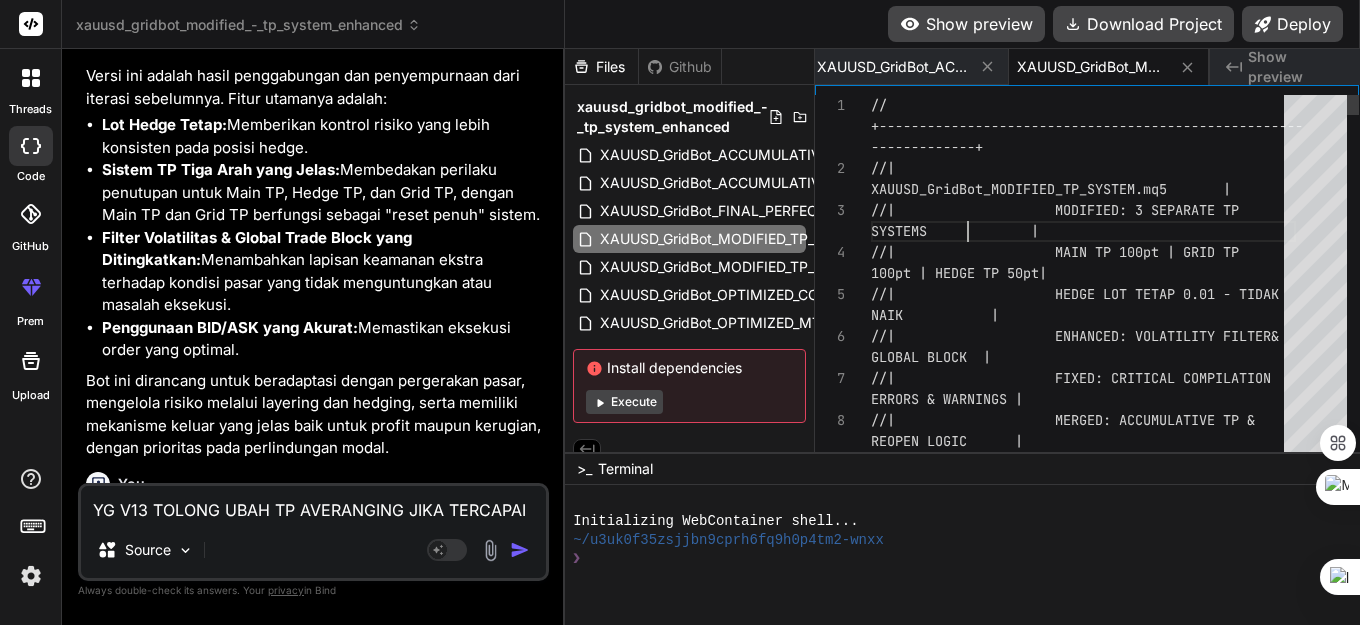 scroll, scrollTop: 0, scrollLeft: 0, axis: both 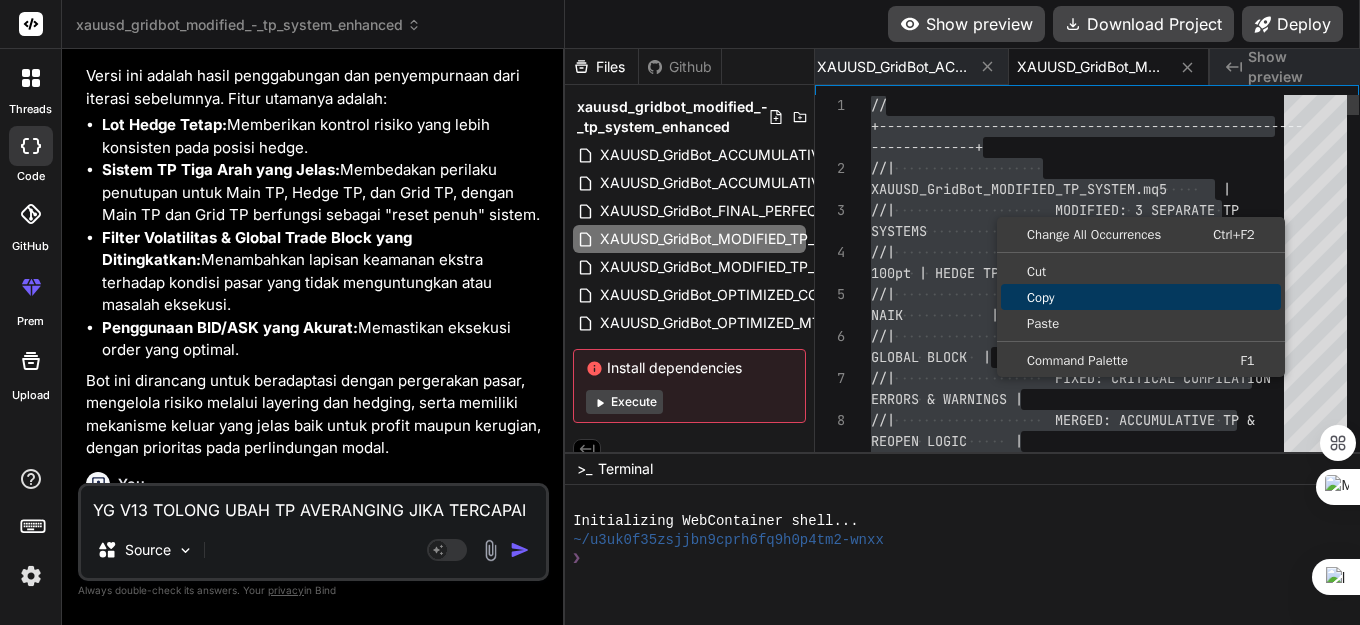 click on "Copy" at bounding box center [1141, 297] 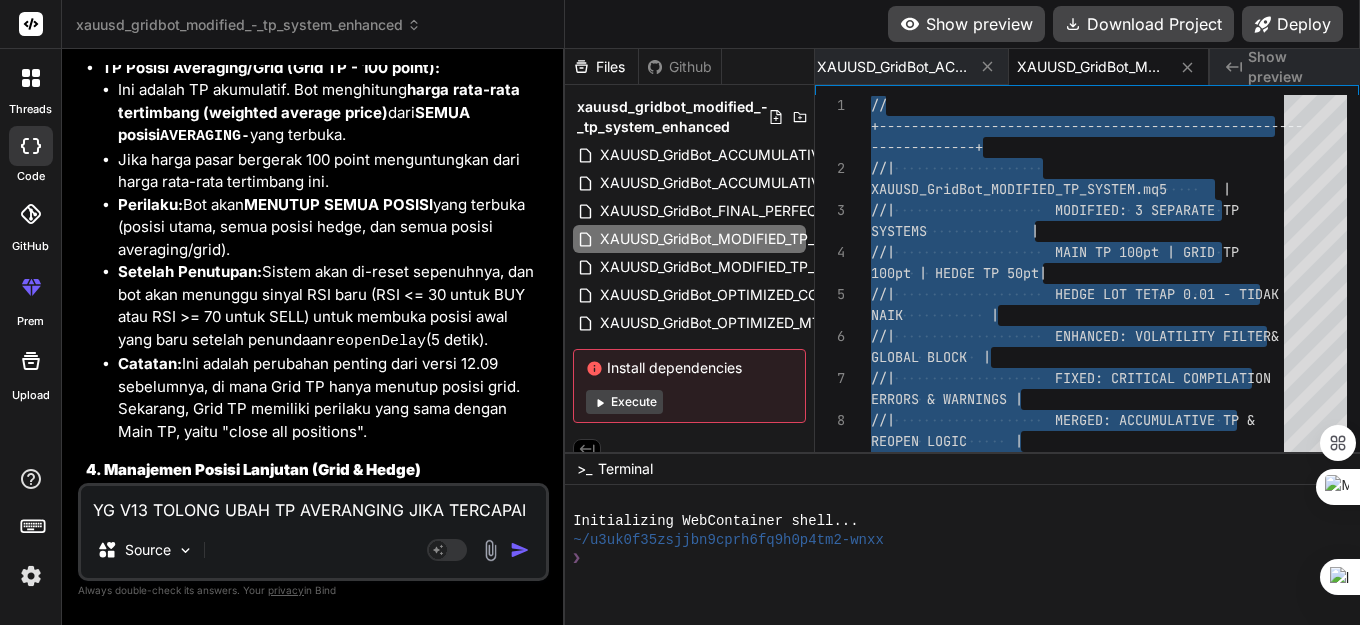 scroll, scrollTop: 85475, scrollLeft: 0, axis: vertical 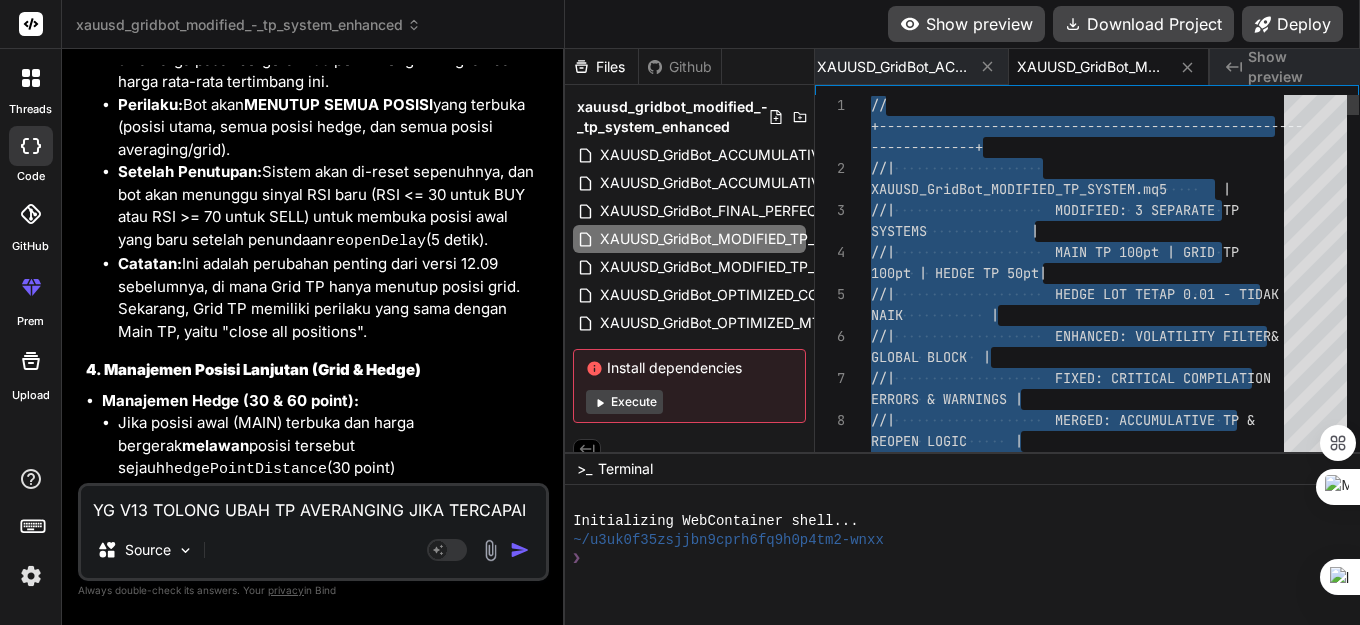 click on "// +------------------------------------------------- ---- -------------+ //|                     XAUUSD_GridBot_MODIFIED_TP_SYSTEM.mq5       | //|                    MODIFIED: 3 SEPARATE TP  SYSTEMS             | //|                    MAIN TP 100pt | GRID TP  100pt | HEDGE TP 50pt| //|                    HEDGE LOT TETAP 0.01 - TIDA K  NAIK           | //|                    ENHANCED: VOLATILITY FILTER  &  GLOBAL BLOCK  | //|                    FIXED: CRITICAL COMPILATION   ERRORS & WARNINGS | //|                    MERGED: ACCUMULATIVE TP &  REOPEN LOGIC      | //|                    MODIFIED: GRID TP 100pt CLO SE" at bounding box center (1083, 33443) 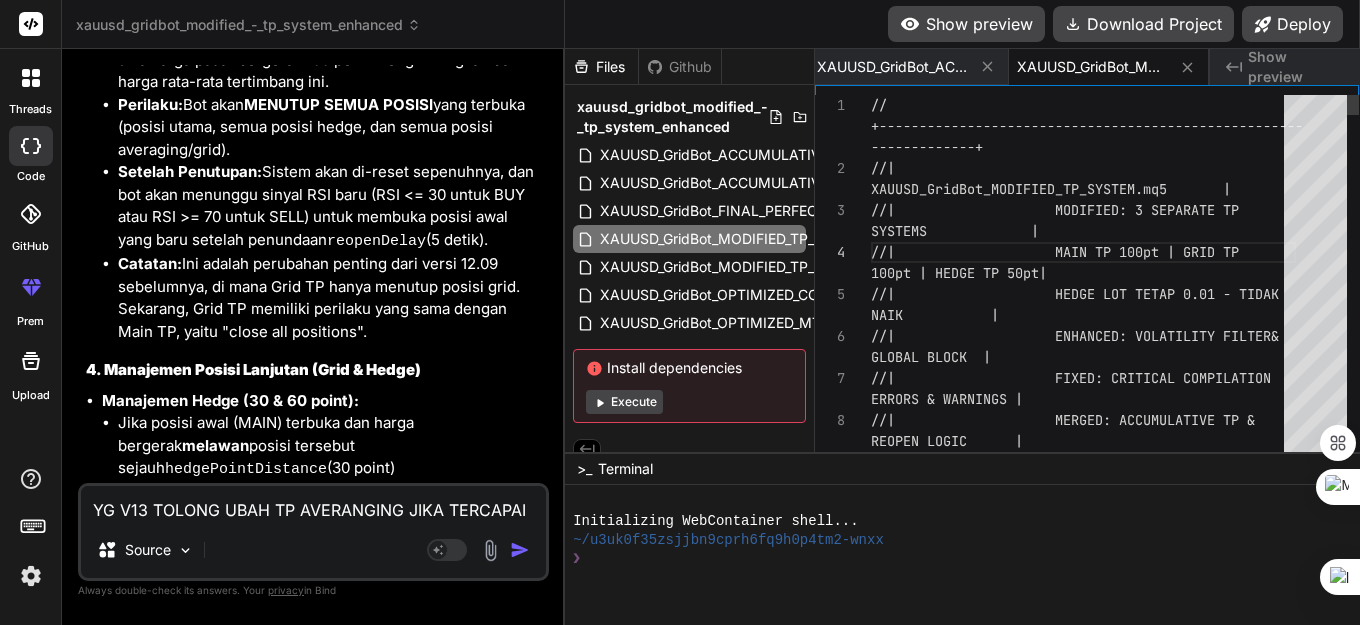 click on "// +------------------------------------------------- ---- -------------+ //|                     XAUUSD_GridBot_MODIFIED_TP_SYSTEM.mq5       | //|                    MODIFIED: 3 SEPARATE TP  SYSTEMS             | //|                    MAIN TP 100pt | GRID TP  100pt | HEDGE TP 50pt| //|                    HEDGE LOT TETAP 0.01 - TIDA K  NAIK           | //|                    ENHANCED: VOLATILITY FILTER  &  GLOBAL BLOCK  | //|                    FIXED: CRITICAL COMPILATION   ERRORS & WARNINGS | //|                    MERGED: ACCUMULATIVE TP &  REOPEN LOGIC      | //|                    MODIFIED: GRID TP 100pt CLO SE" at bounding box center [1083, 33443] 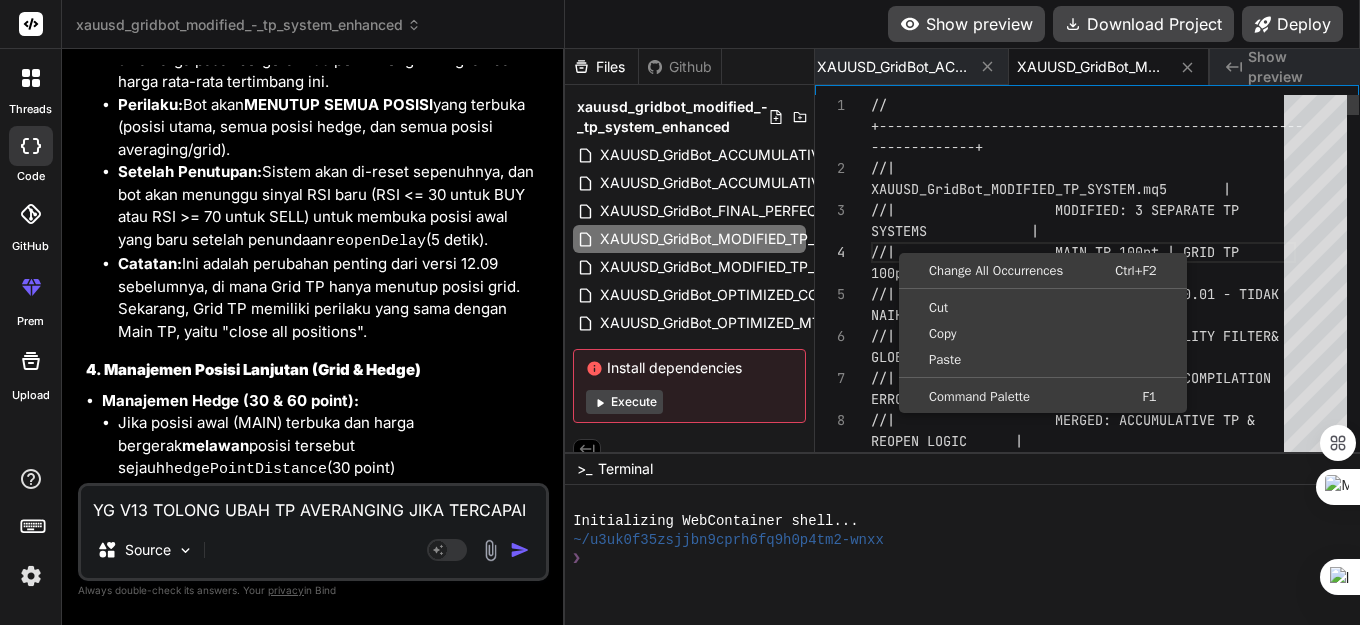 scroll, scrollTop: 0, scrollLeft: 0, axis: both 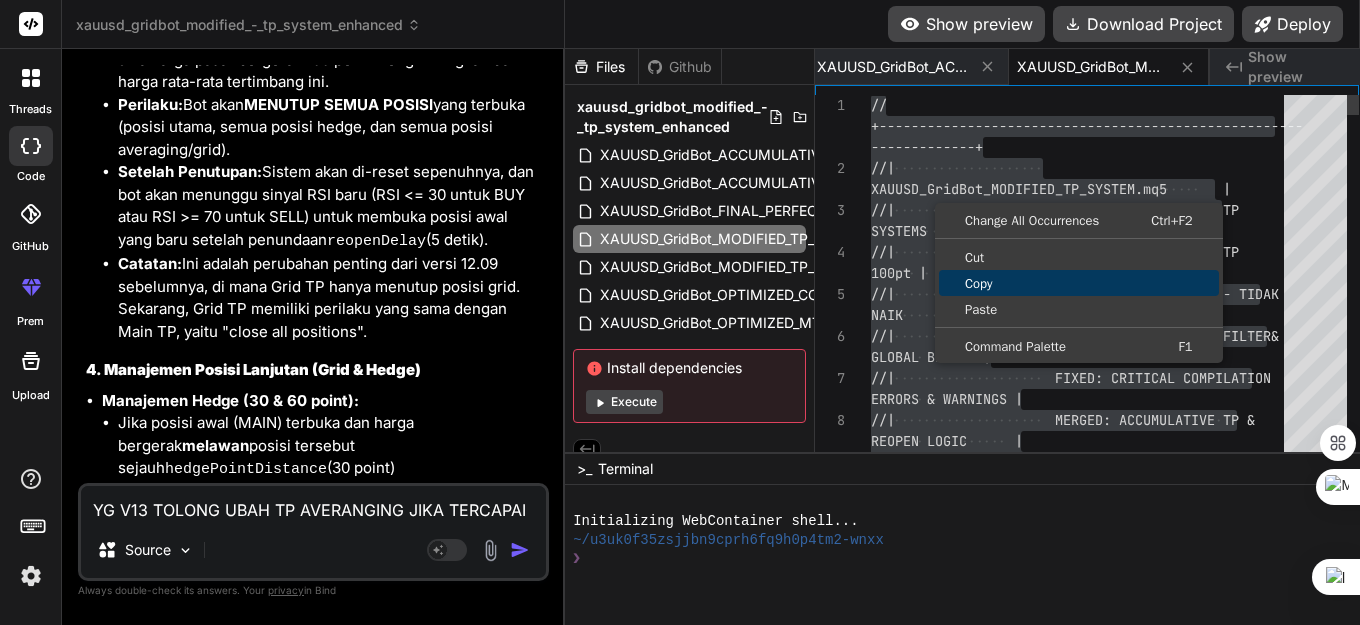 click on "Copy" at bounding box center [1079, 283] 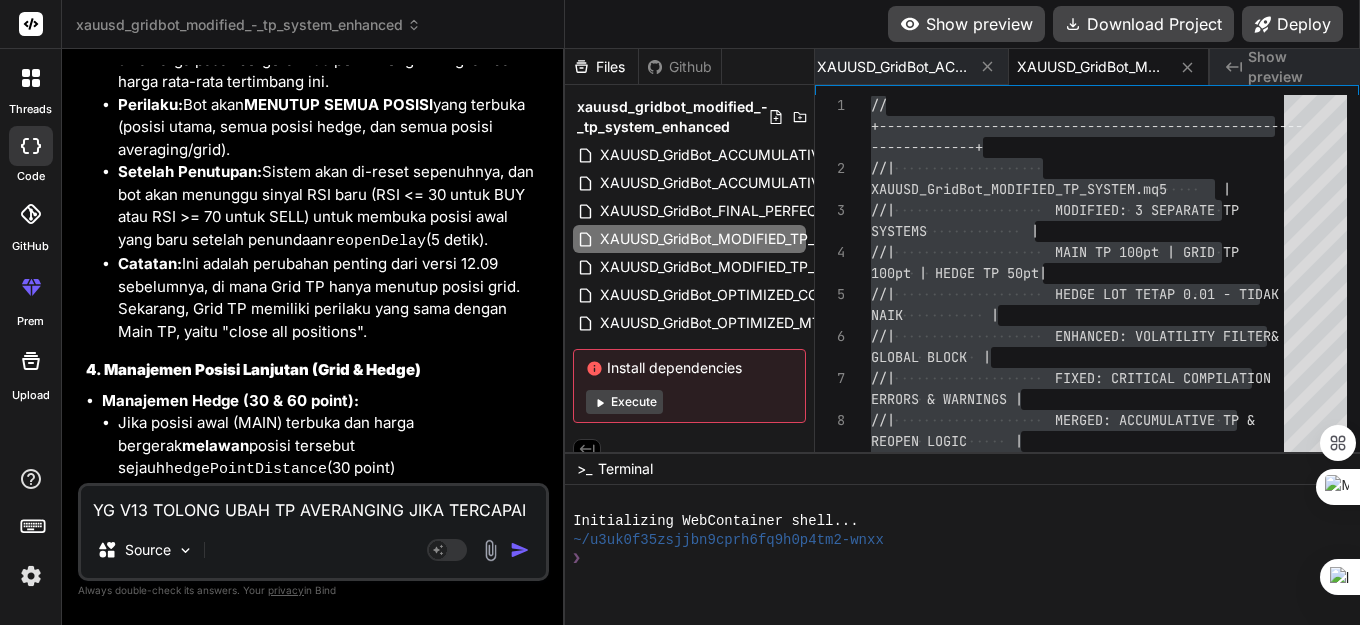 click on "YG V13 TOLONG UBAH TP AVERANGING JIKA TERCAPAI AKUMULASI 100 POINT CLOSE ALL POSISI DAN OP BAR SESUAI LOGIC AWAL YG LAIN BIARKAN SAJA SAMA SEPERTI AWAL" at bounding box center [313, 504] 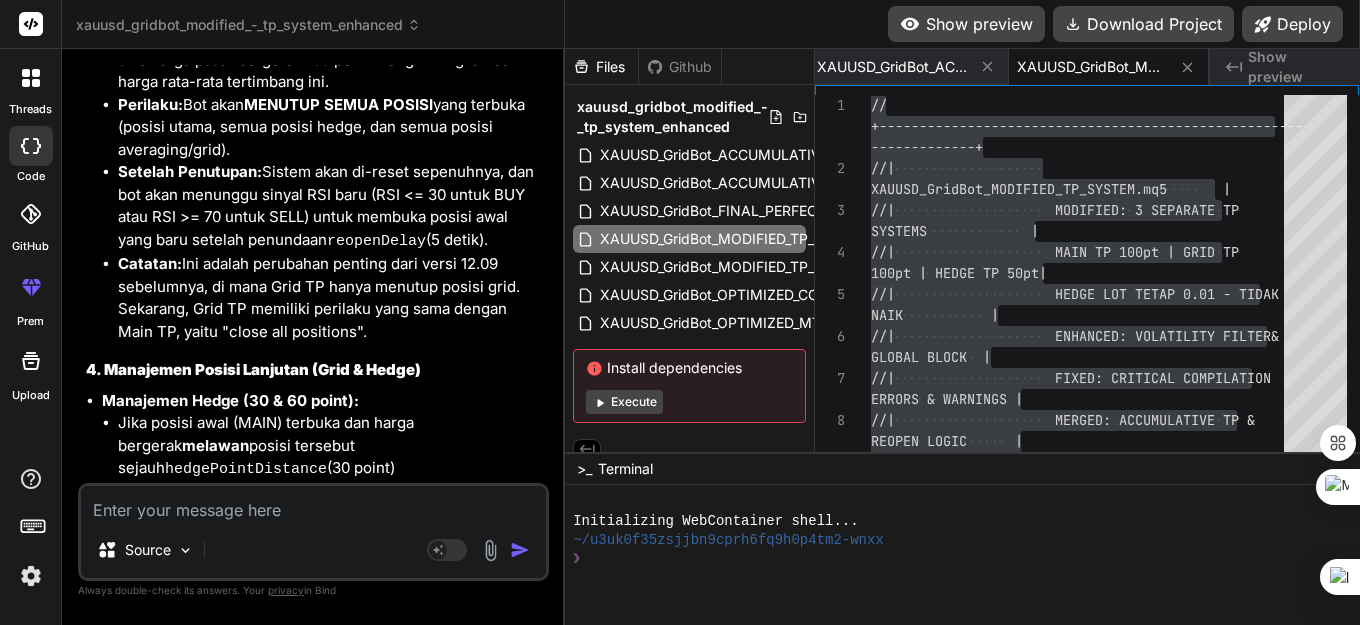 scroll, scrollTop: 0, scrollLeft: 0, axis: both 